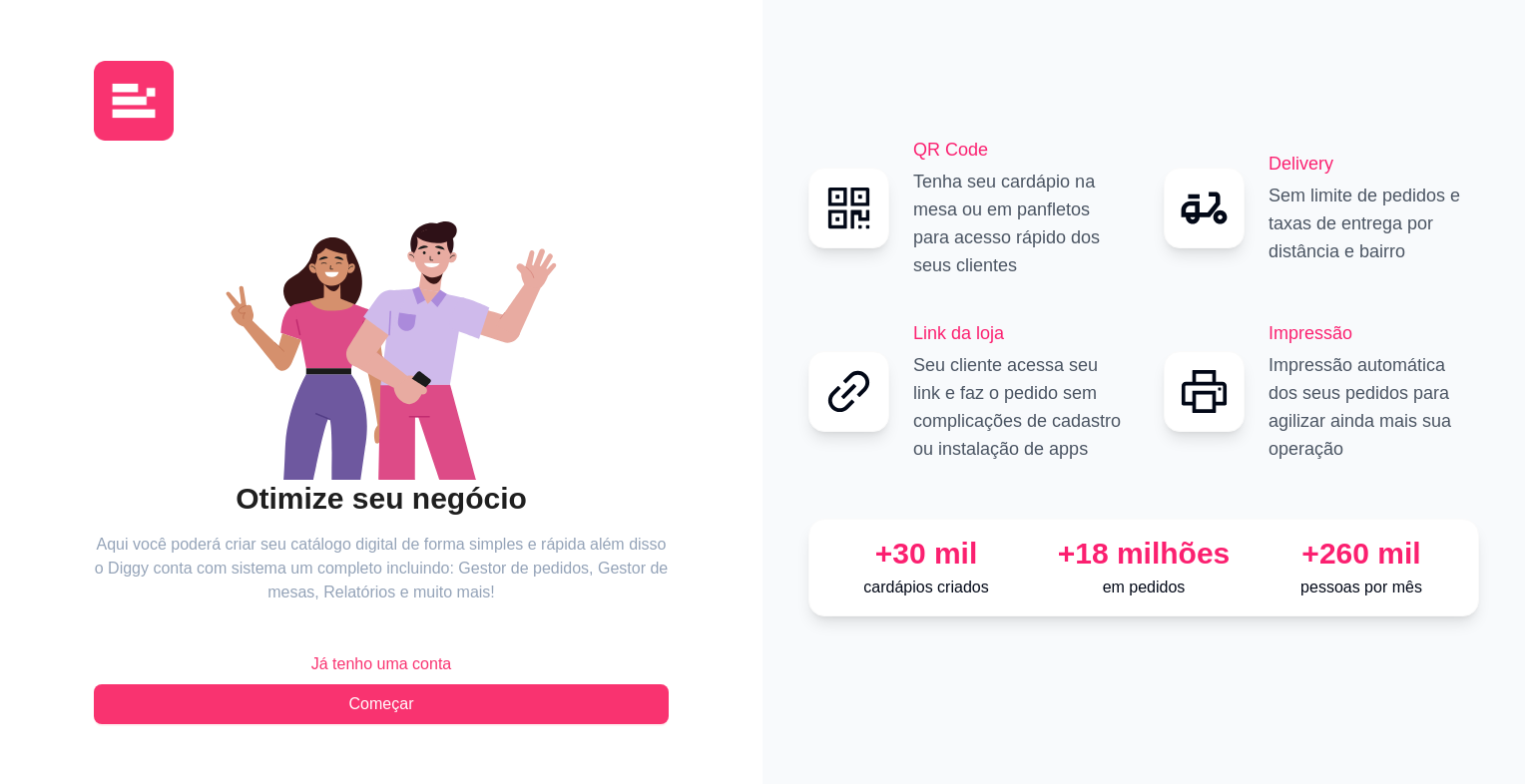scroll, scrollTop: 0, scrollLeft: 0, axis: both 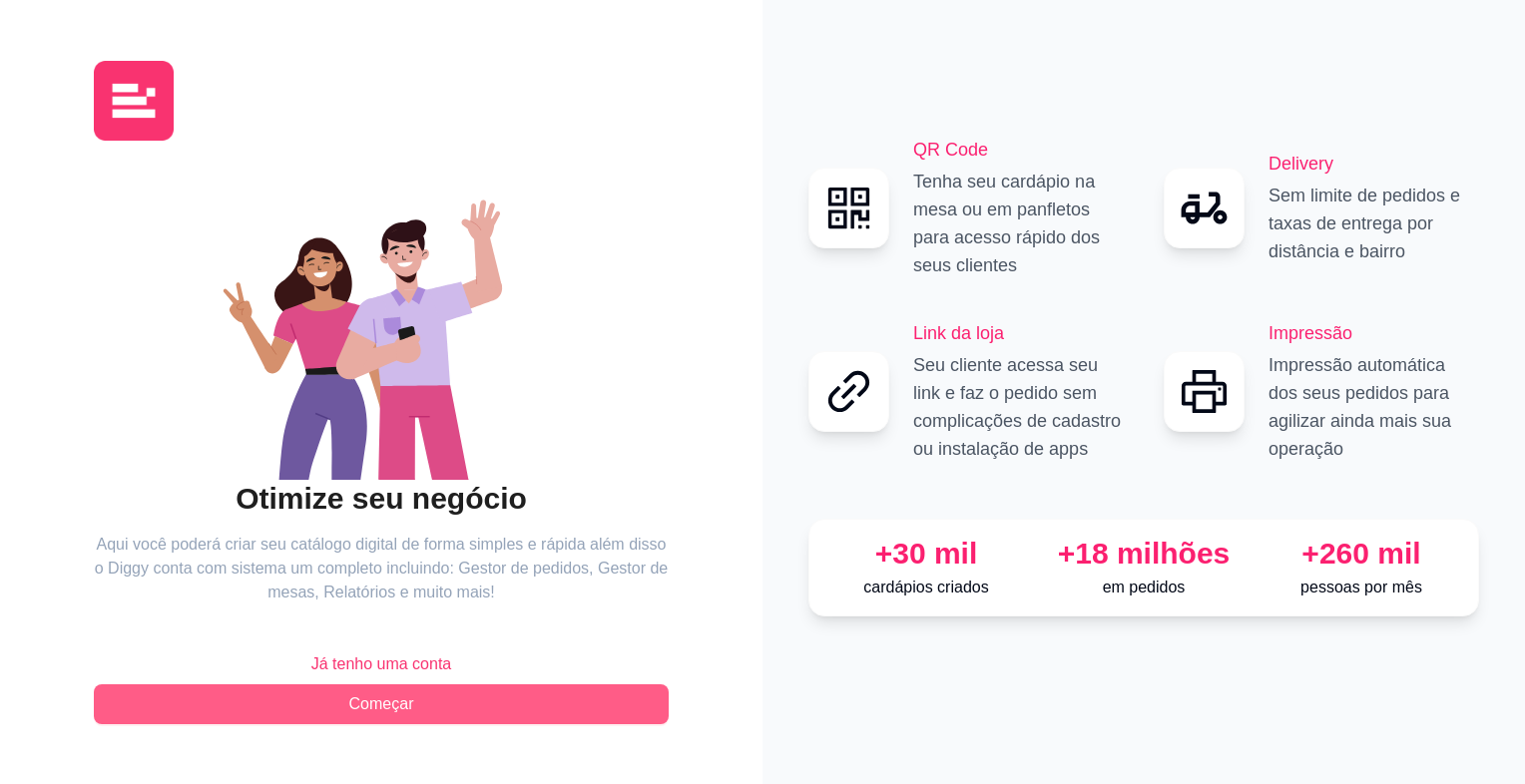click on "Começar" at bounding box center [381, 704] 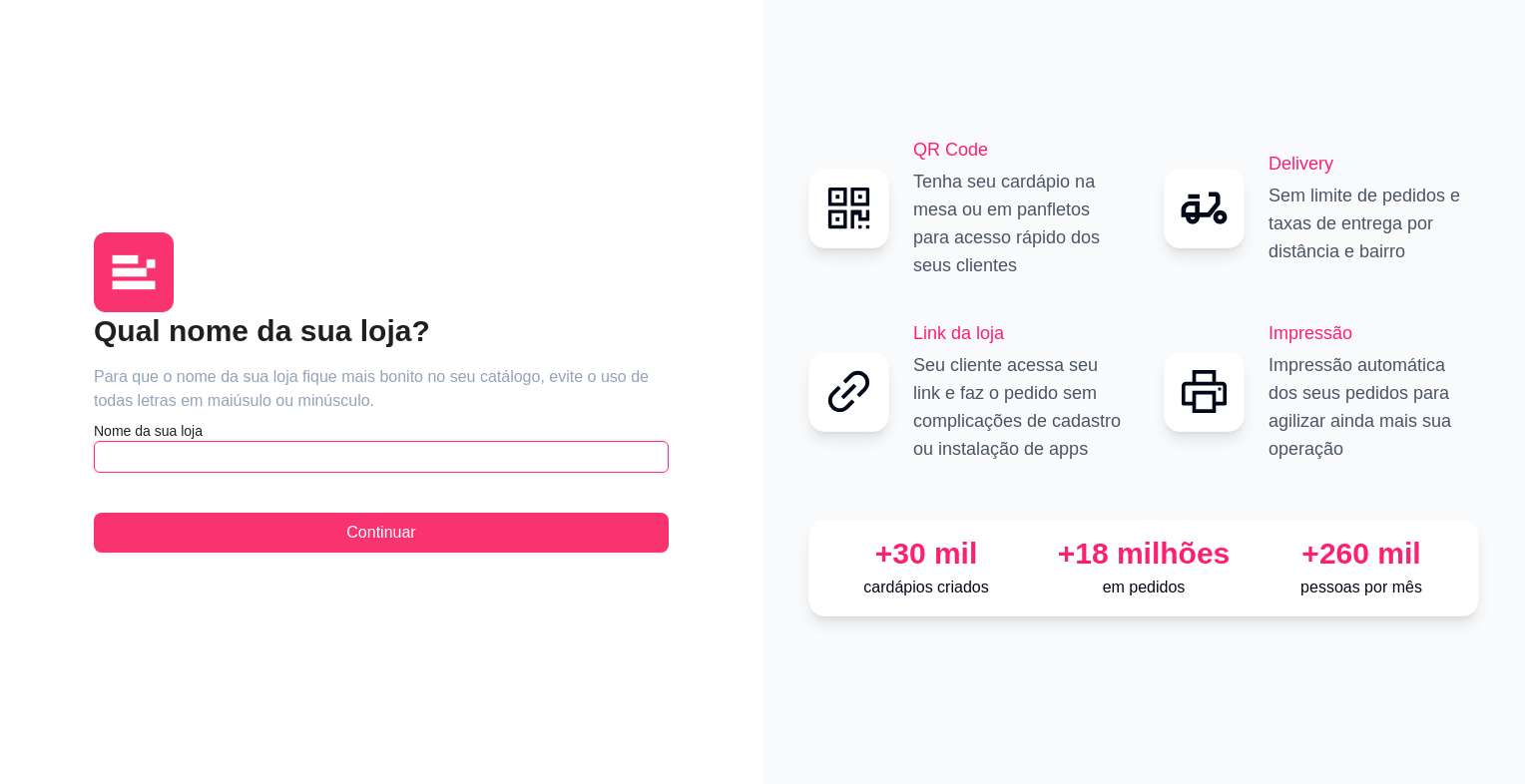 click at bounding box center (381, 457) 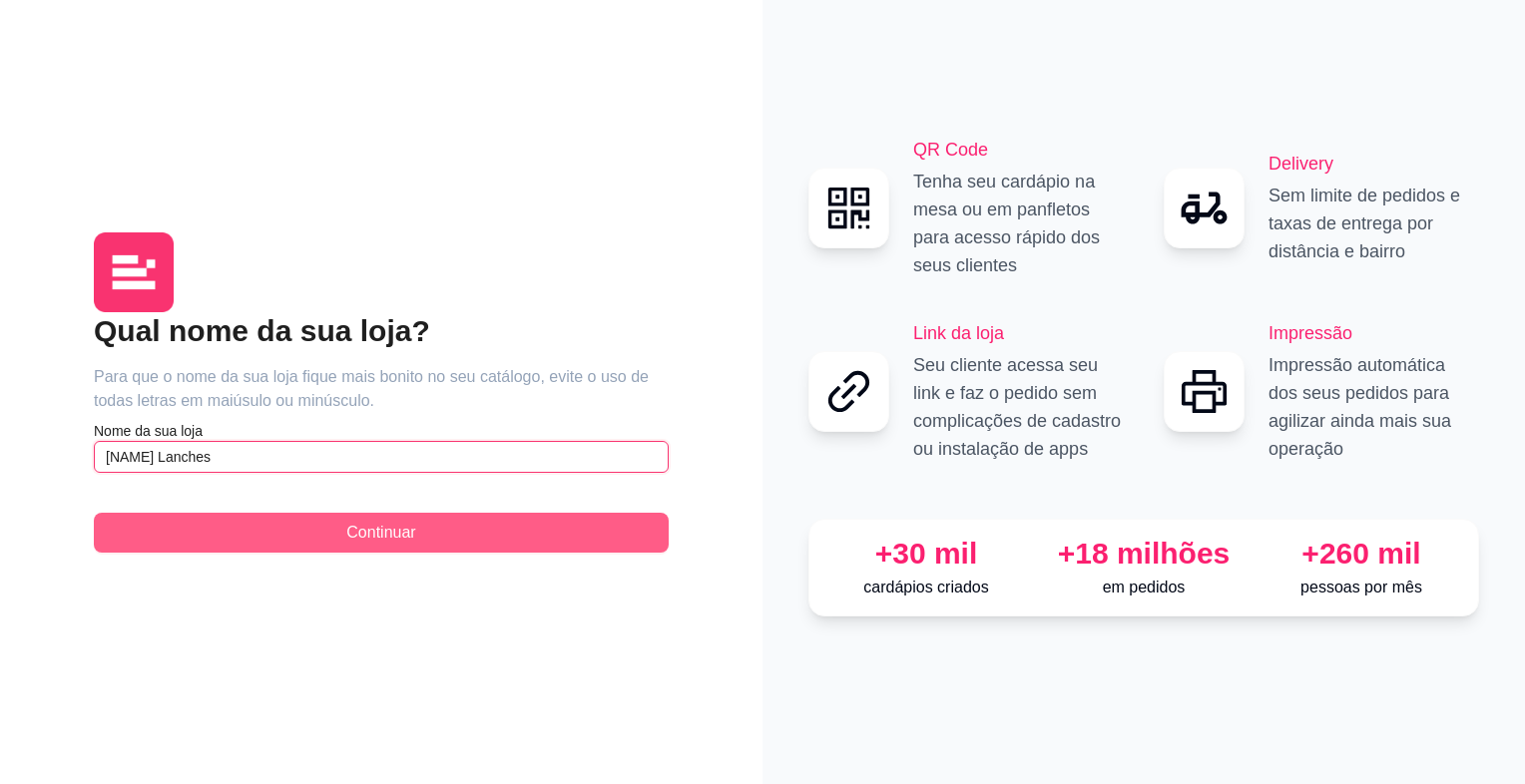 type on "[NAME] Lanches" 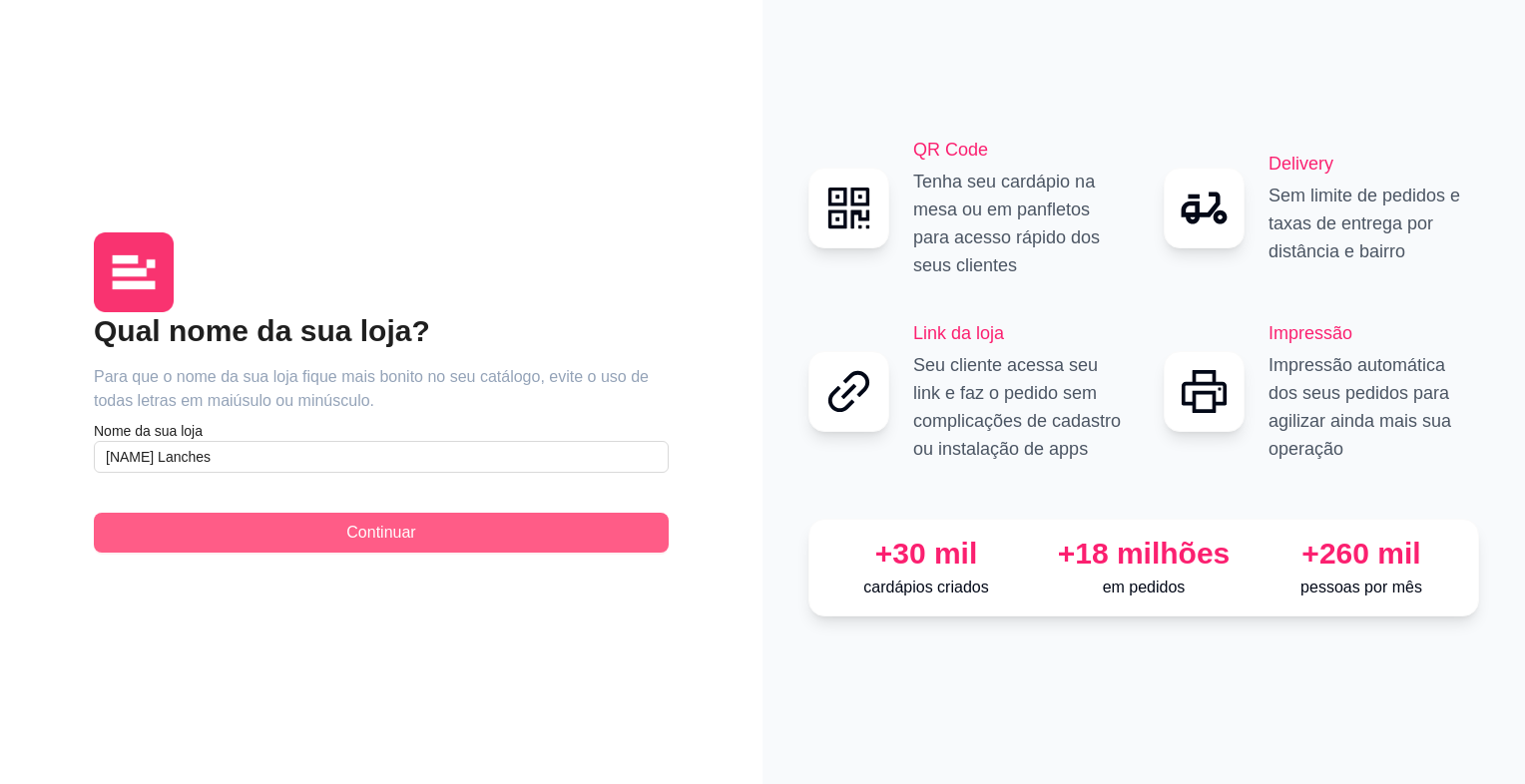 click on "Continuar" at bounding box center (381, 533) 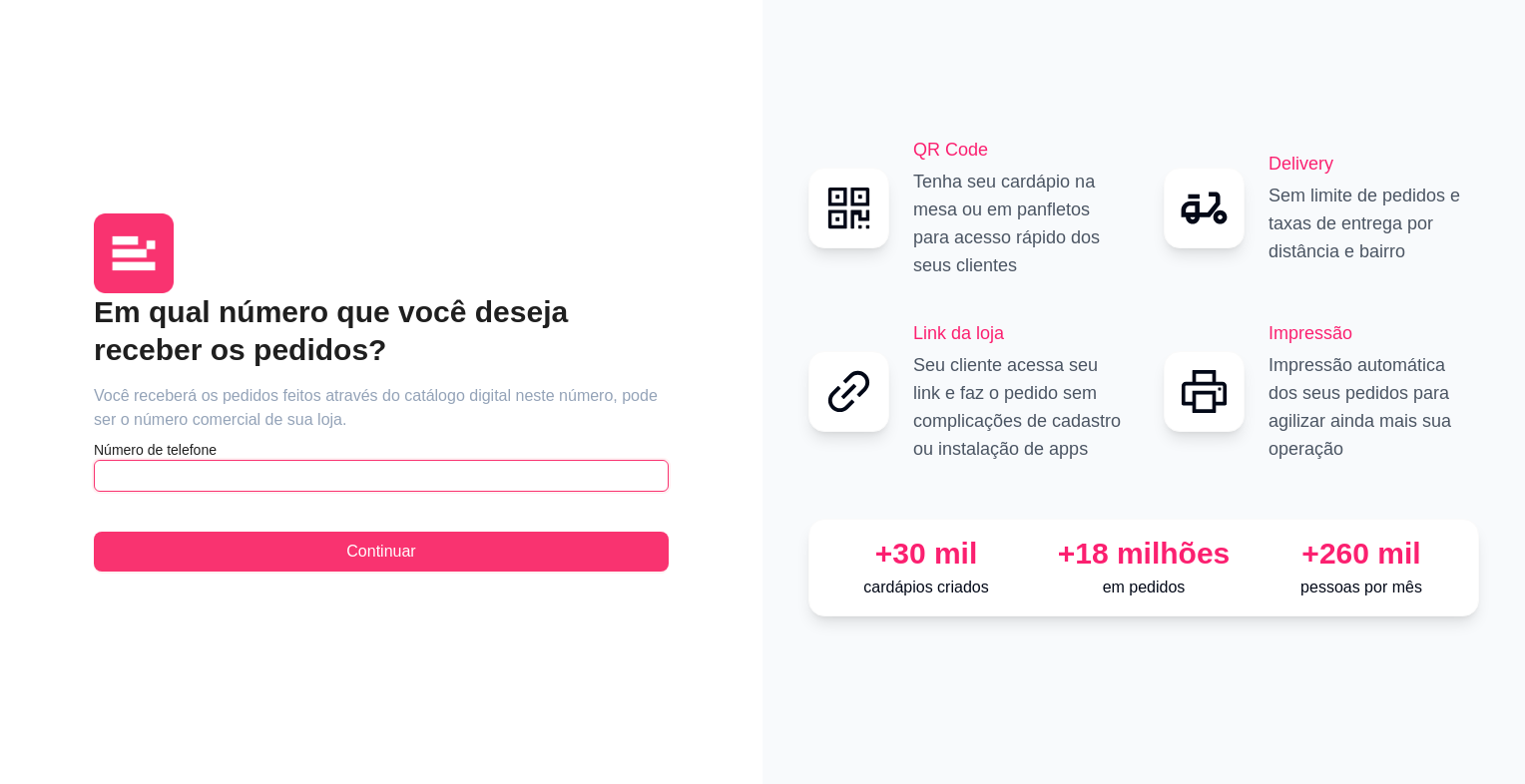 click at bounding box center (381, 476) 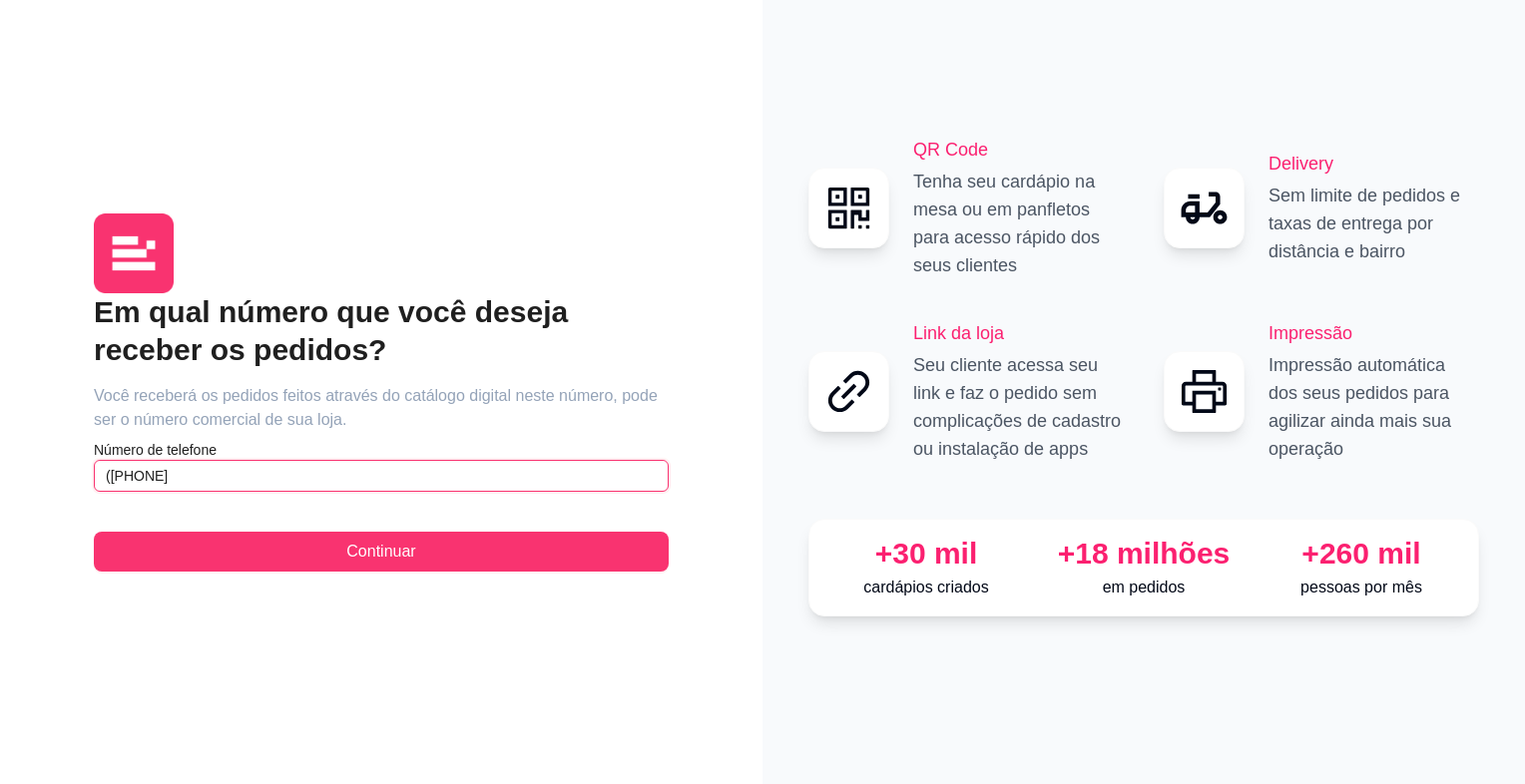 type on "([PHONE]" 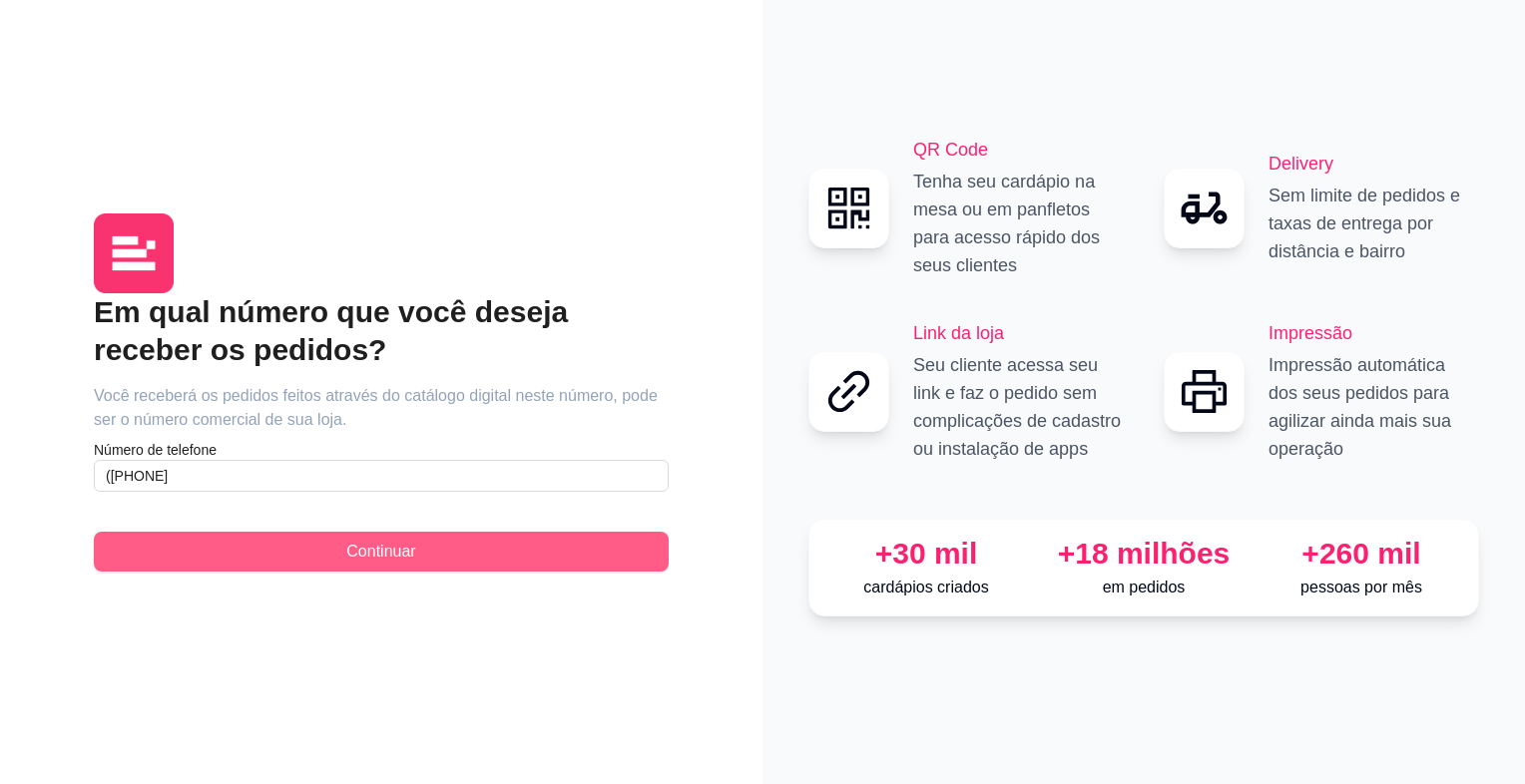 click on "Continuar" at bounding box center [380, 552] 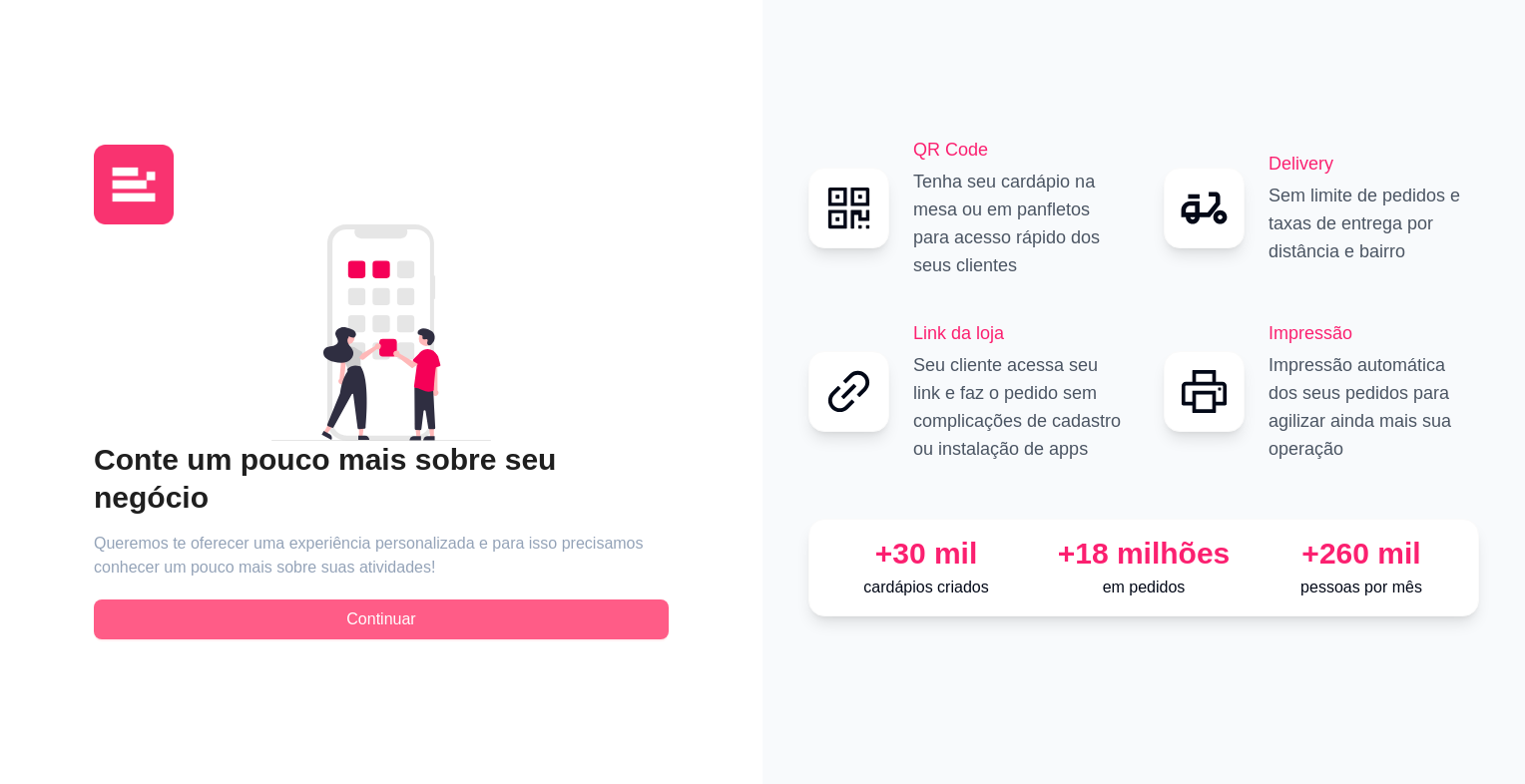 click on "Continuar" at bounding box center [380, 619] 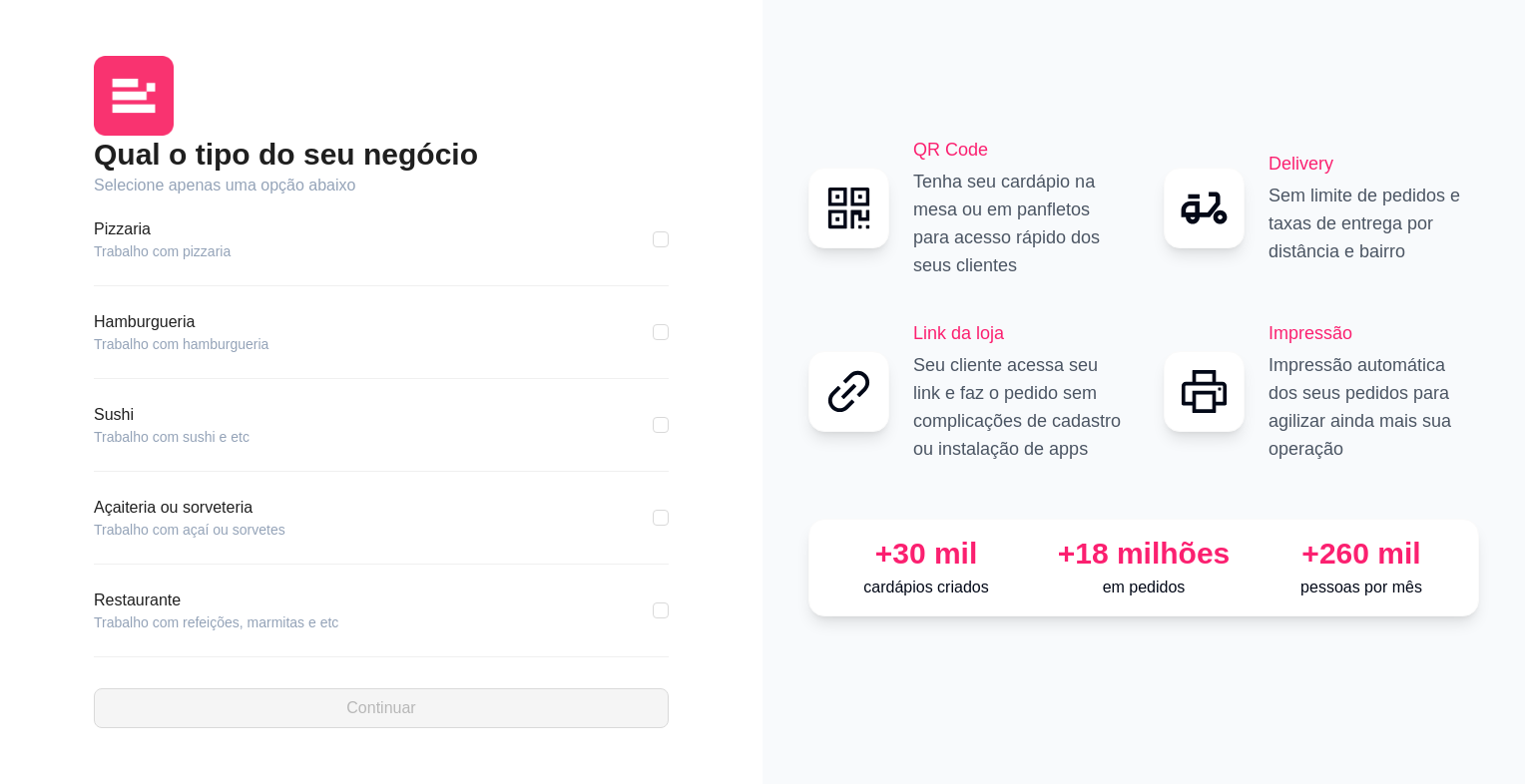 click on "Hamburgueria" at bounding box center (181, 322) 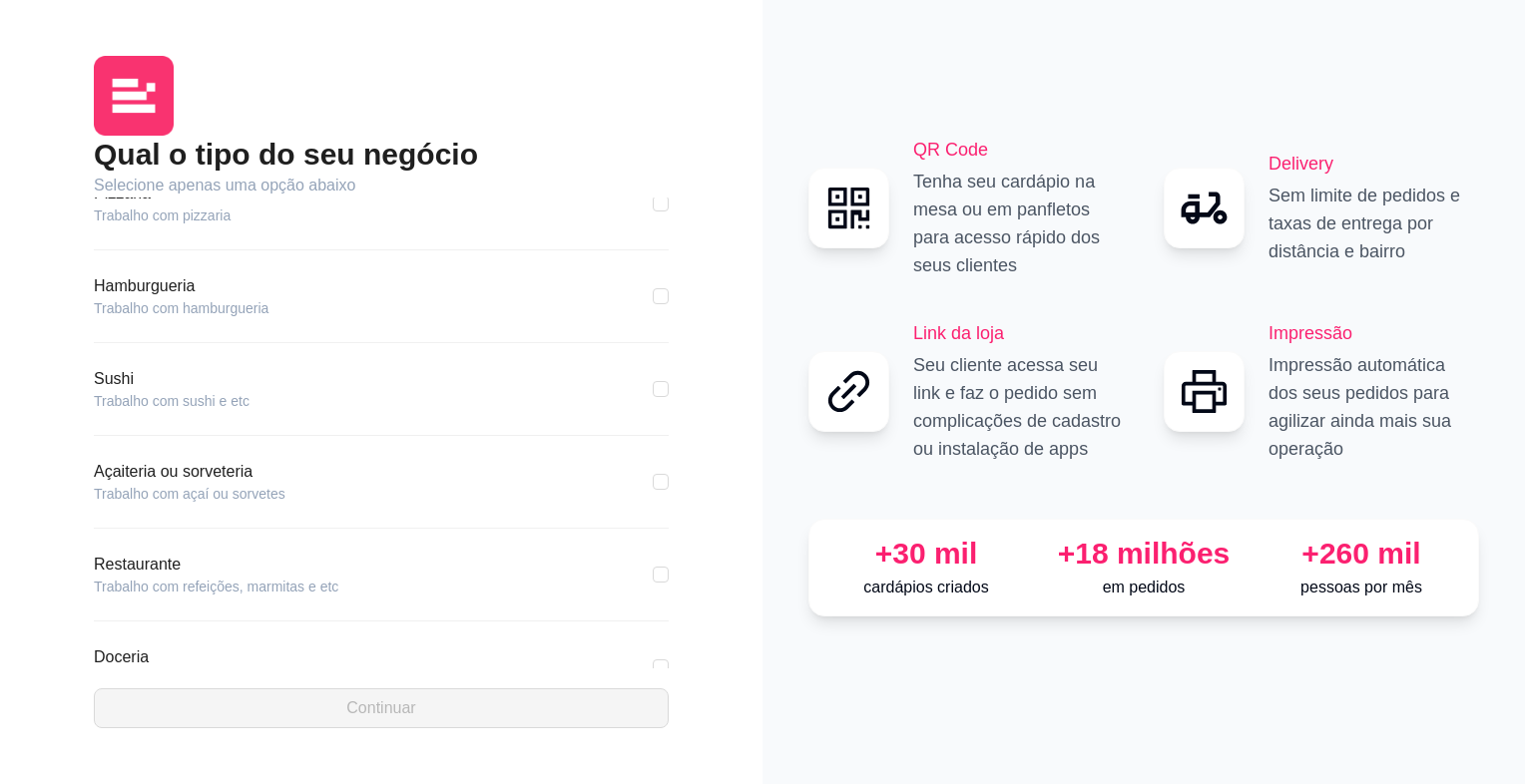 scroll, scrollTop: 0, scrollLeft: 0, axis: both 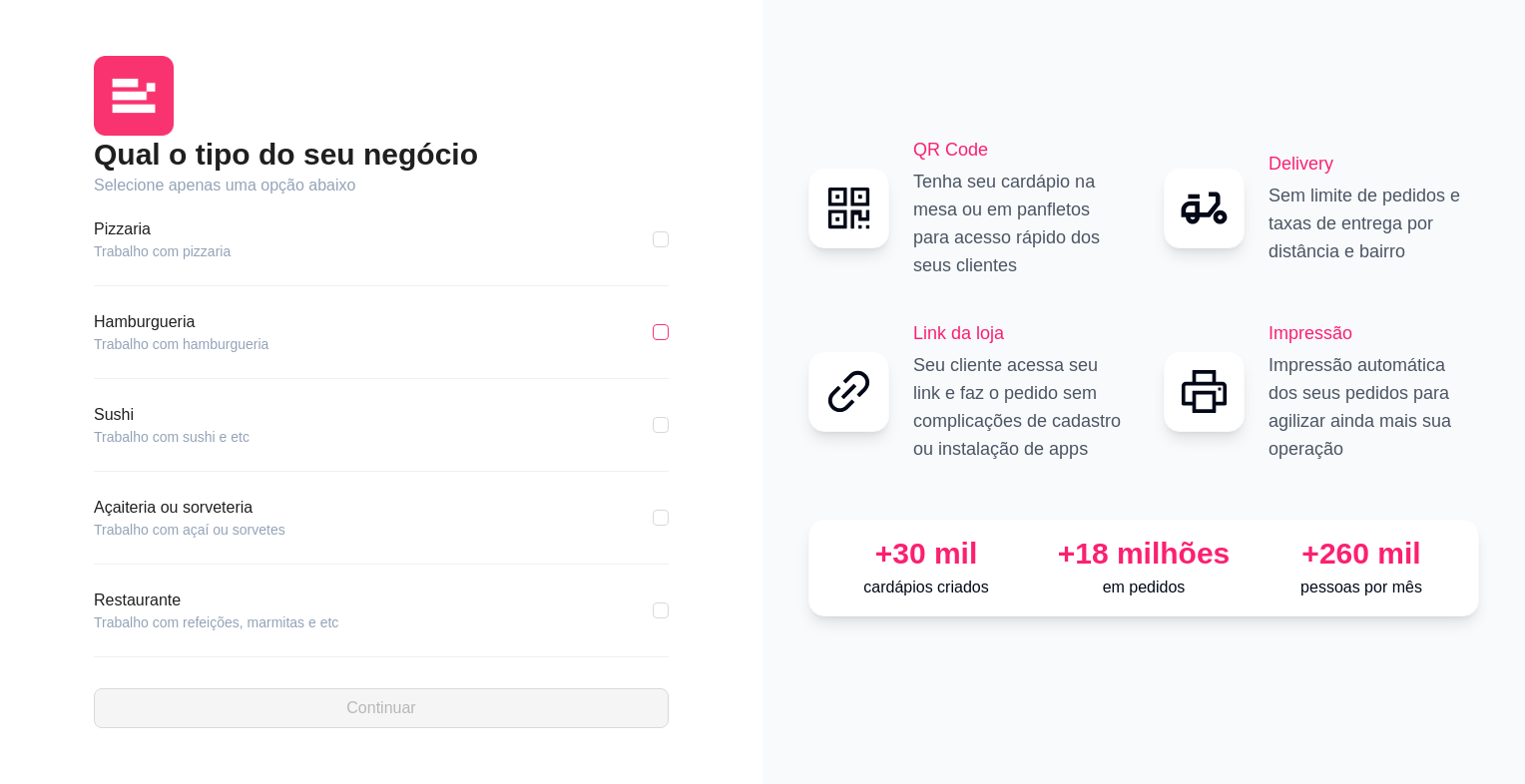 click at bounding box center [661, 332] 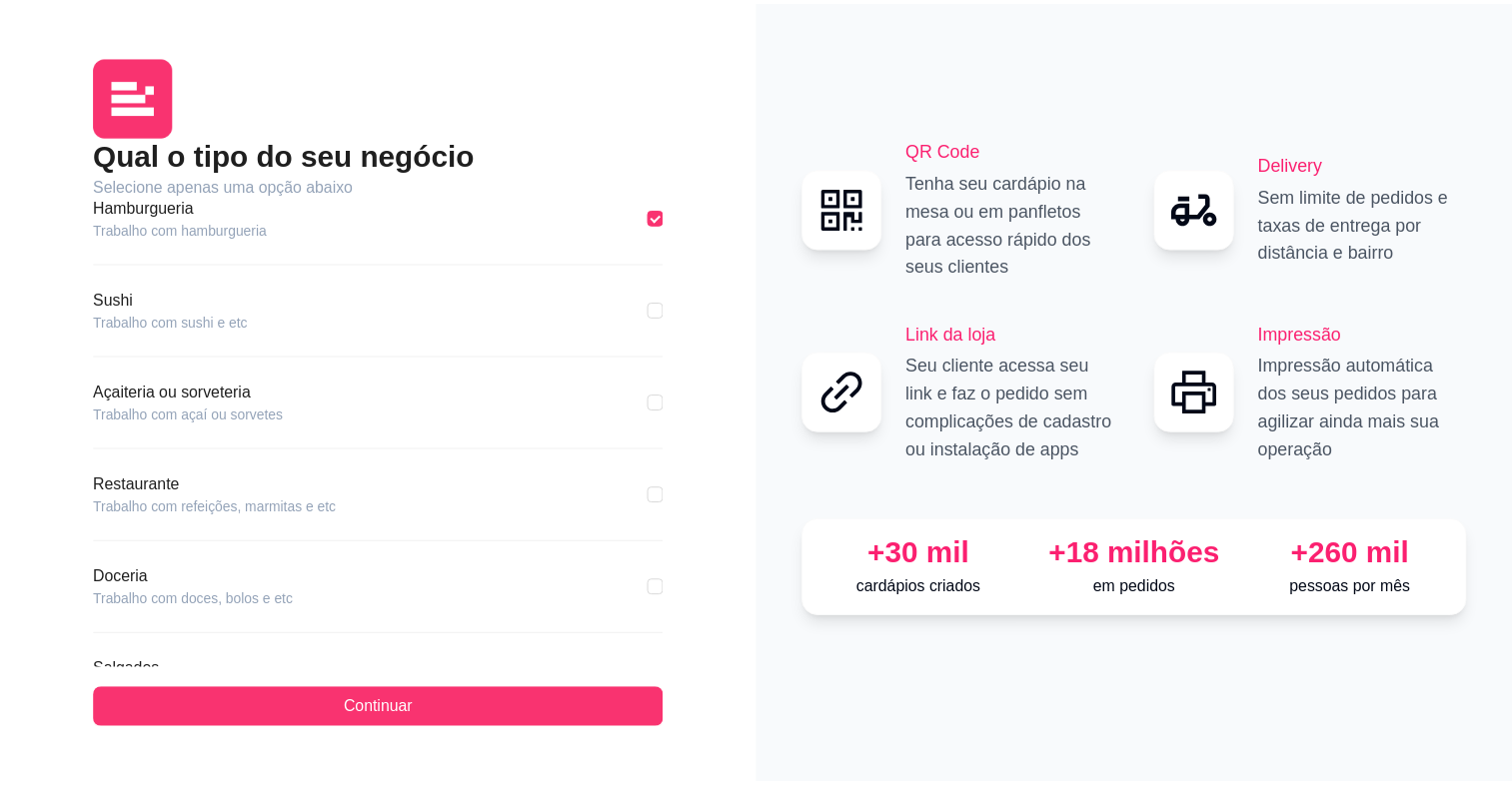 scroll, scrollTop: 291, scrollLeft: 0, axis: vertical 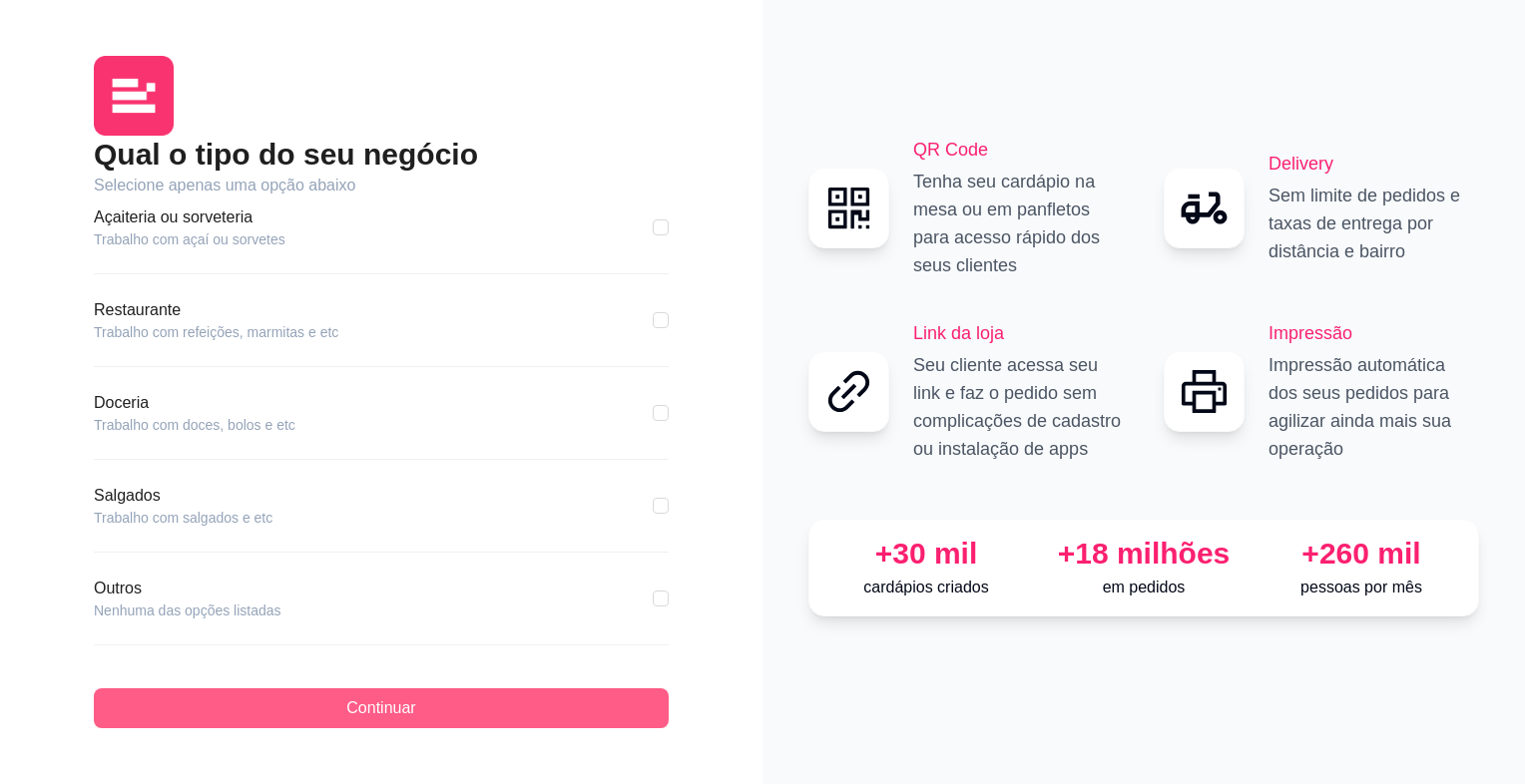 click on "Continuar" at bounding box center (381, 708) 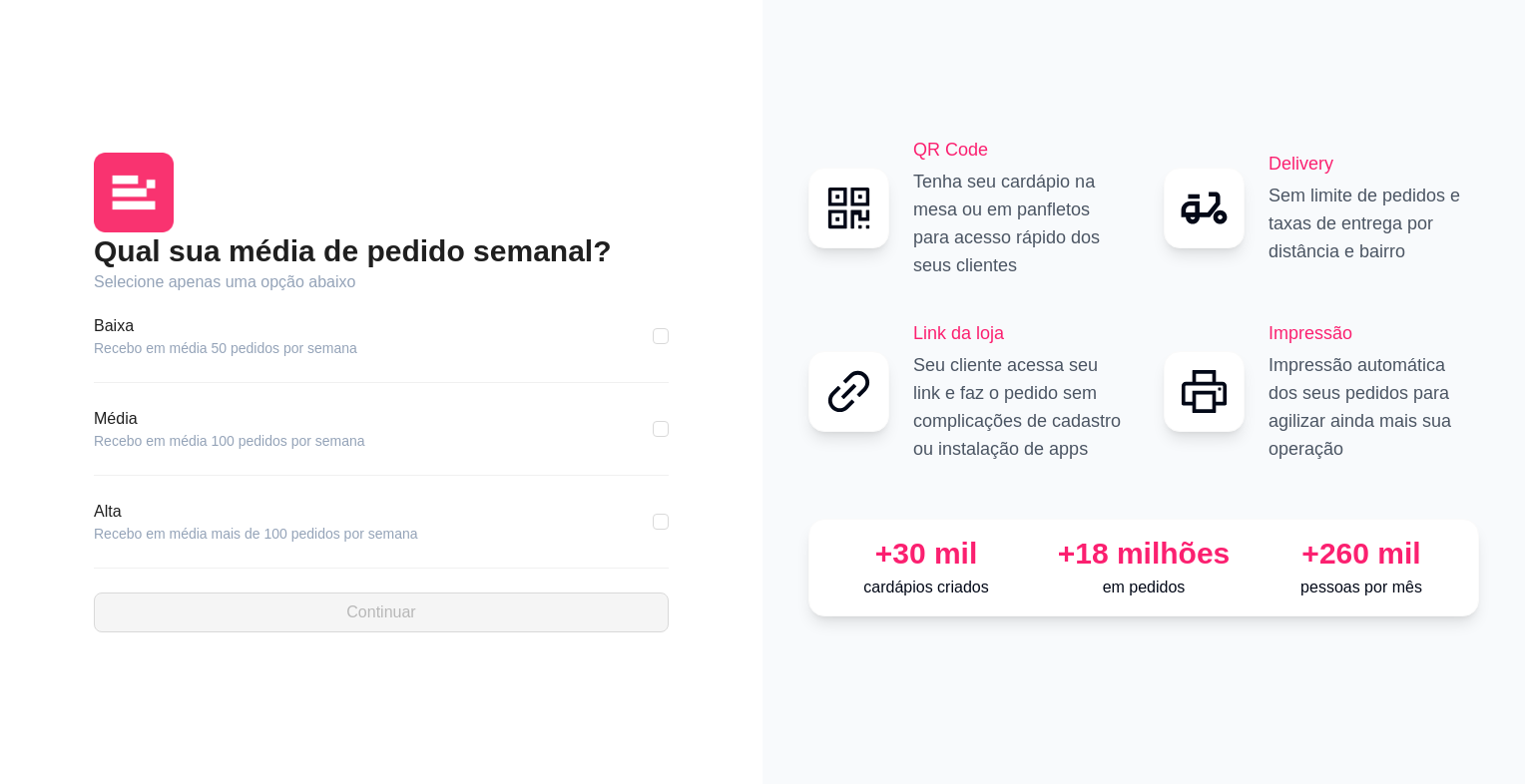 click on "Alta Recebo em média mais de 100 pedidos por semana" at bounding box center (381, 522) 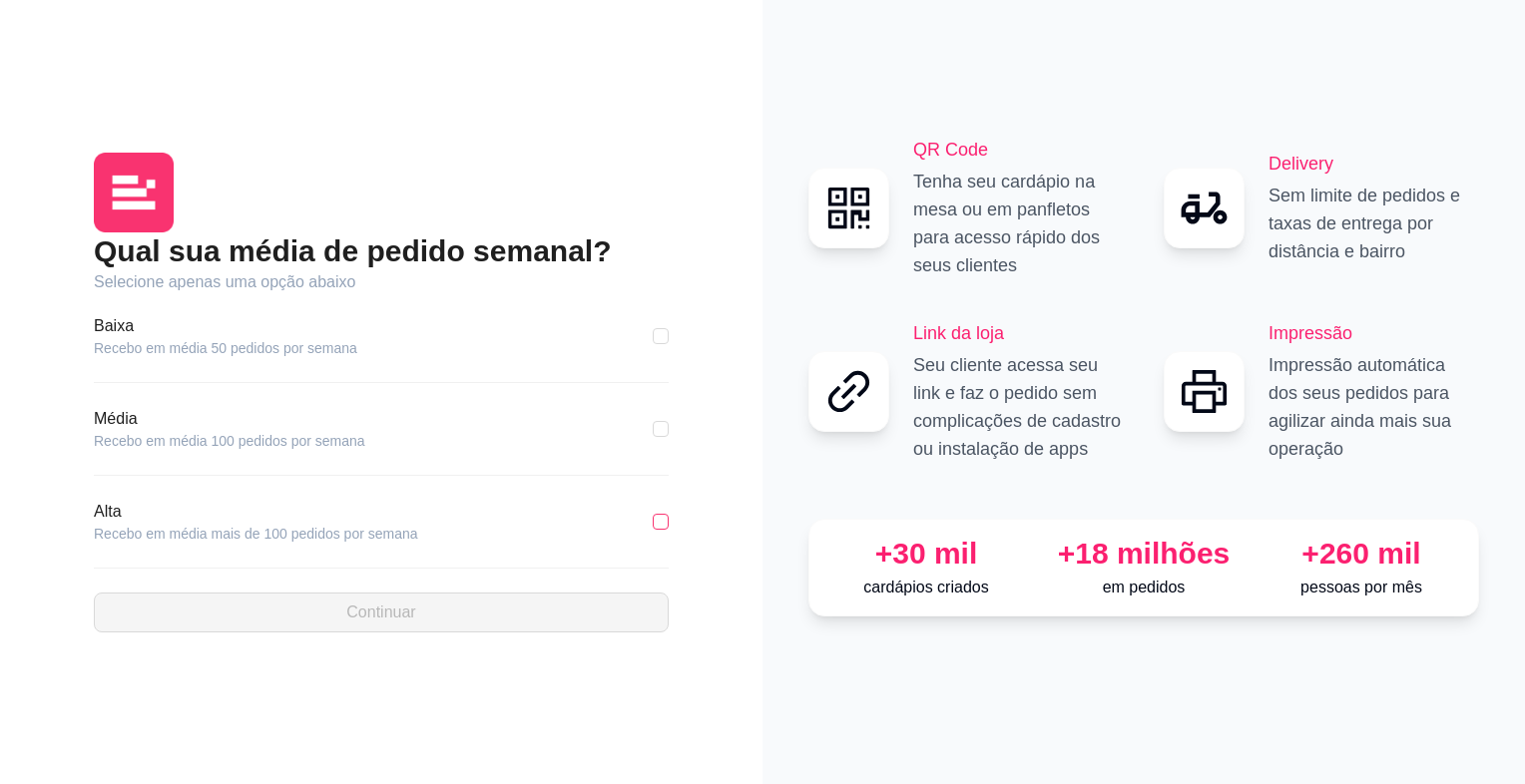 click at bounding box center (661, 522) 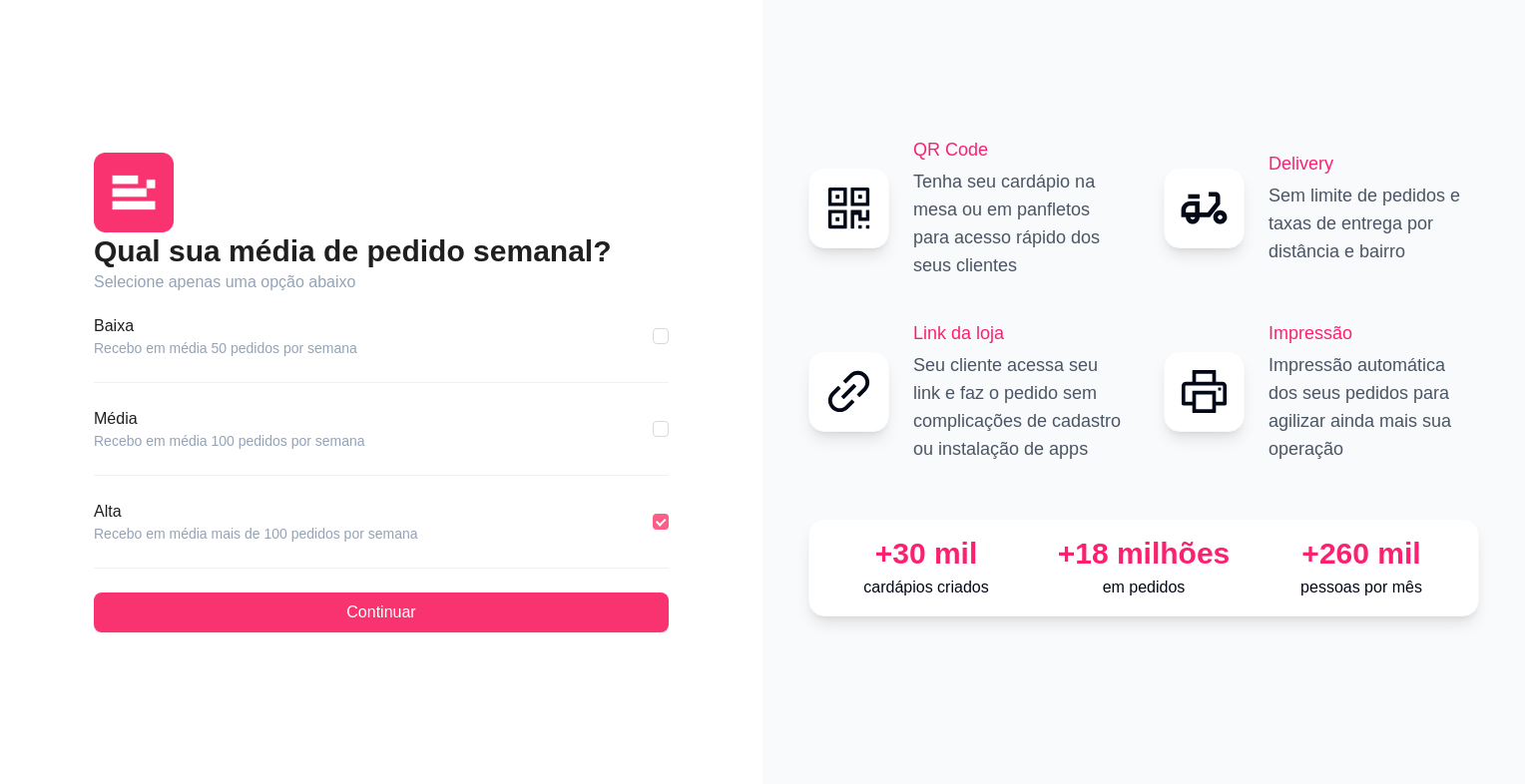 click at bounding box center (661, 522) 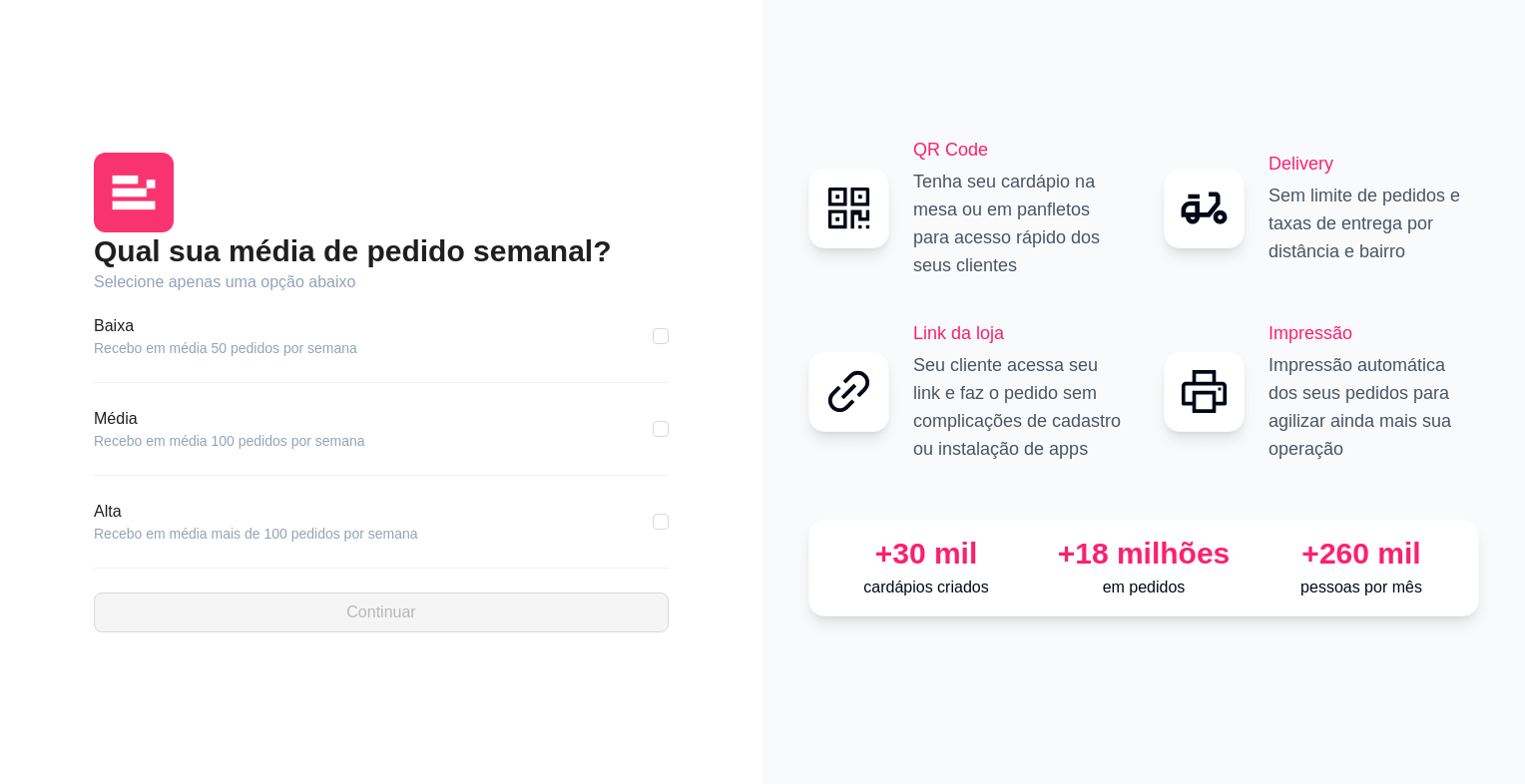 click on "Média Recebo em média 100 pedidos por semana" at bounding box center [381, 441] 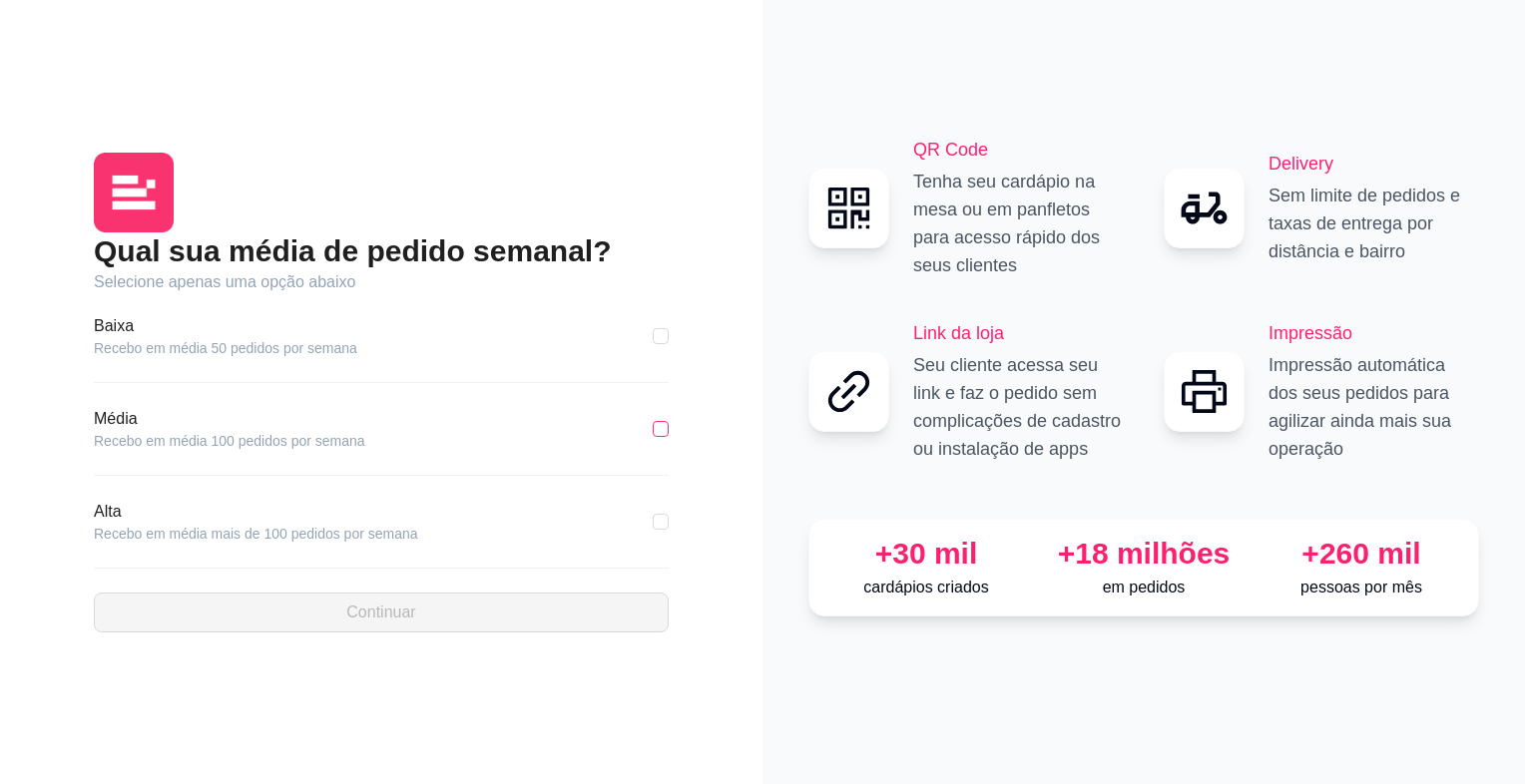 click at bounding box center (661, 429) 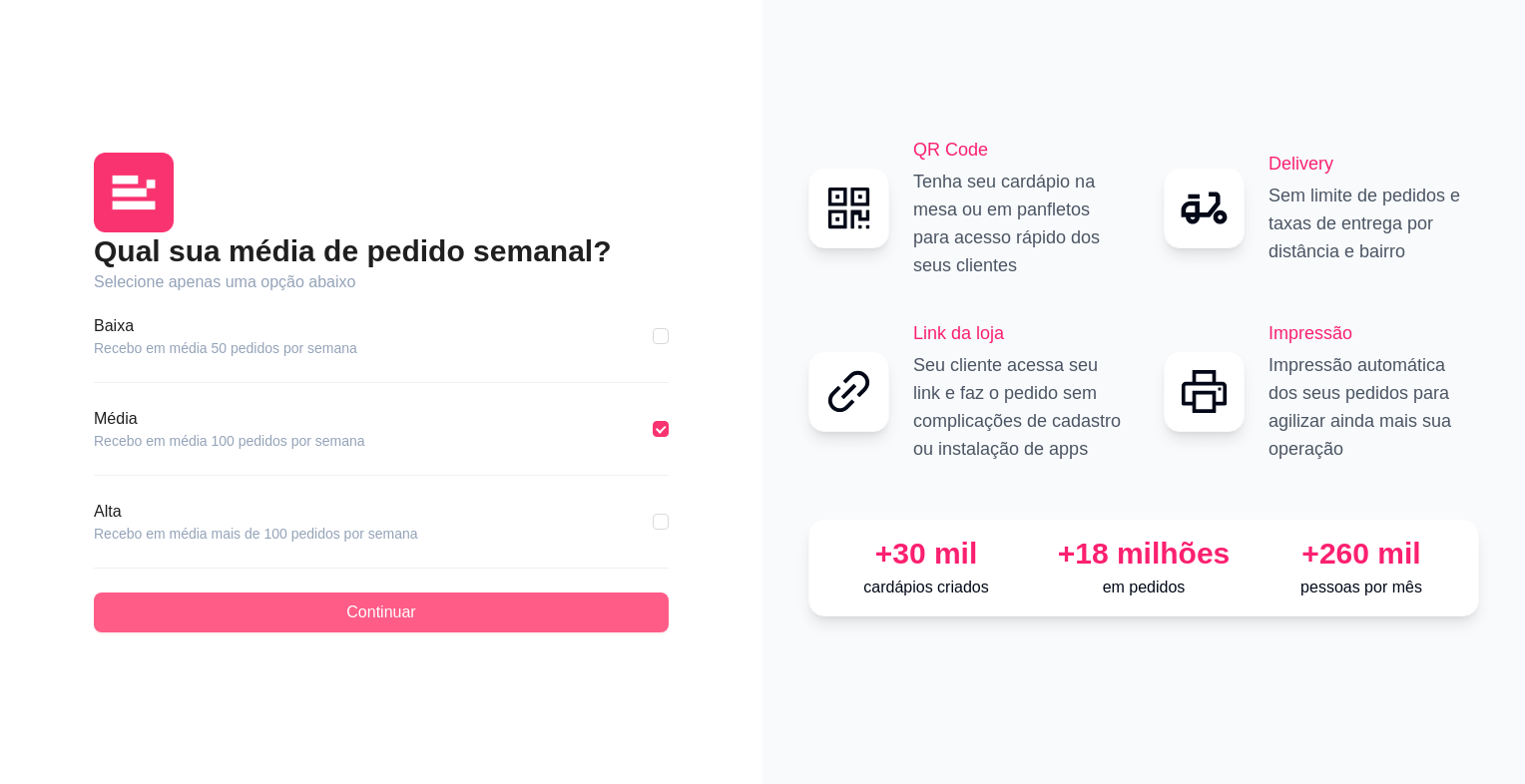 click on "Continuar" at bounding box center (381, 612) 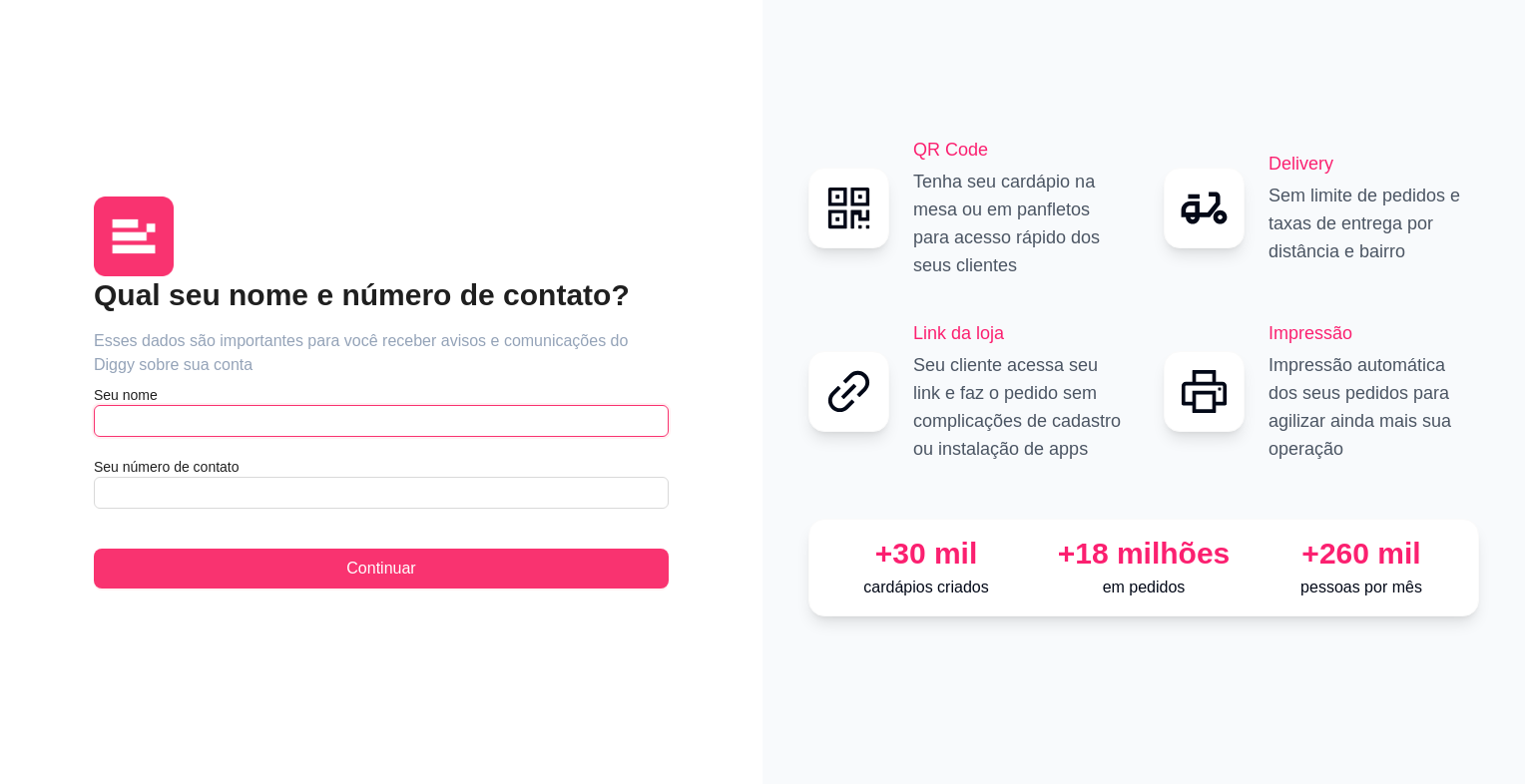 click at bounding box center [381, 421] 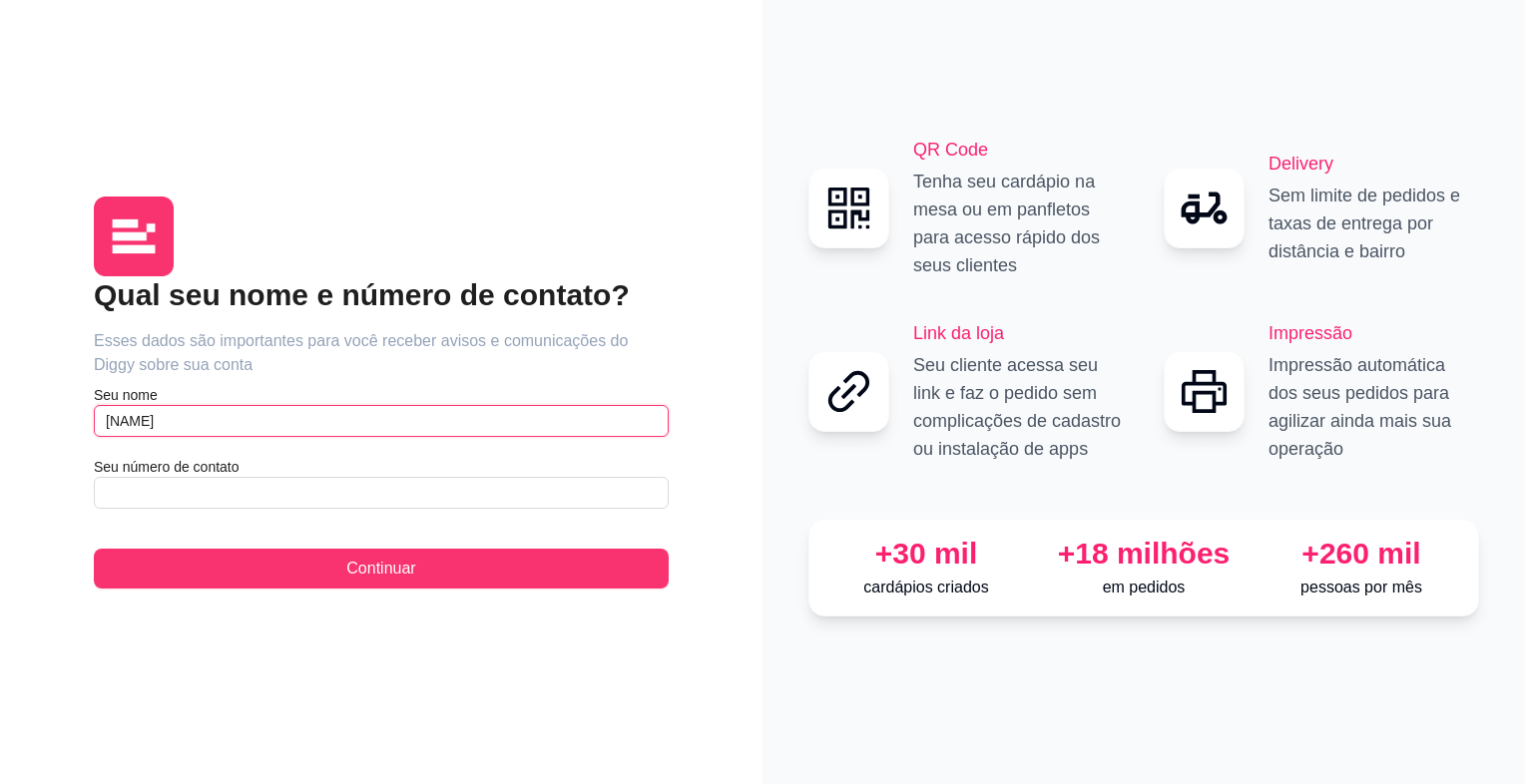 type on "[NAME]" 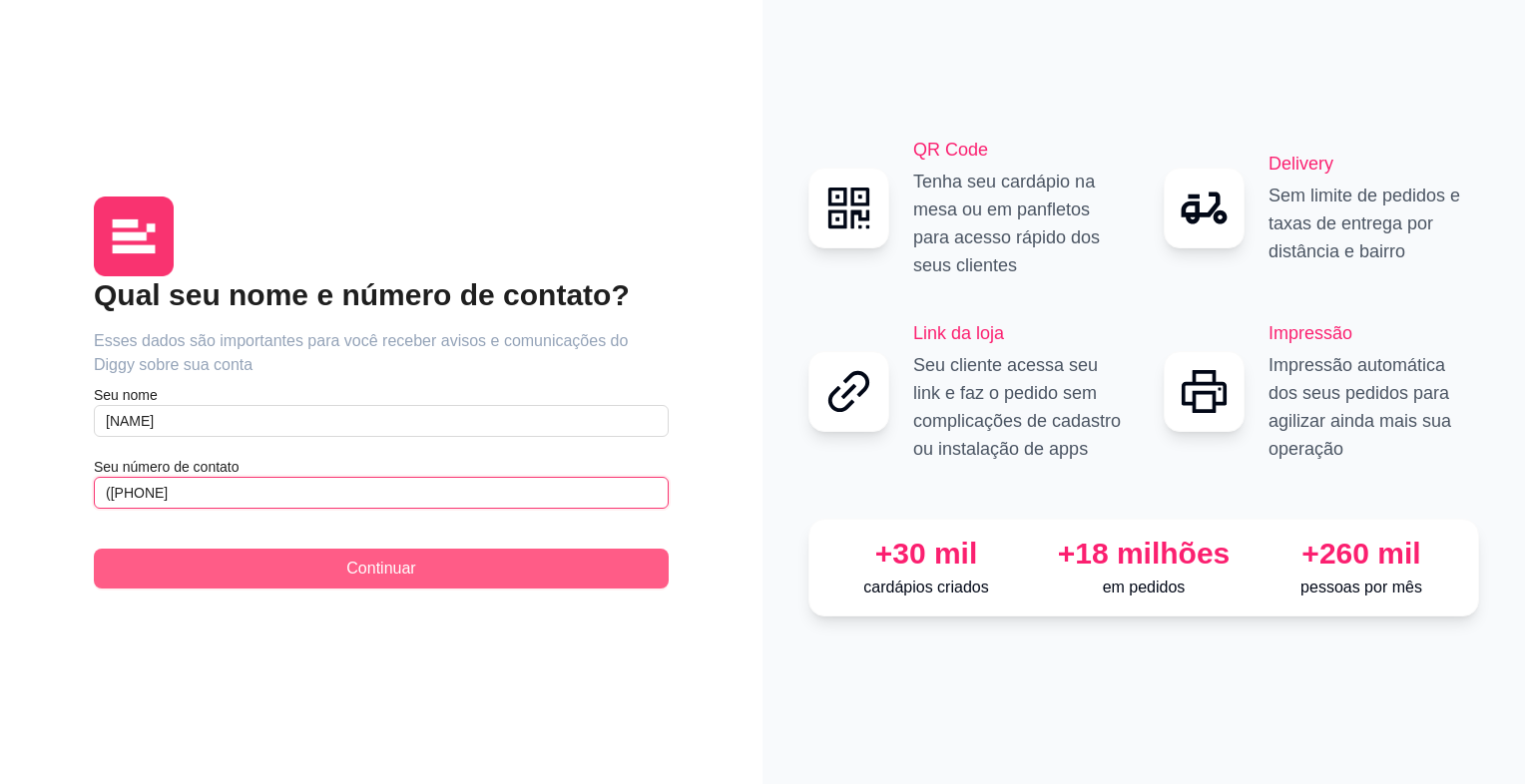 type on "([PHONE]" 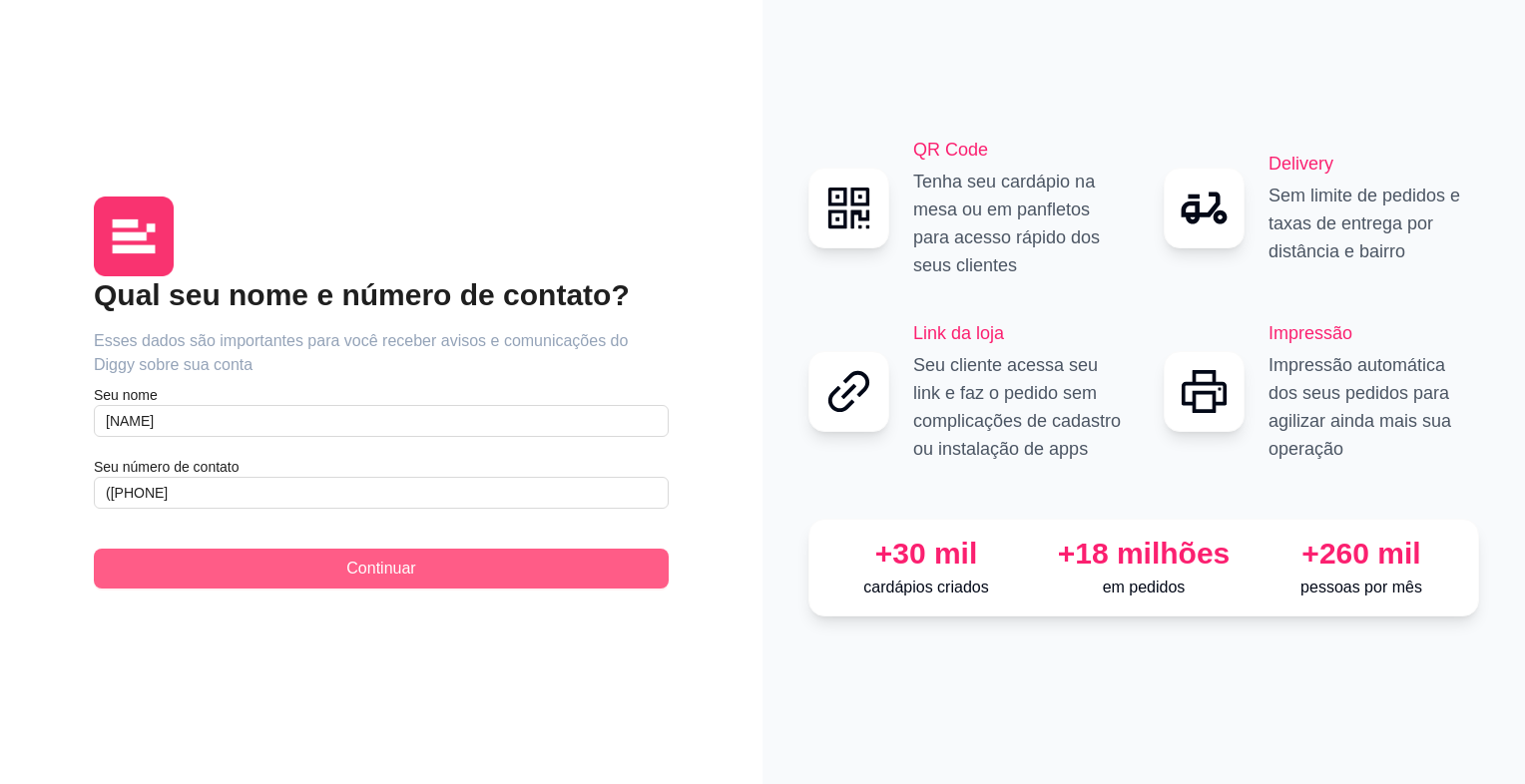 click on "Continuar" at bounding box center (381, 569) 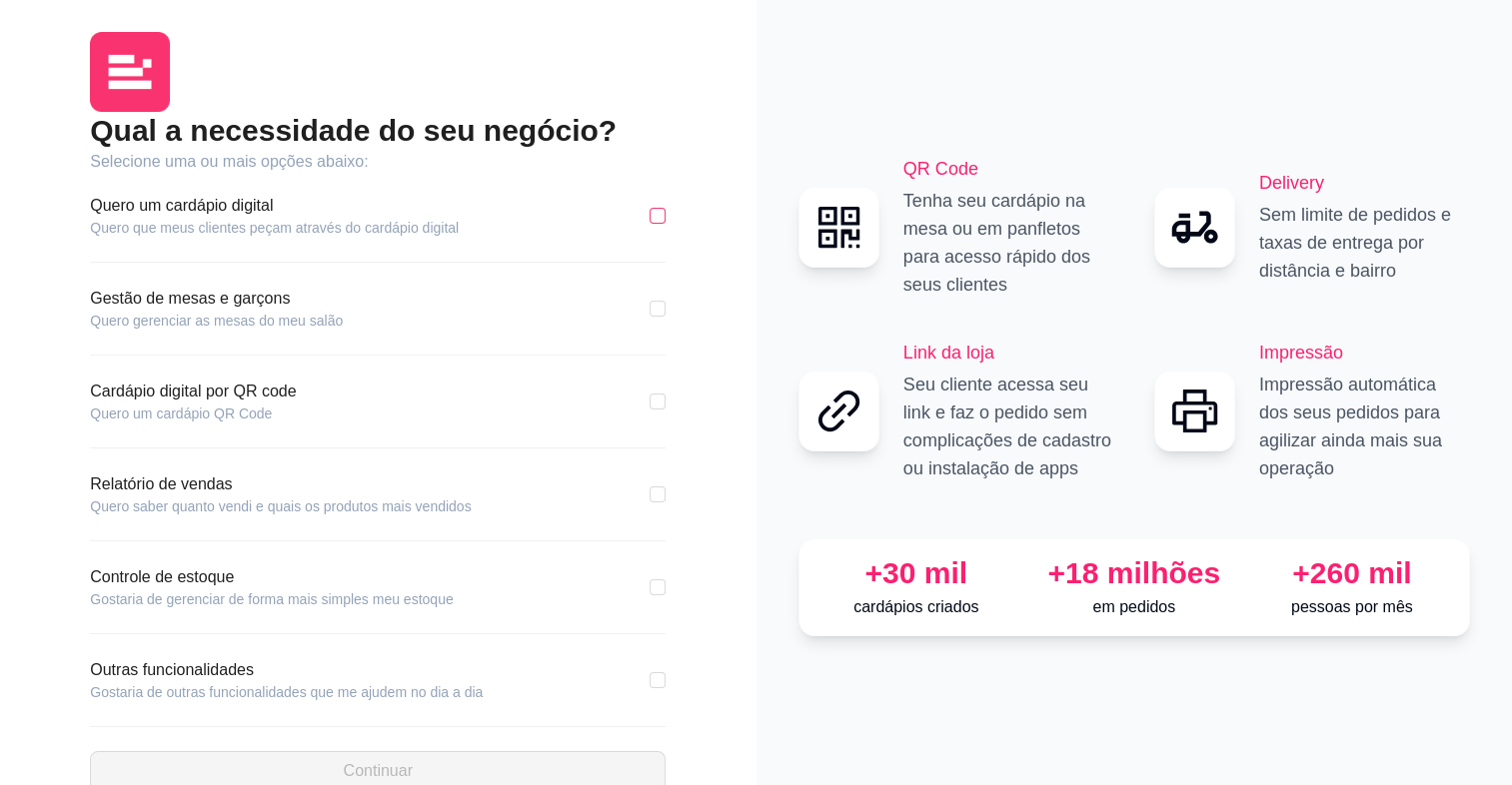 click at bounding box center (658, 216) 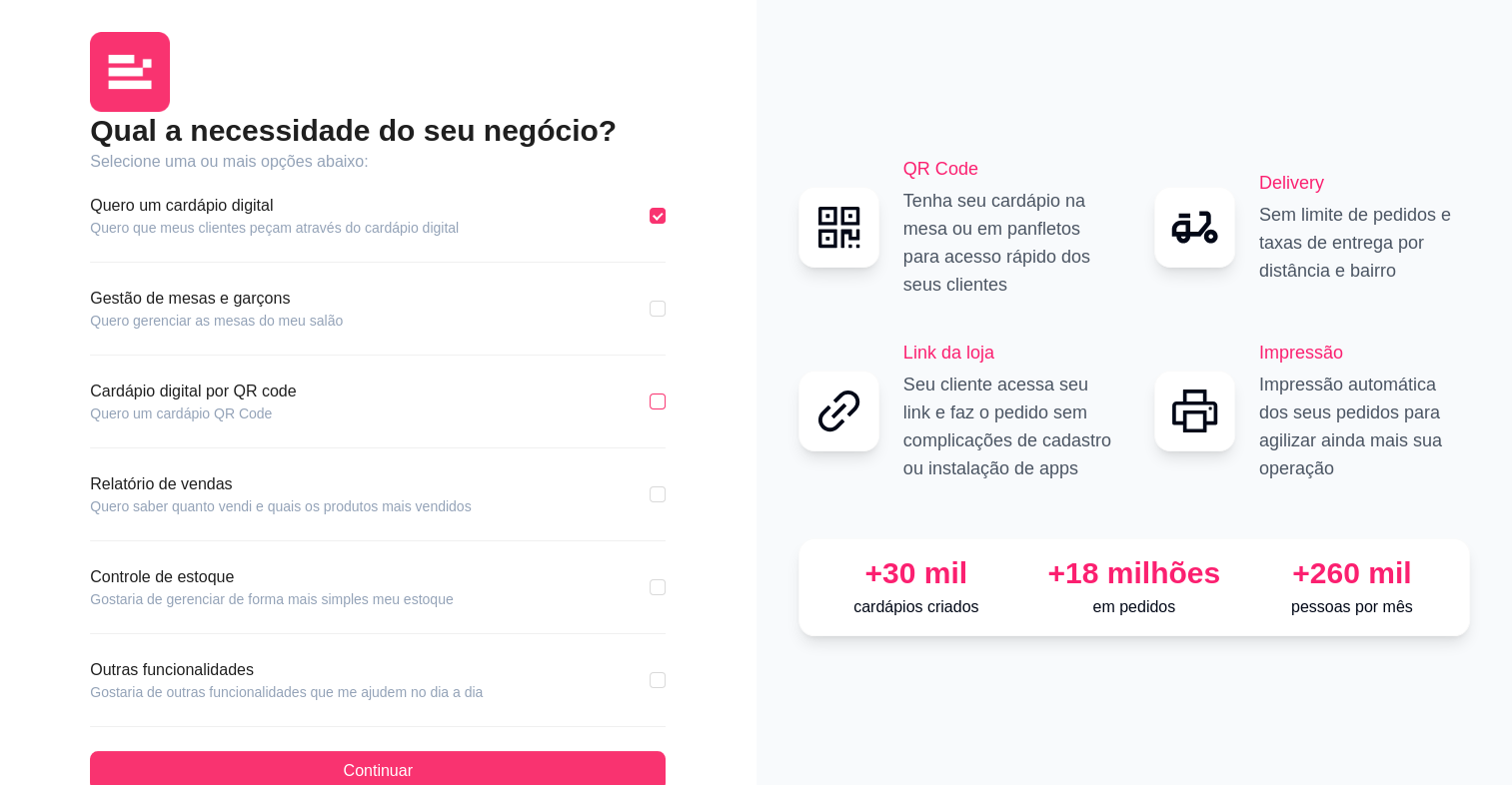click at bounding box center [658, 401] 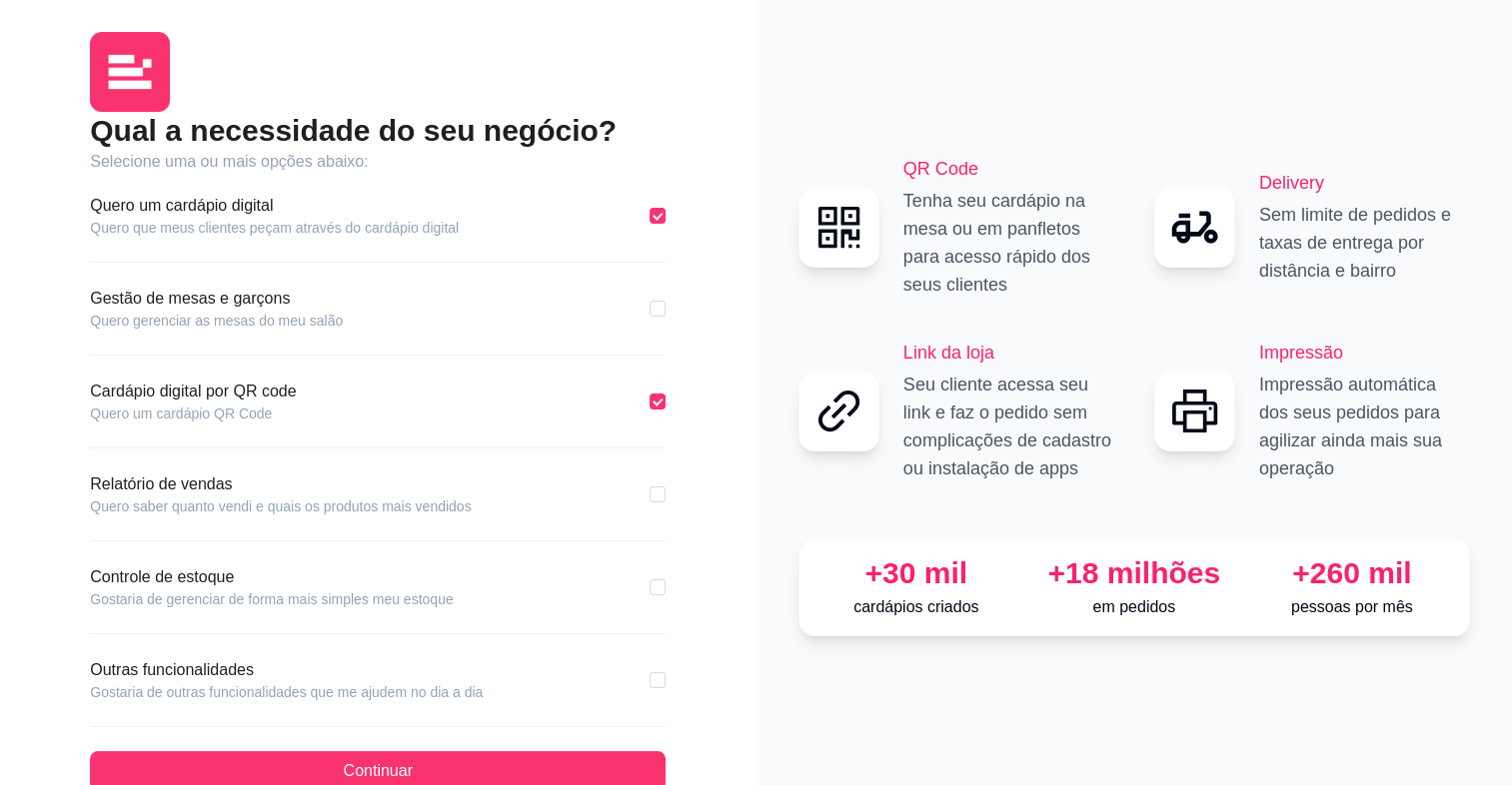 scroll, scrollTop: 37, scrollLeft: 0, axis: vertical 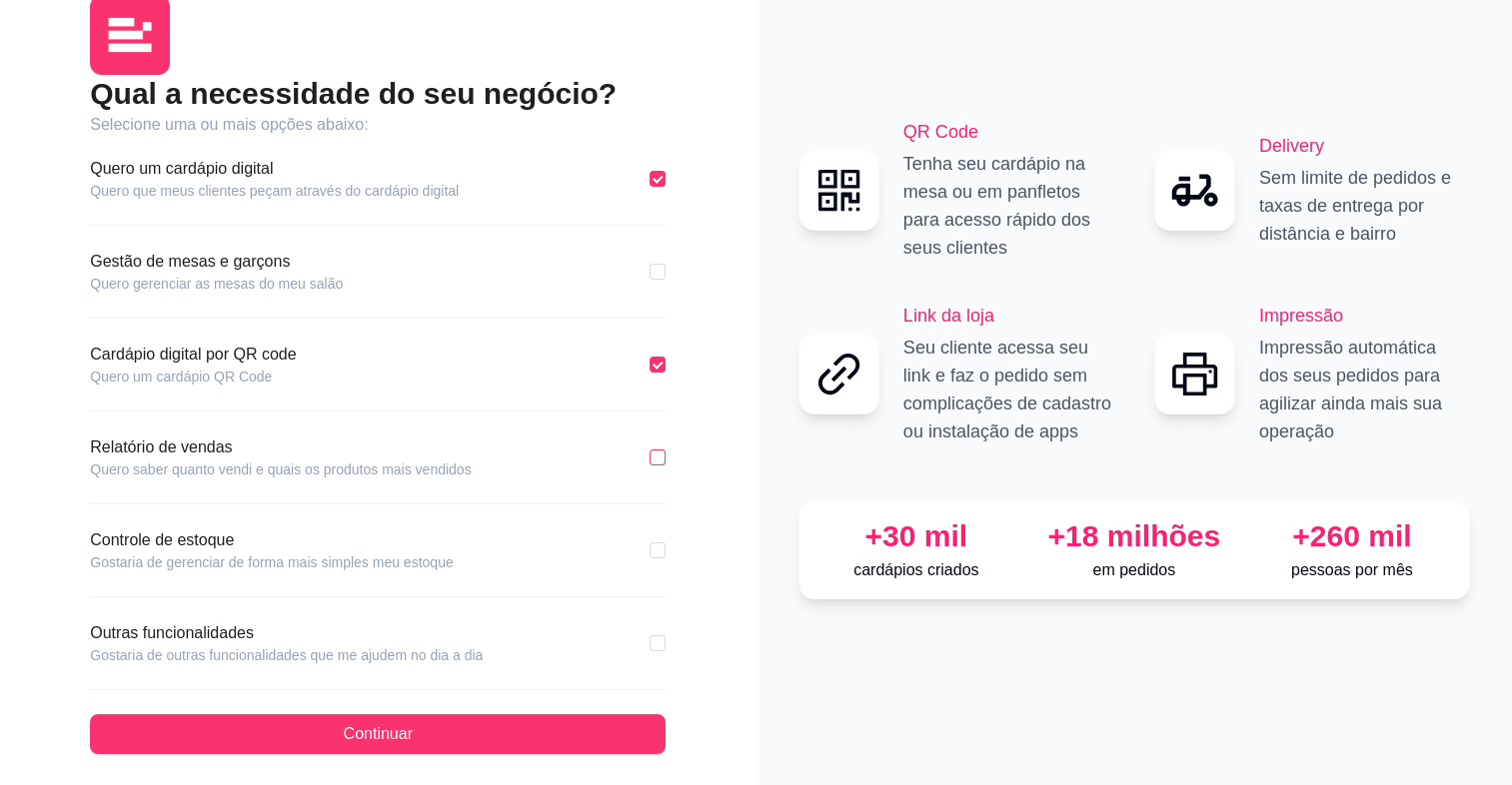 click at bounding box center (658, 457) 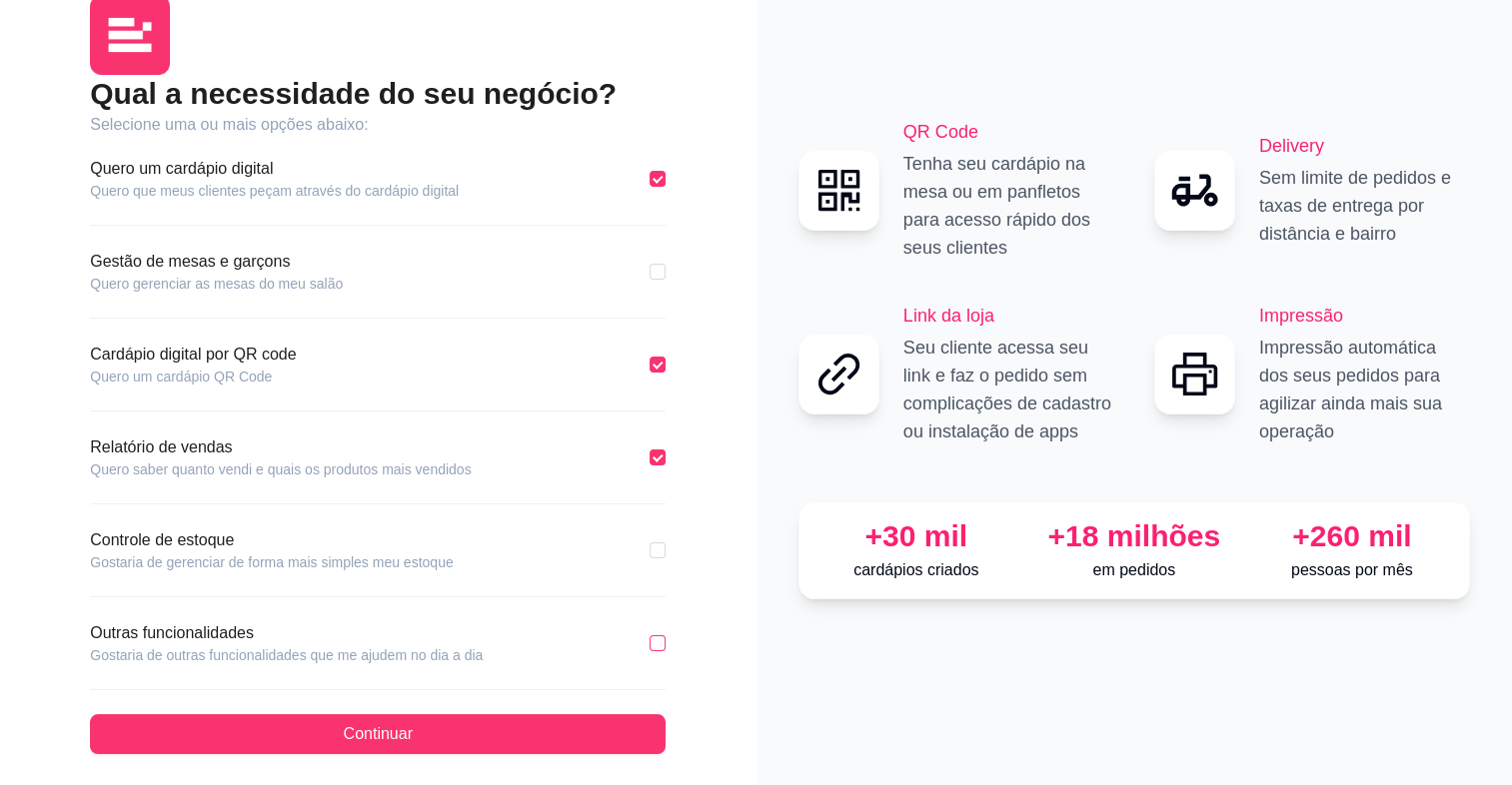 click at bounding box center (658, 643) 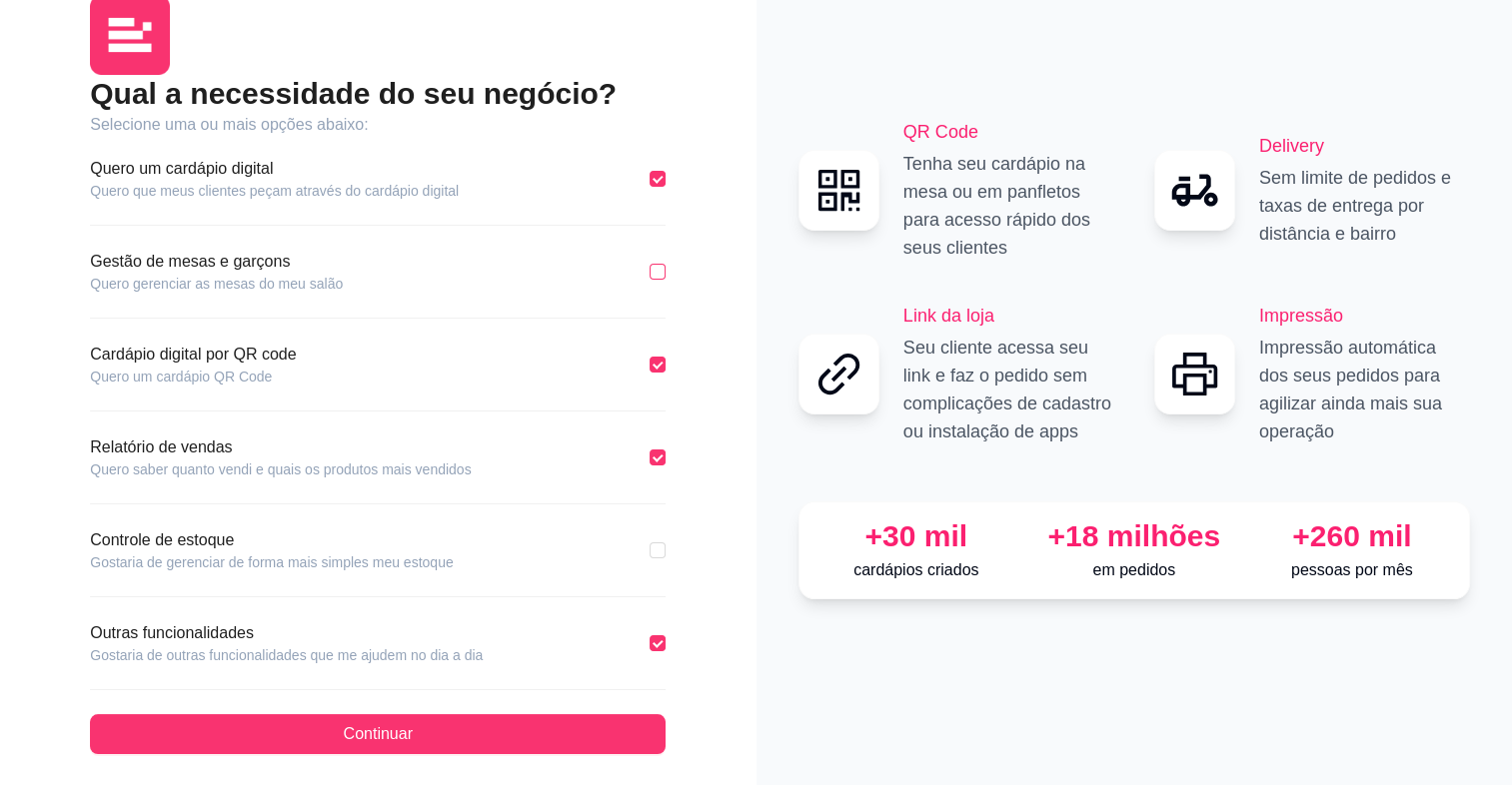 click at bounding box center (658, 272) 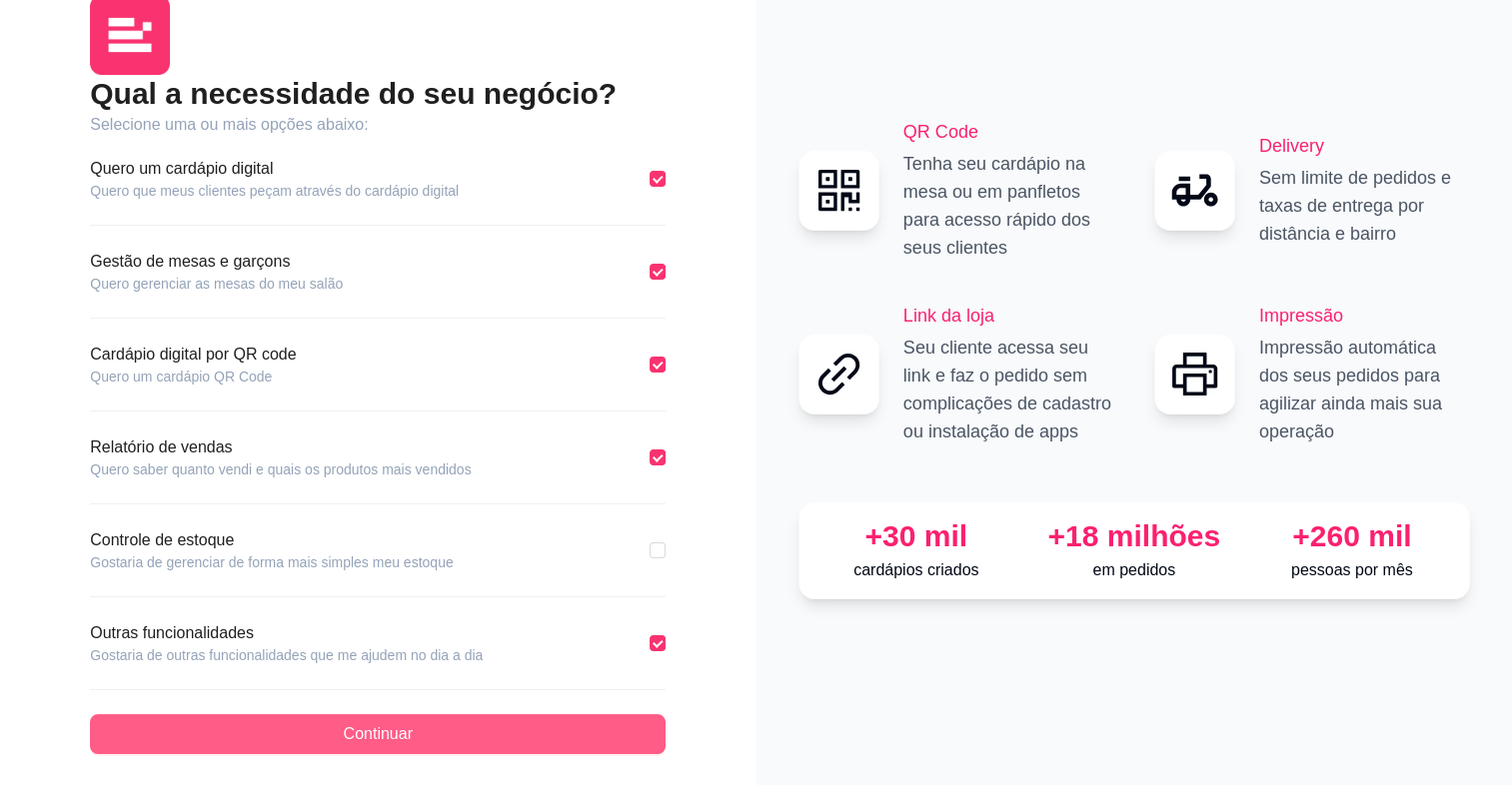 click on "Continuar" at bounding box center [378, 734] 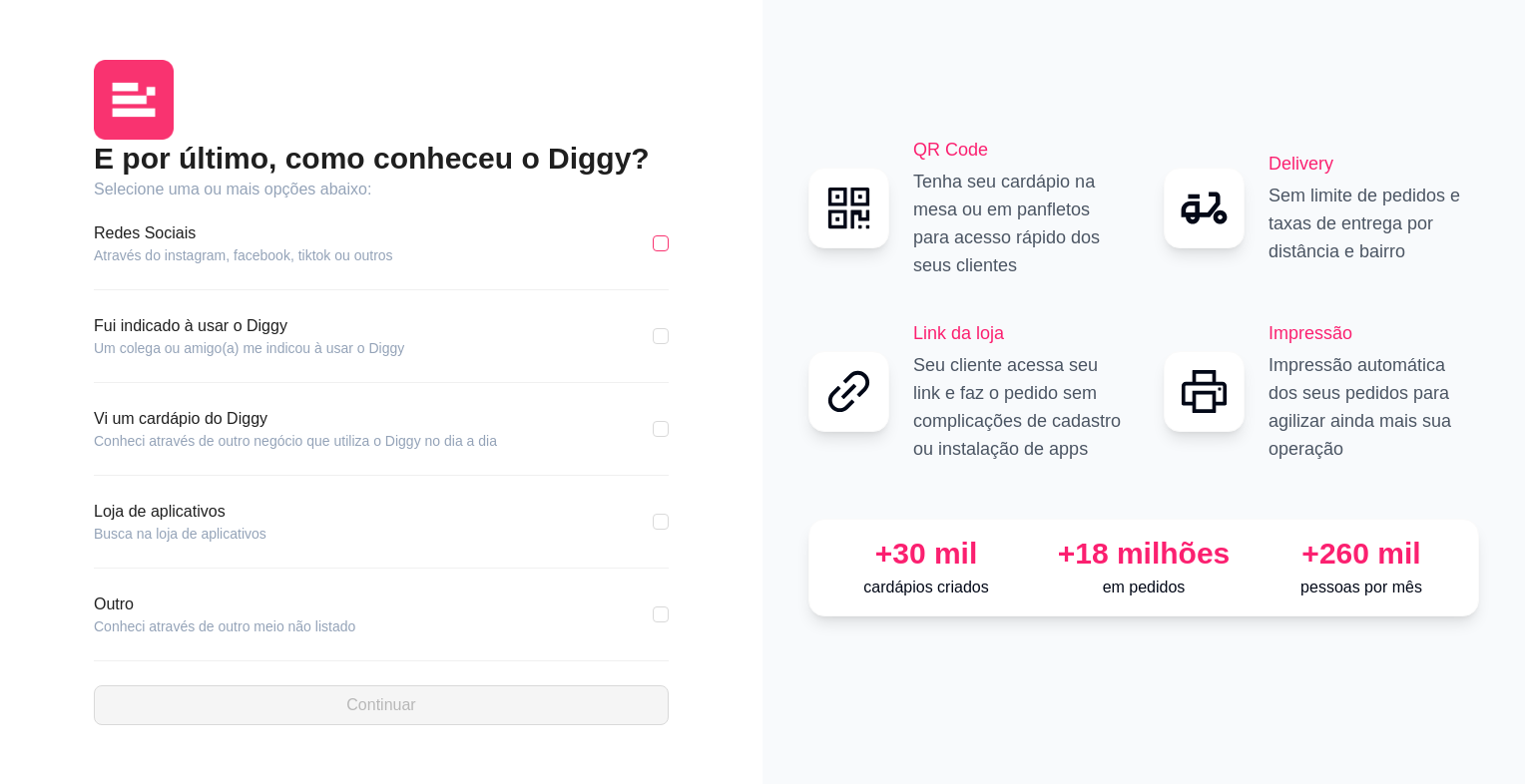 click at bounding box center (661, 243) 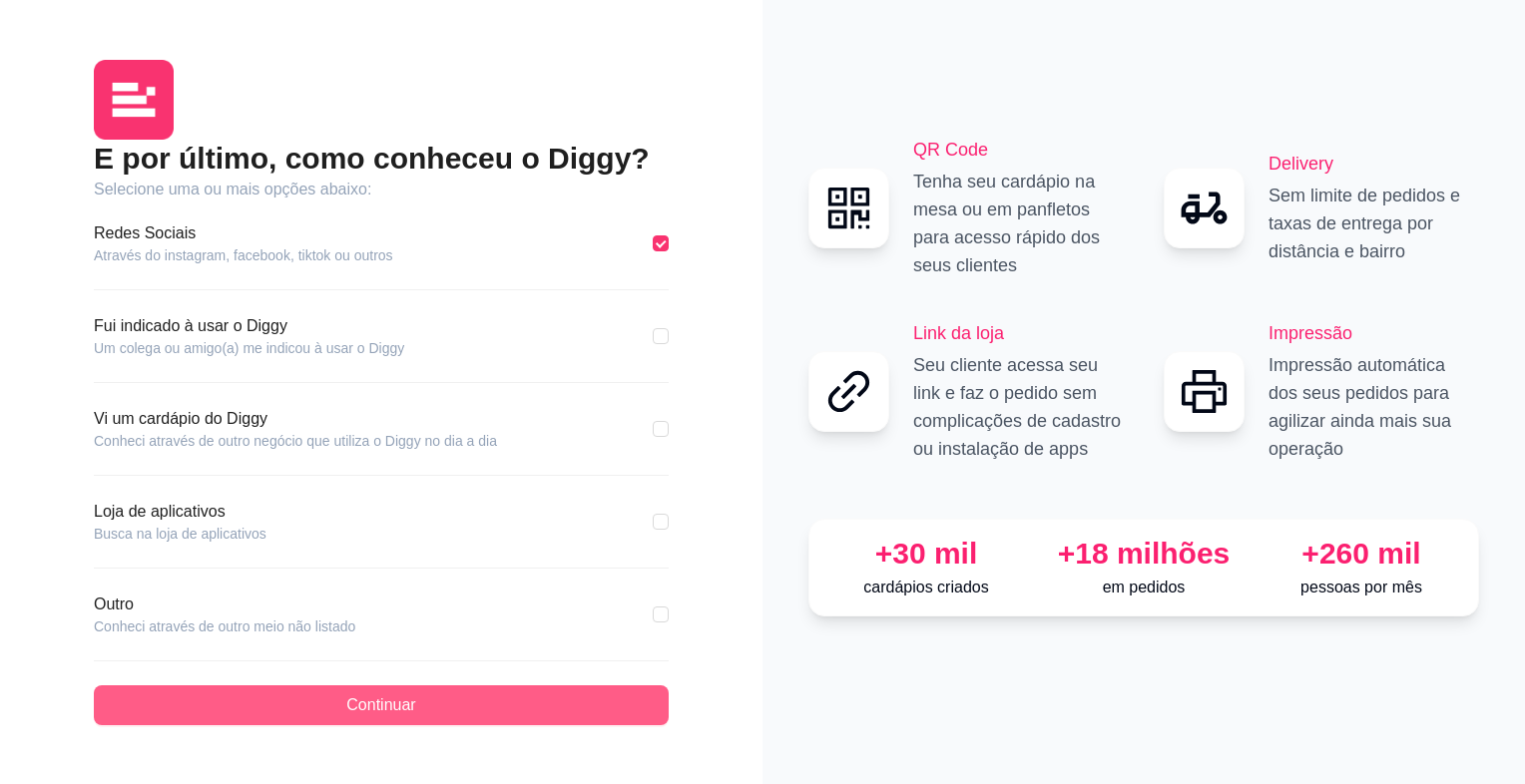 click on "Continuar" at bounding box center (381, 705) 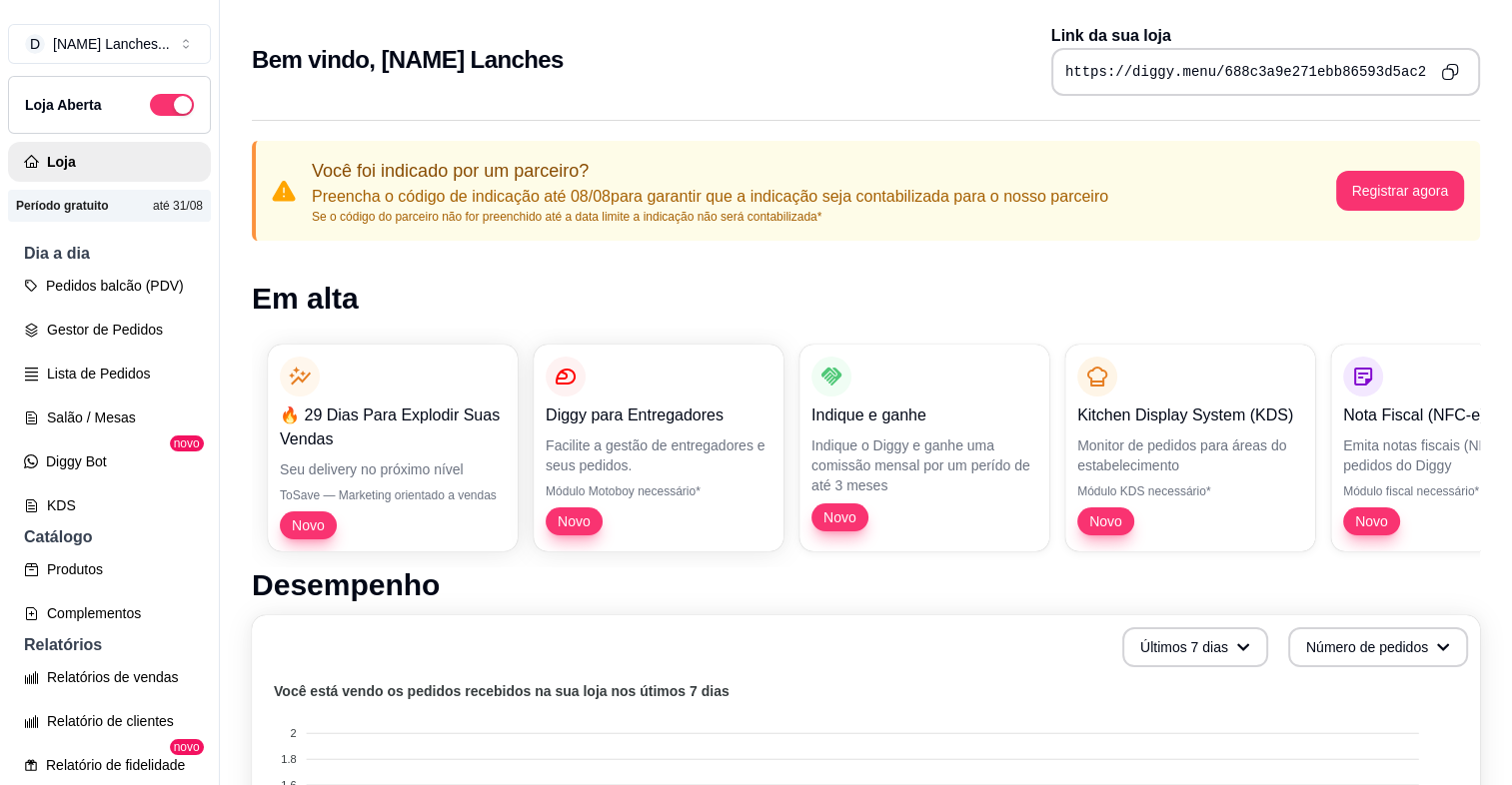click on "Em alta" at bounding box center [865, 299] 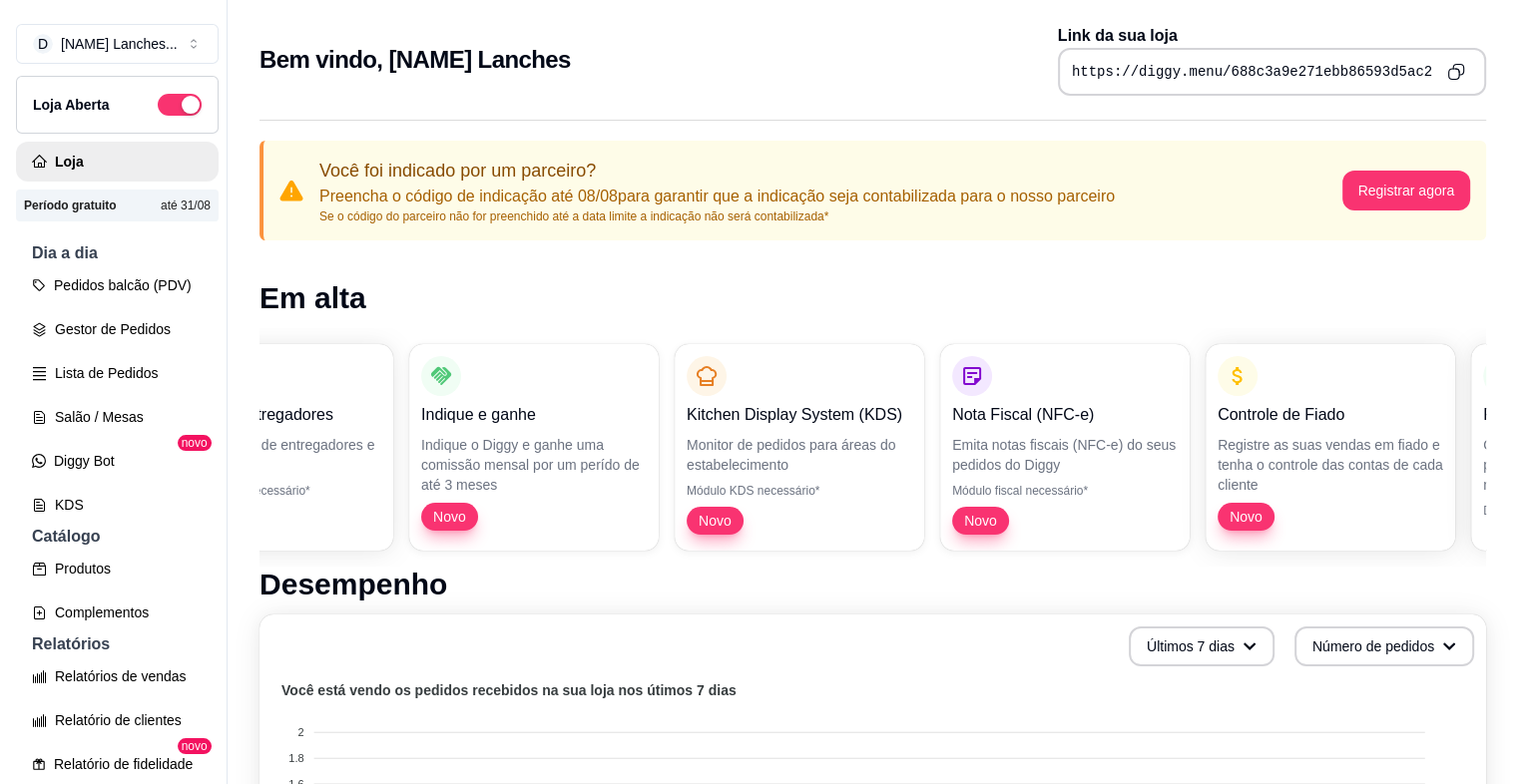 scroll, scrollTop: 0, scrollLeft: 663, axis: horizontal 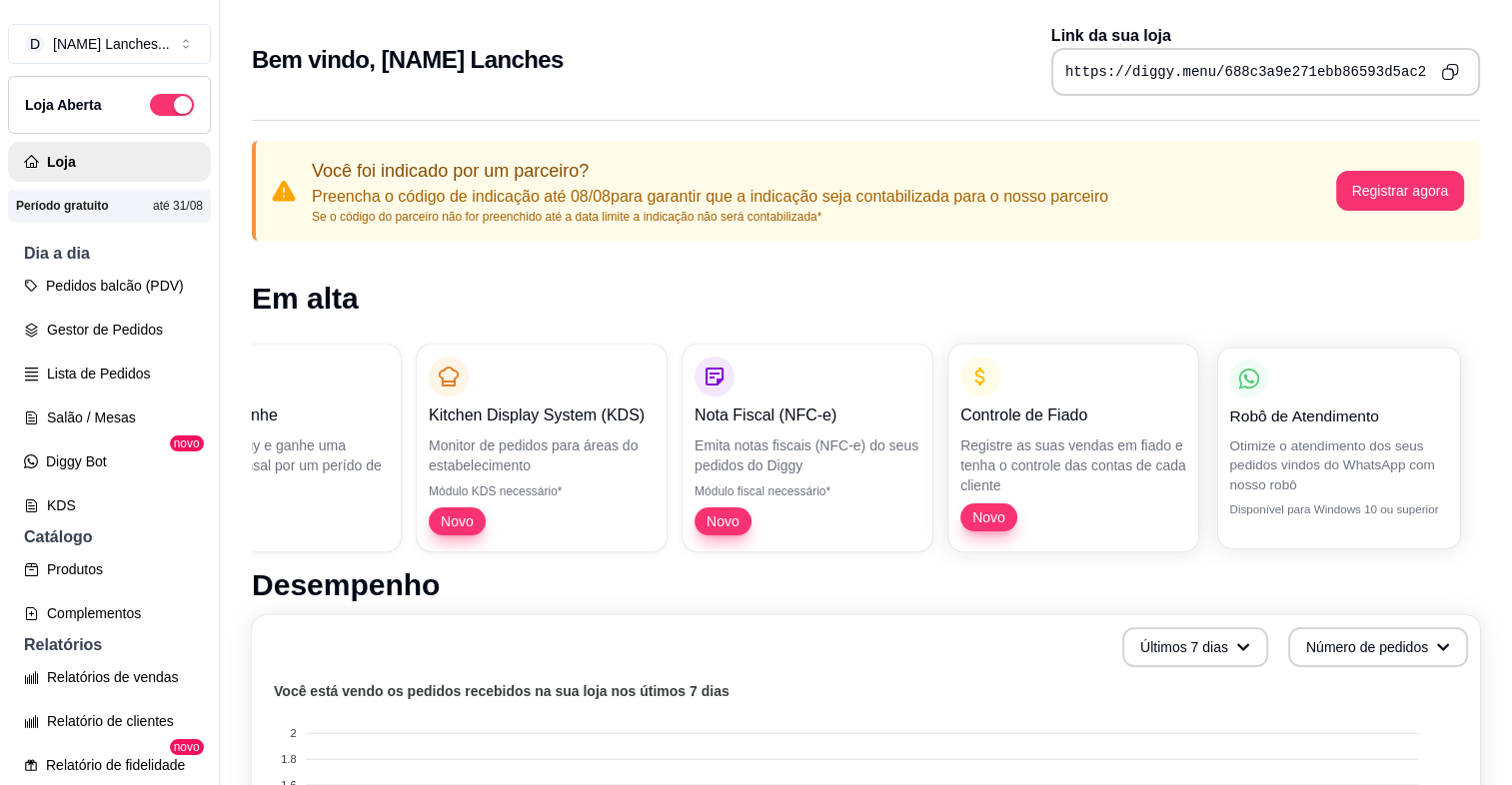 click on "Otimize o atendimento dos seus pedidos vindos do WhatsApp com nosso robô" at bounding box center (1338, 464) 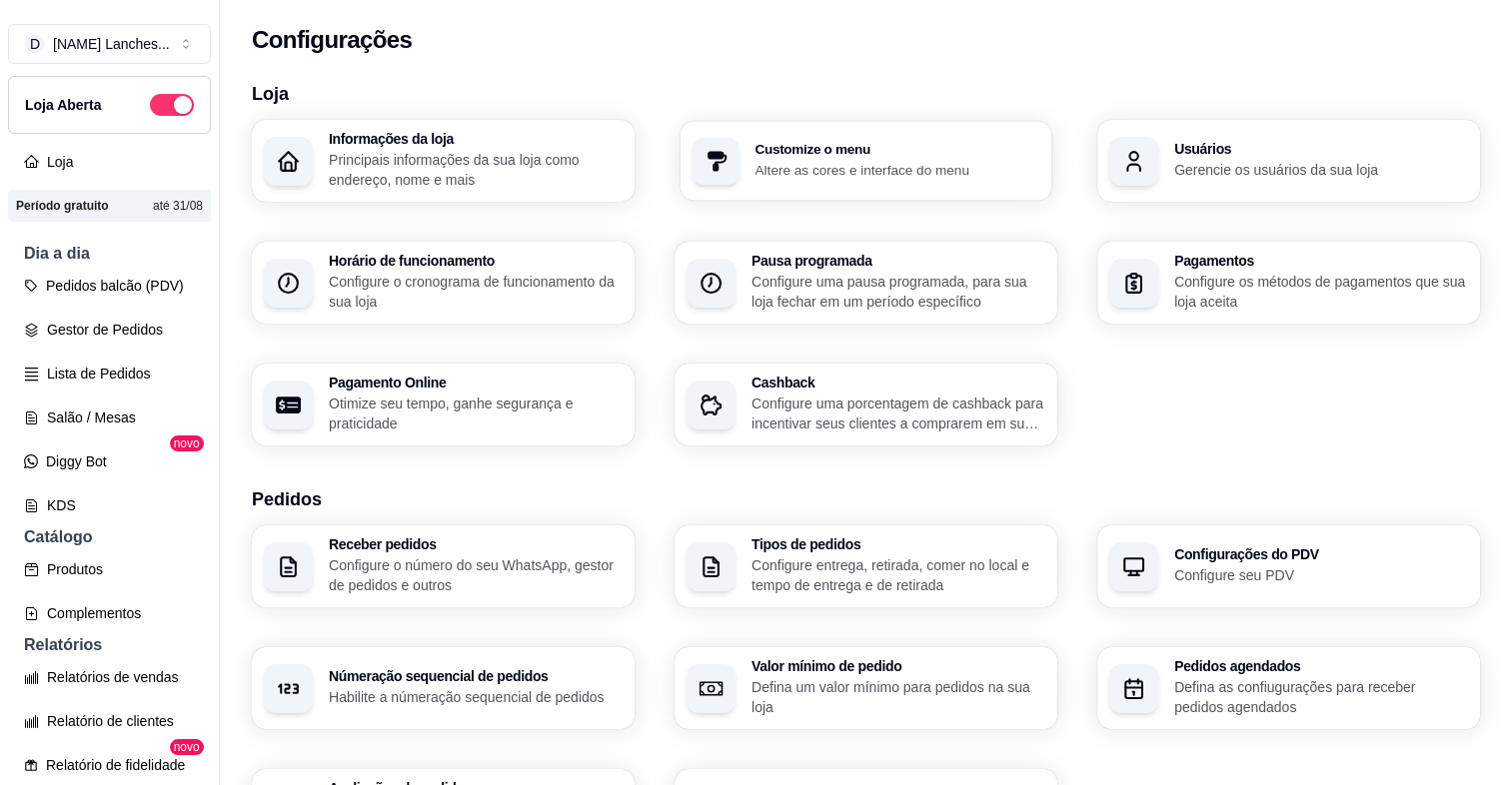 click on "Customize o menu Altere as cores e interface do menu" at bounding box center (866, 161) 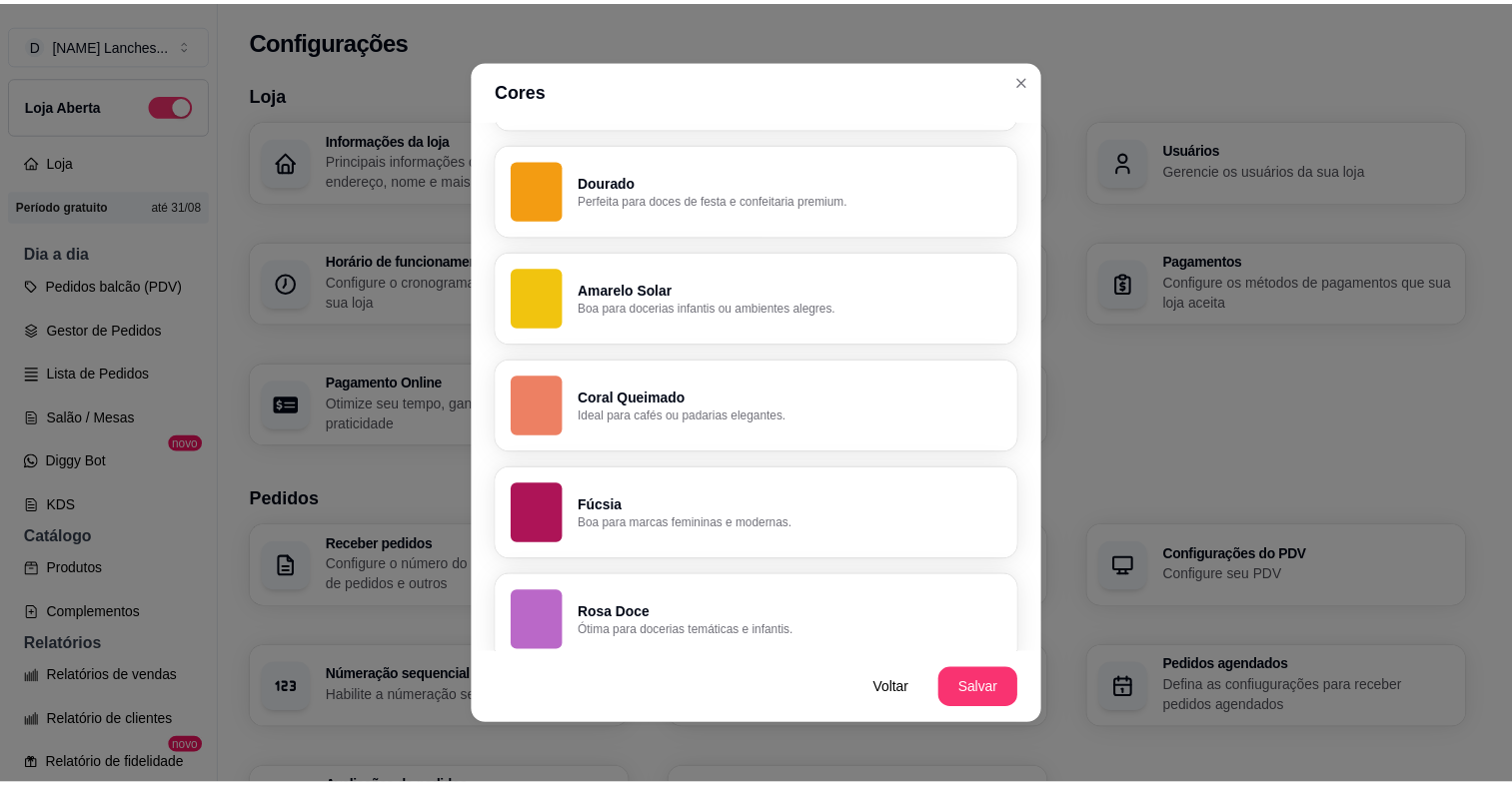 scroll, scrollTop: 1368, scrollLeft: 0, axis: vertical 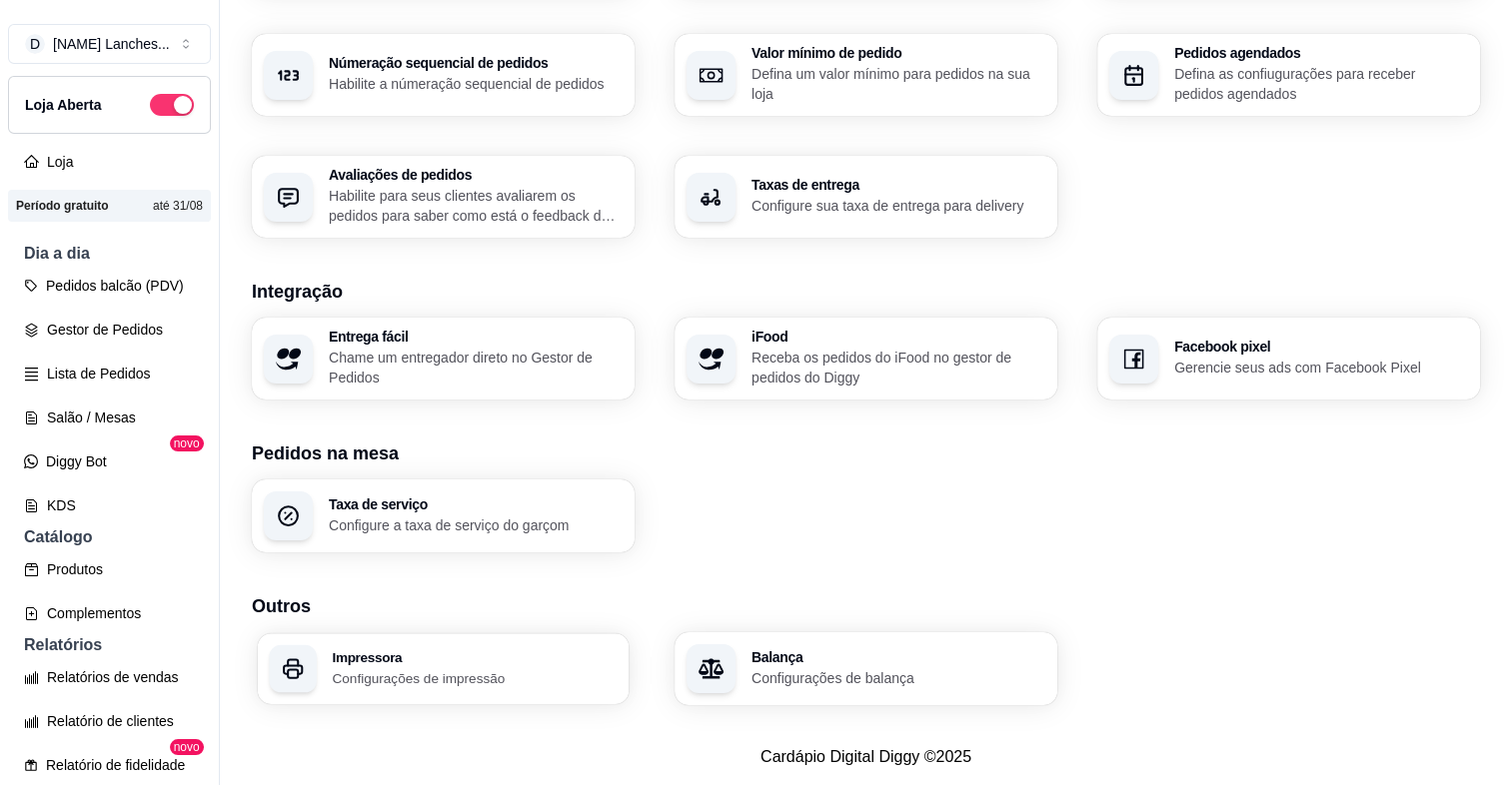 click on "Impressora Configurações de impressão" at bounding box center [444, 668] 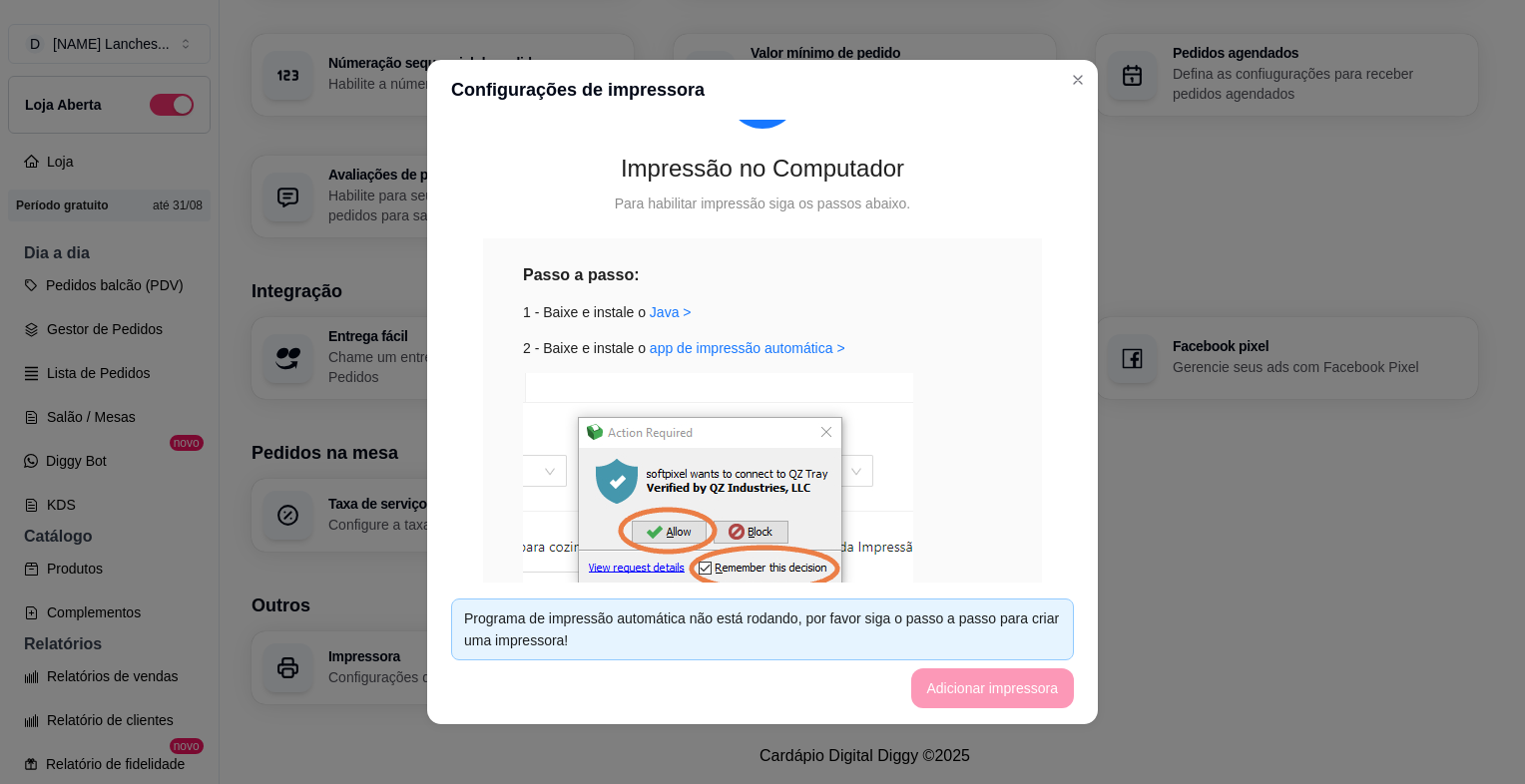 scroll, scrollTop: 120, scrollLeft: 0, axis: vertical 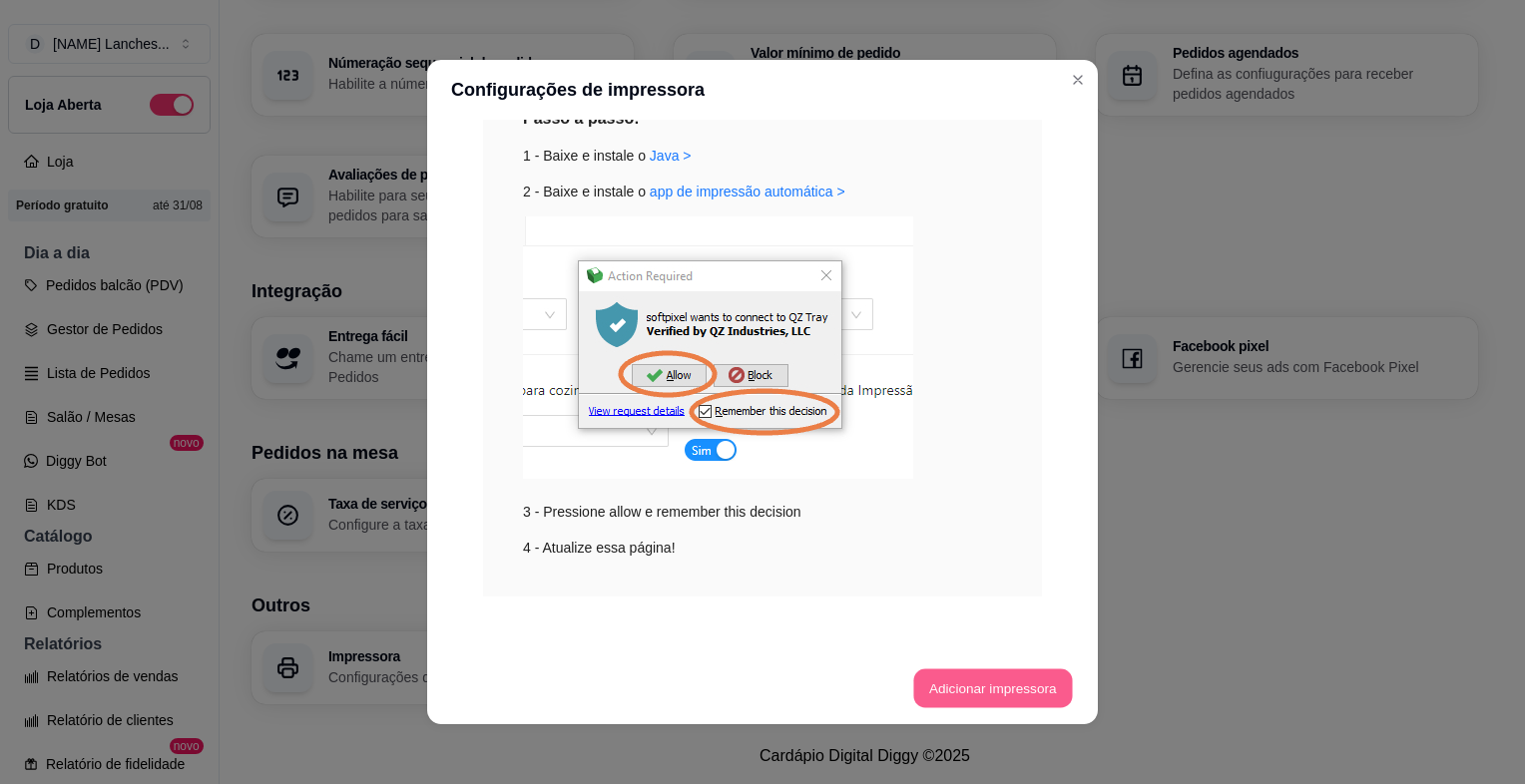 click on "Adicionar impressora" at bounding box center [992, 688] 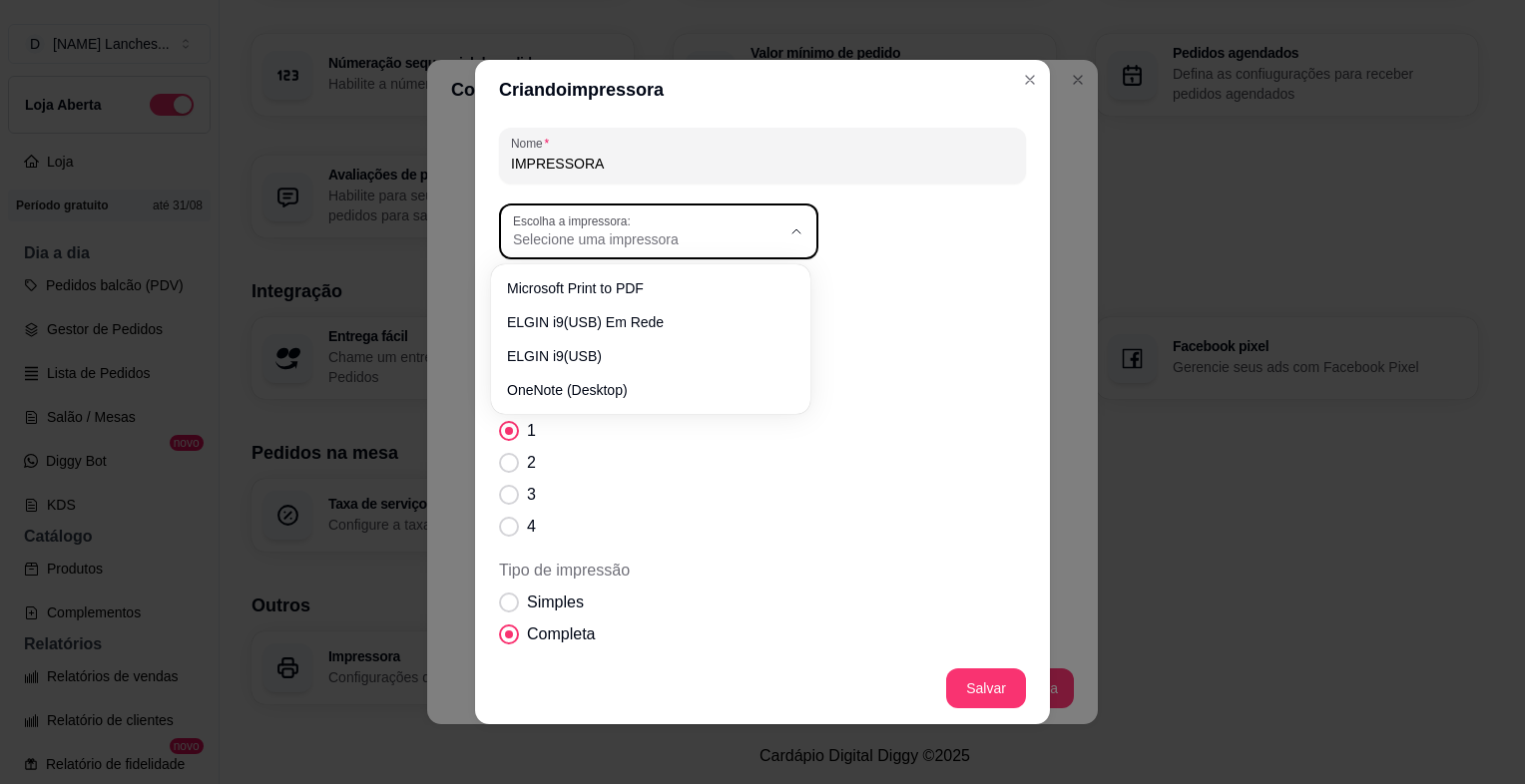 click on "Selecione uma impressora" at bounding box center [647, 239] 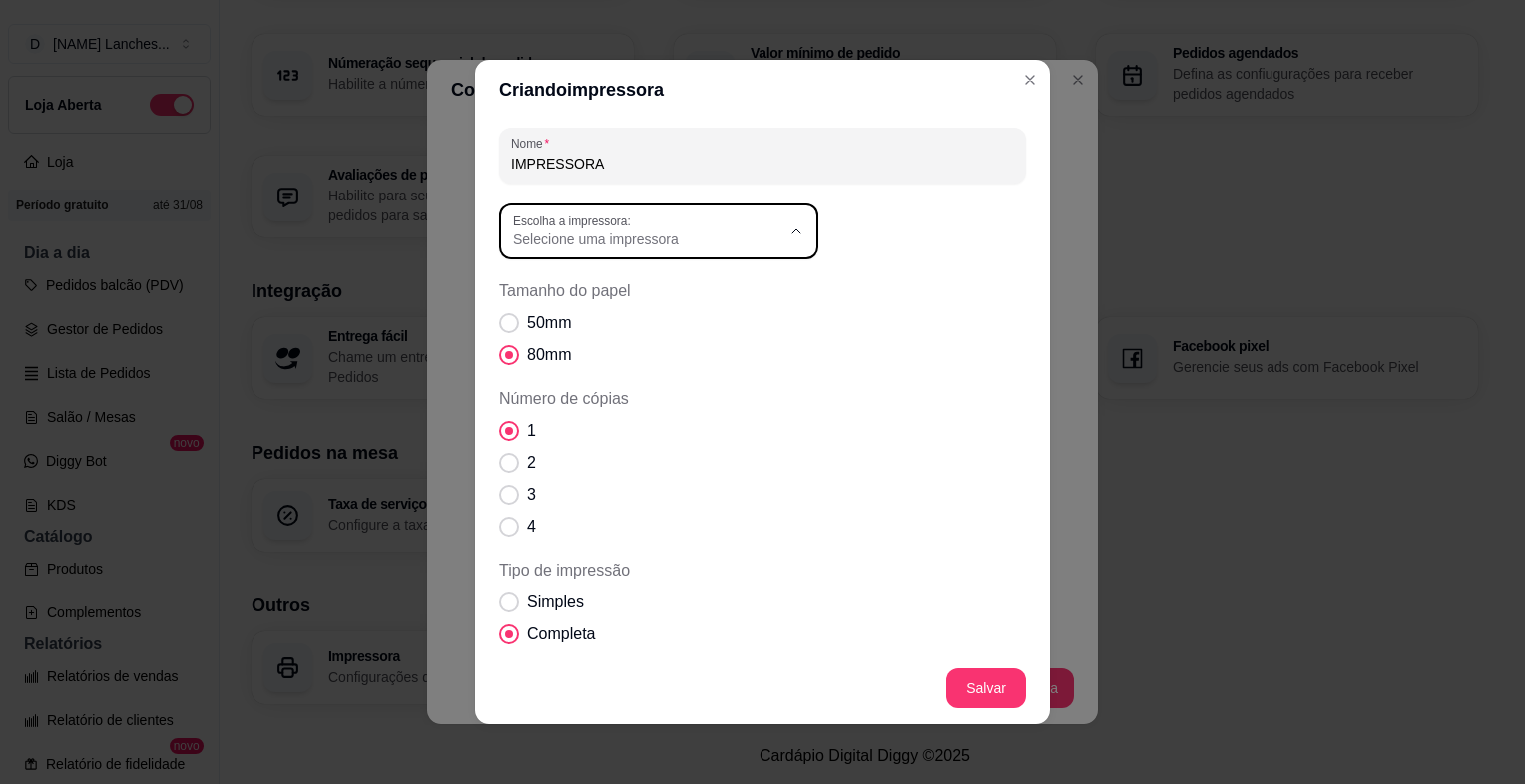 click on "ELGIN i9(USB) Em Rede" at bounding box center [641, 319] 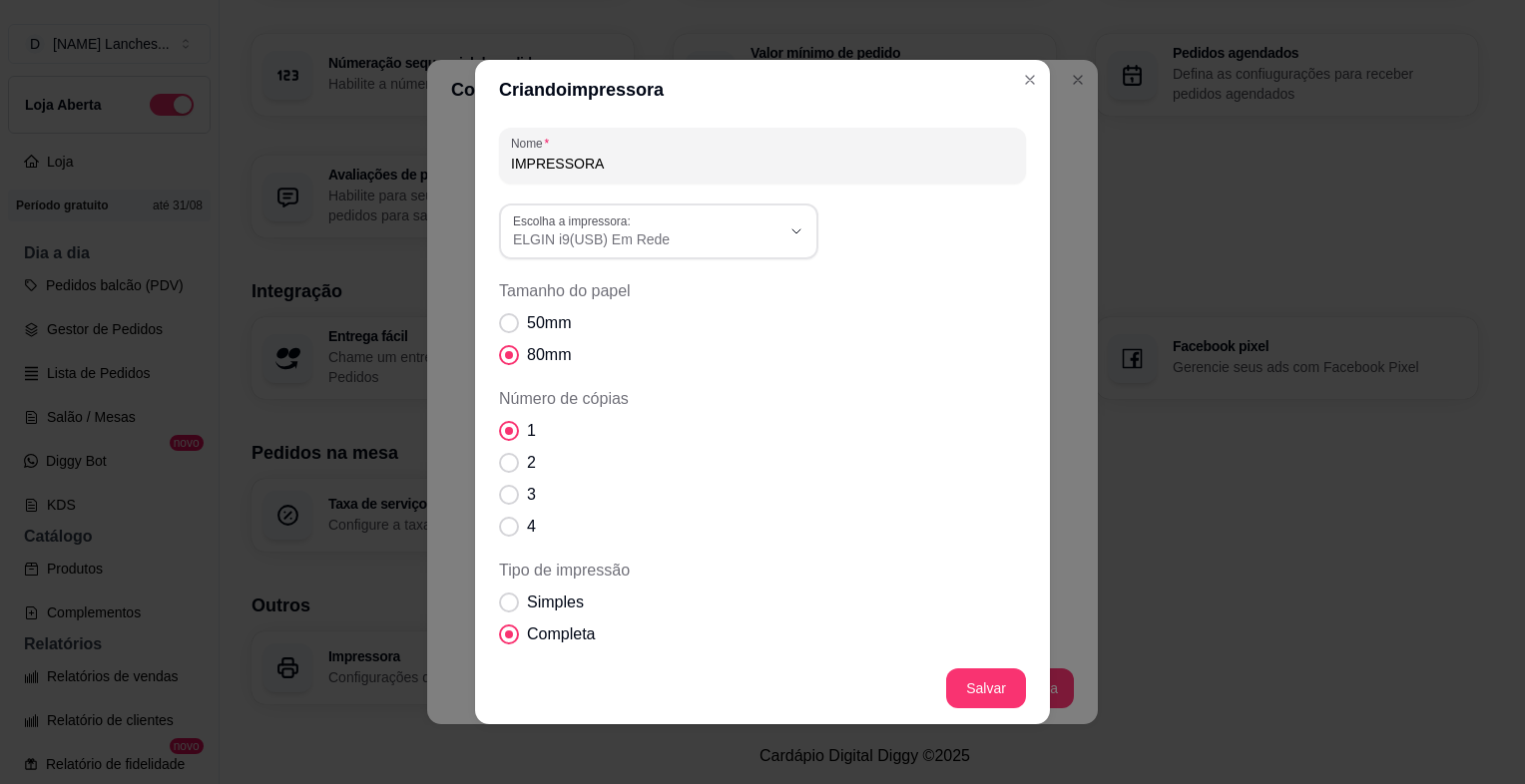 click on "Número de cópias" at bounding box center [762, 399] 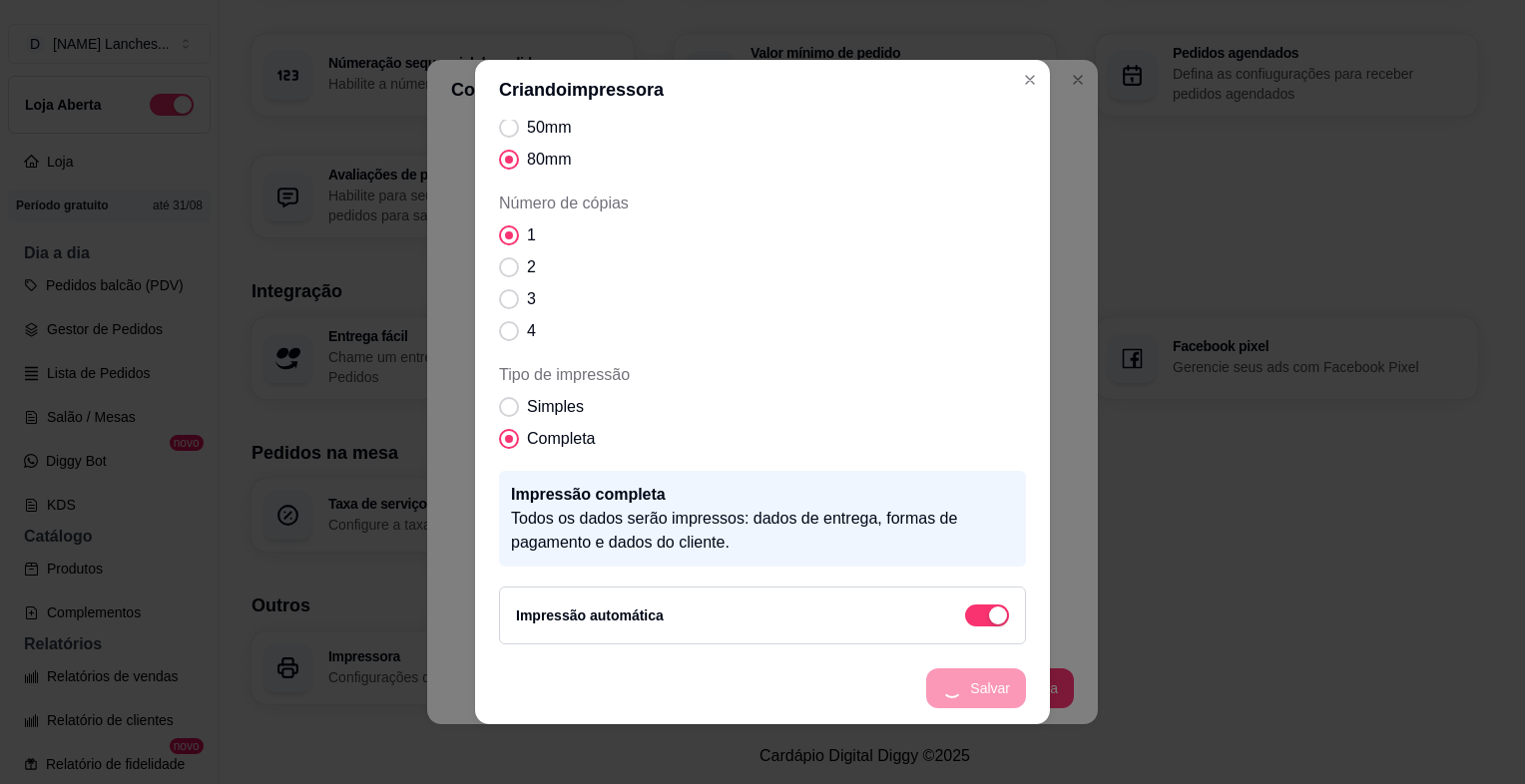 scroll, scrollTop: 510, scrollLeft: 0, axis: vertical 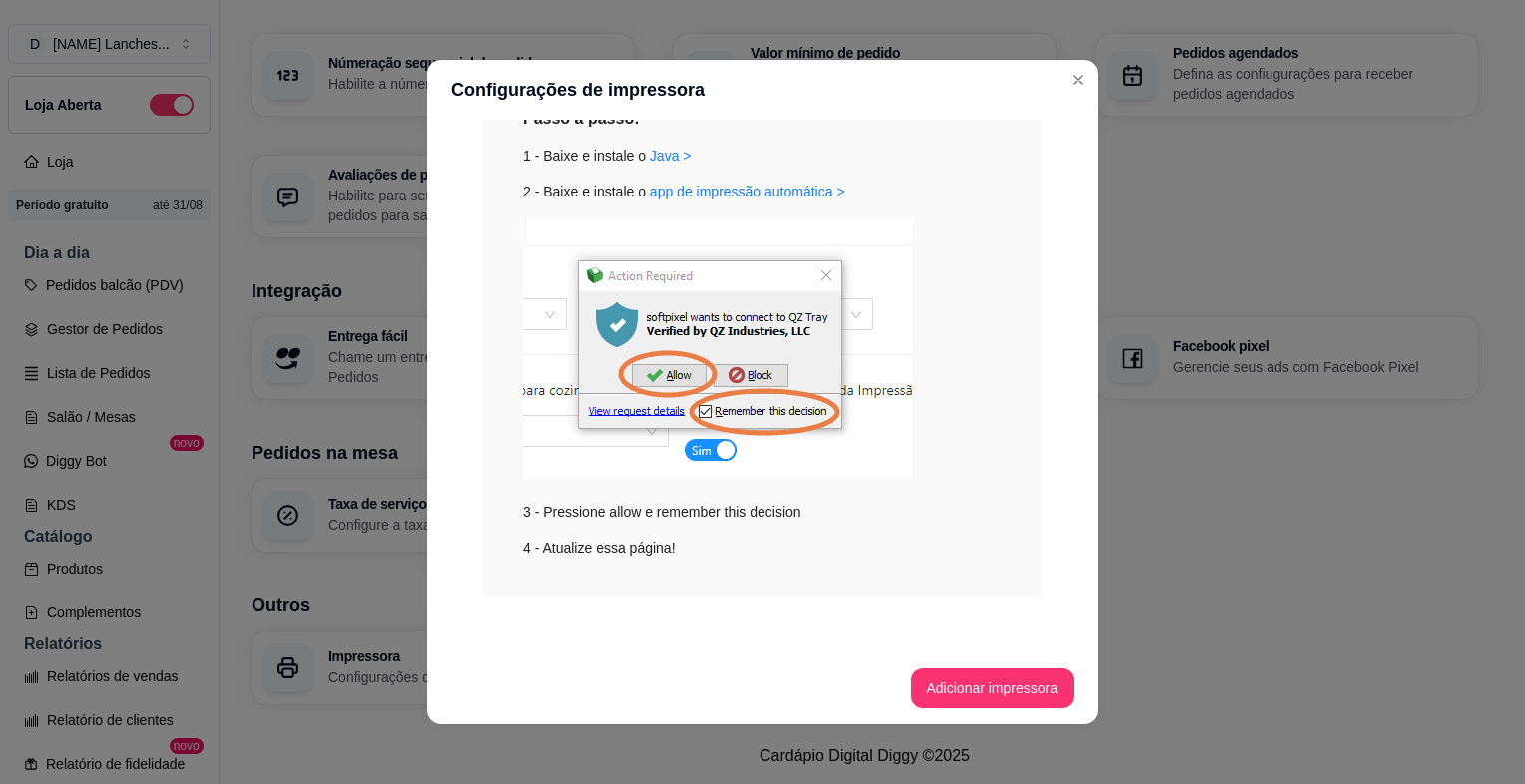 click at bounding box center (718, 347) 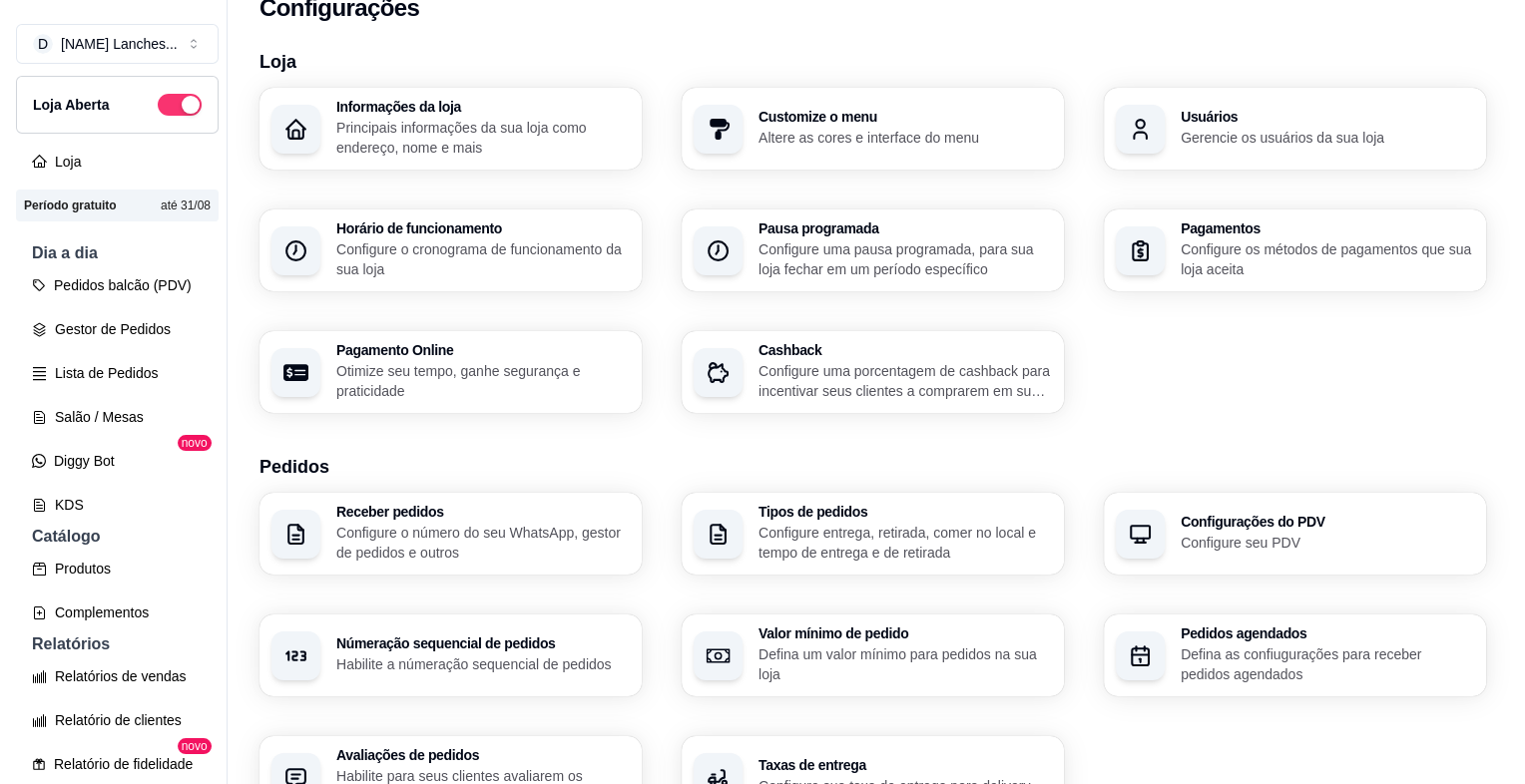 scroll, scrollTop: 0, scrollLeft: 0, axis: both 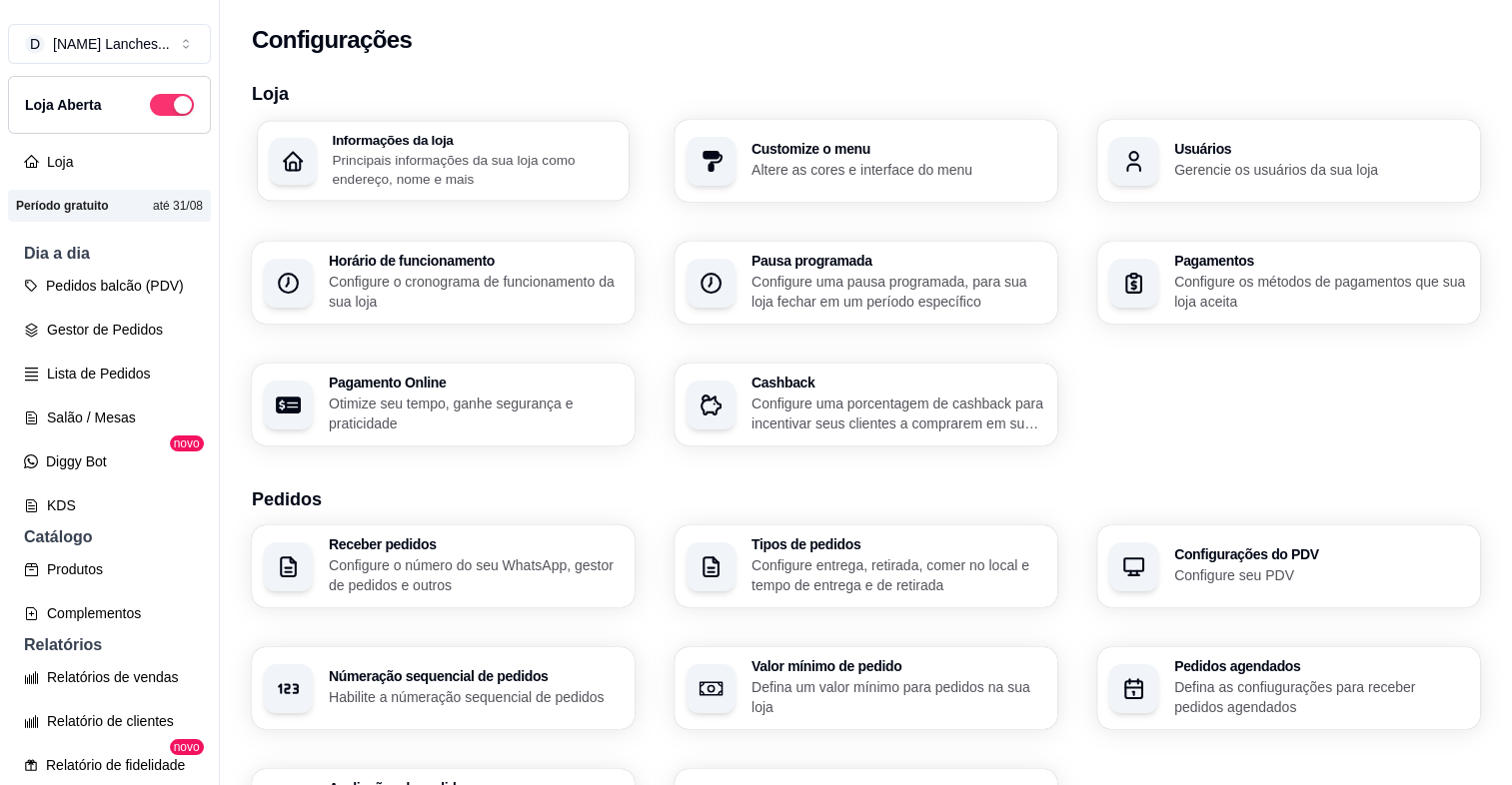 click on "Informações da loja" at bounding box center [474, 140] 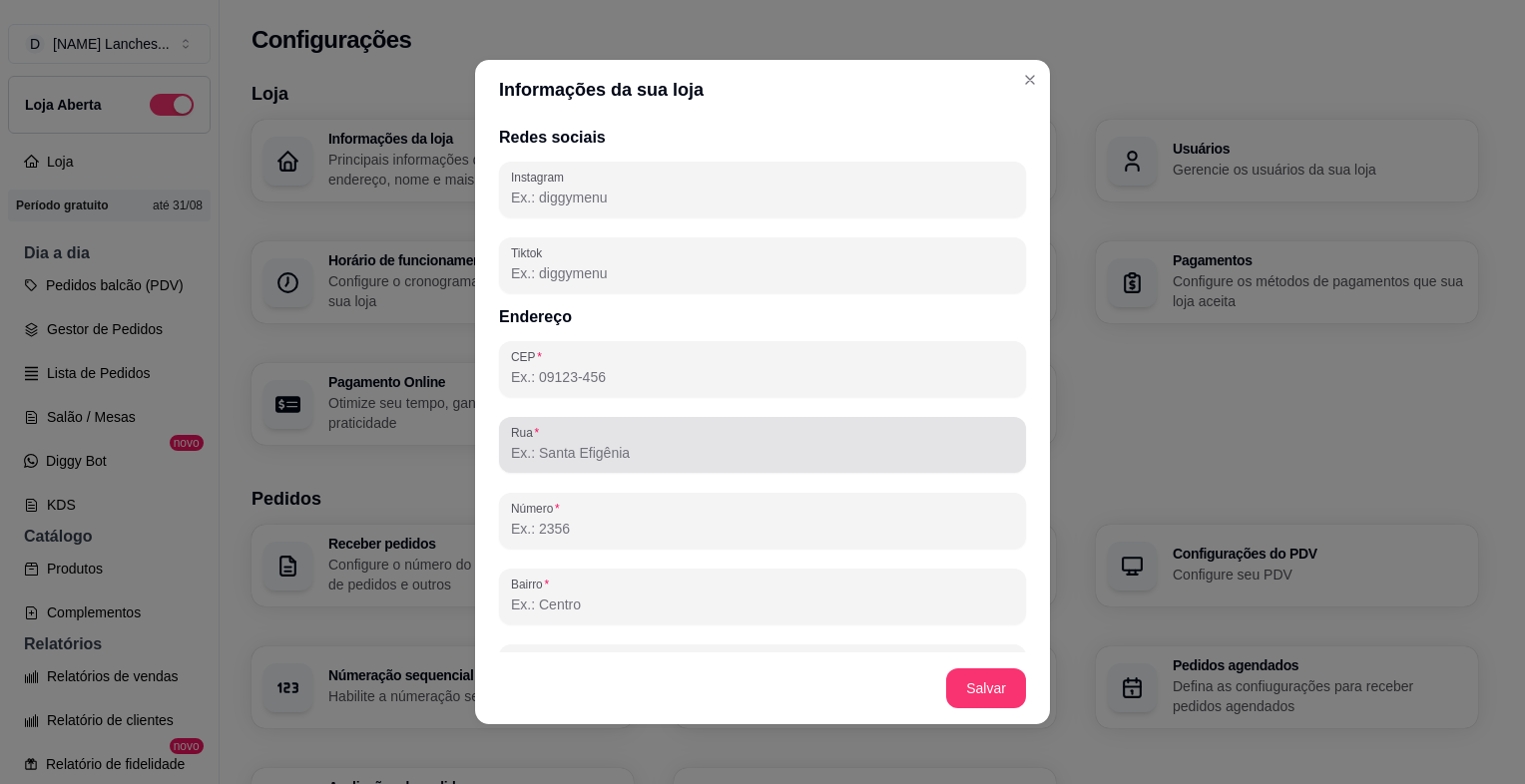 scroll, scrollTop: 1134, scrollLeft: 0, axis: vertical 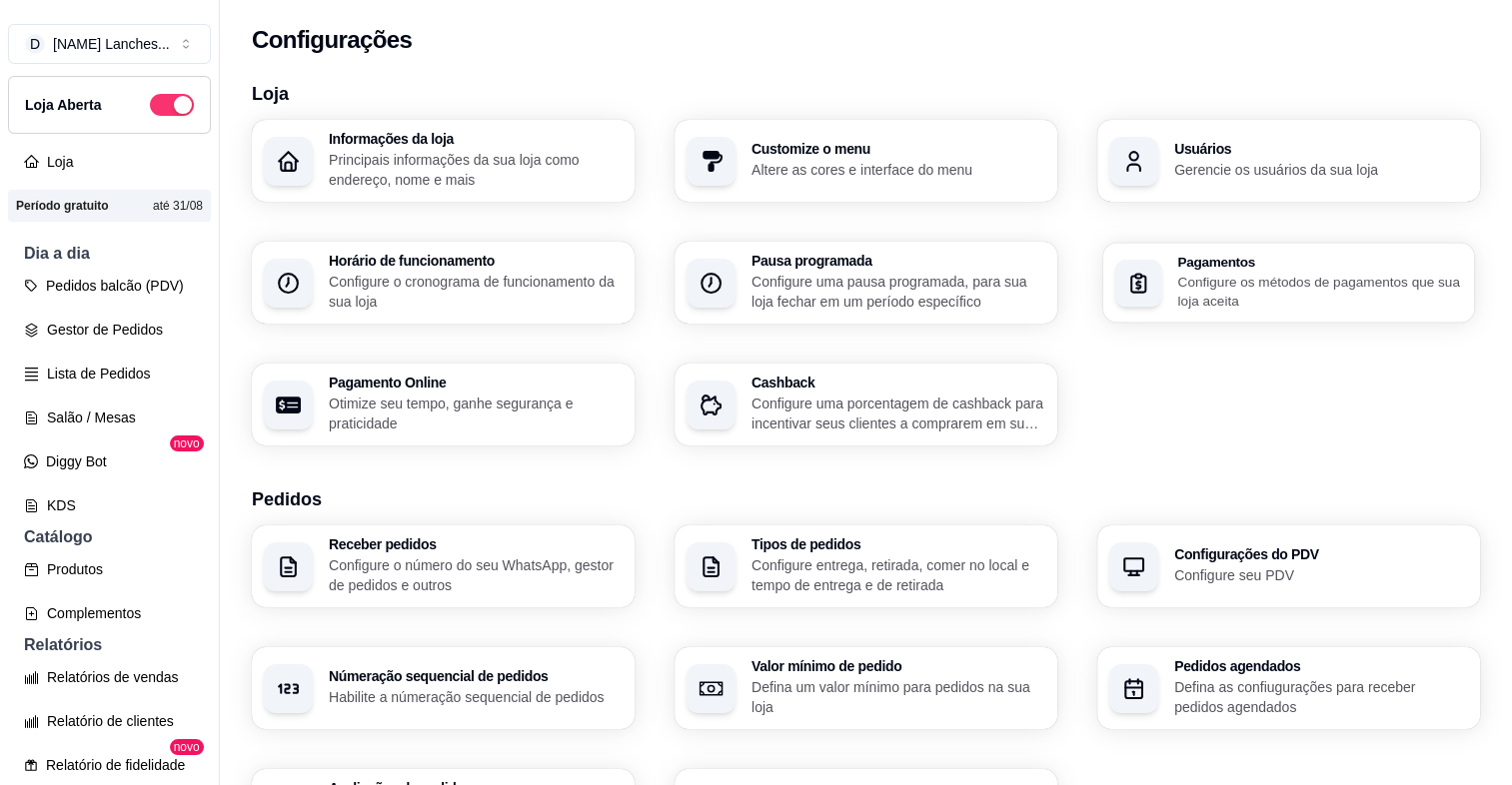 click at bounding box center [1138, 283] 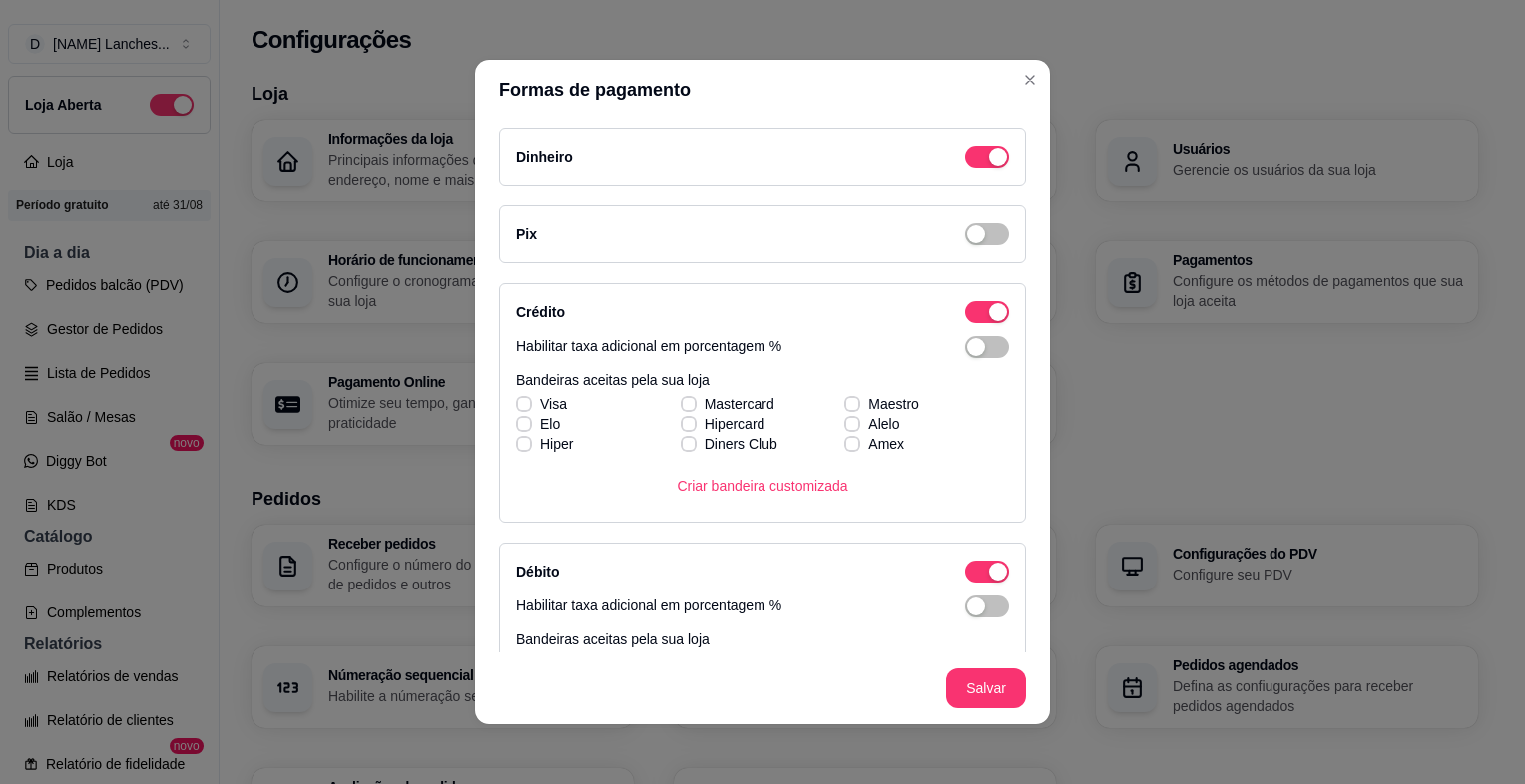 scroll, scrollTop: 8, scrollLeft: 0, axis: vertical 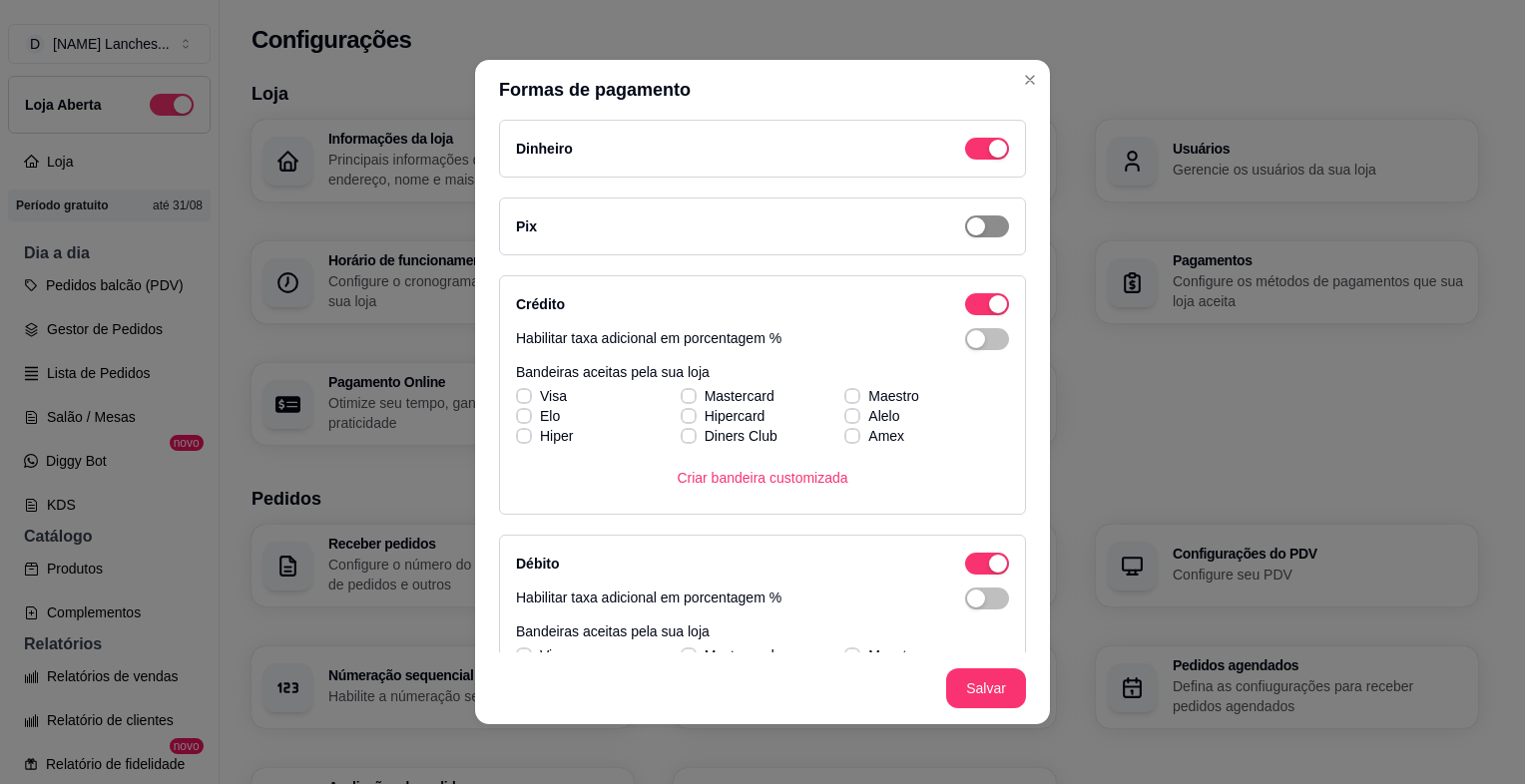 click at bounding box center (998, 149) 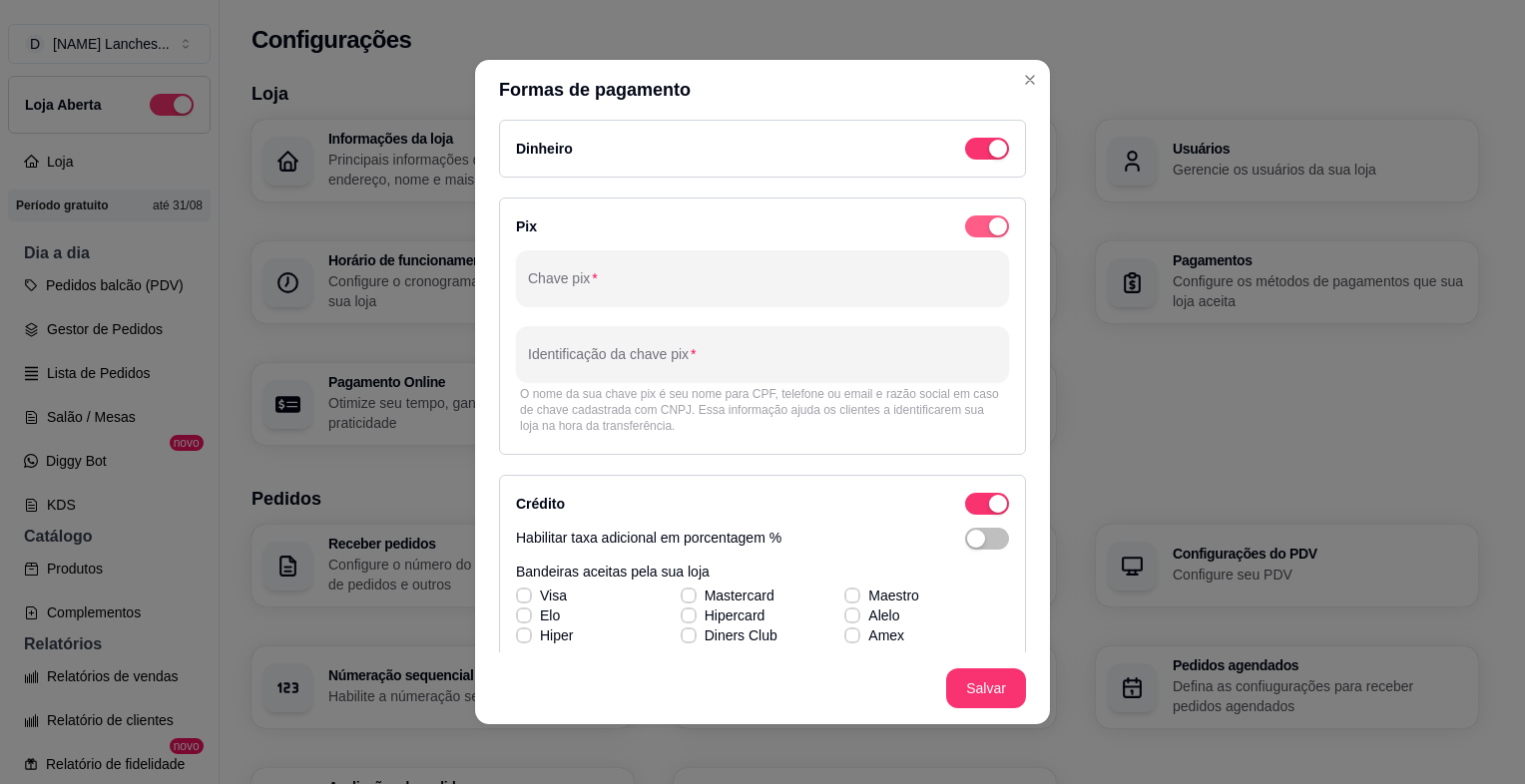 click at bounding box center (987, 149) 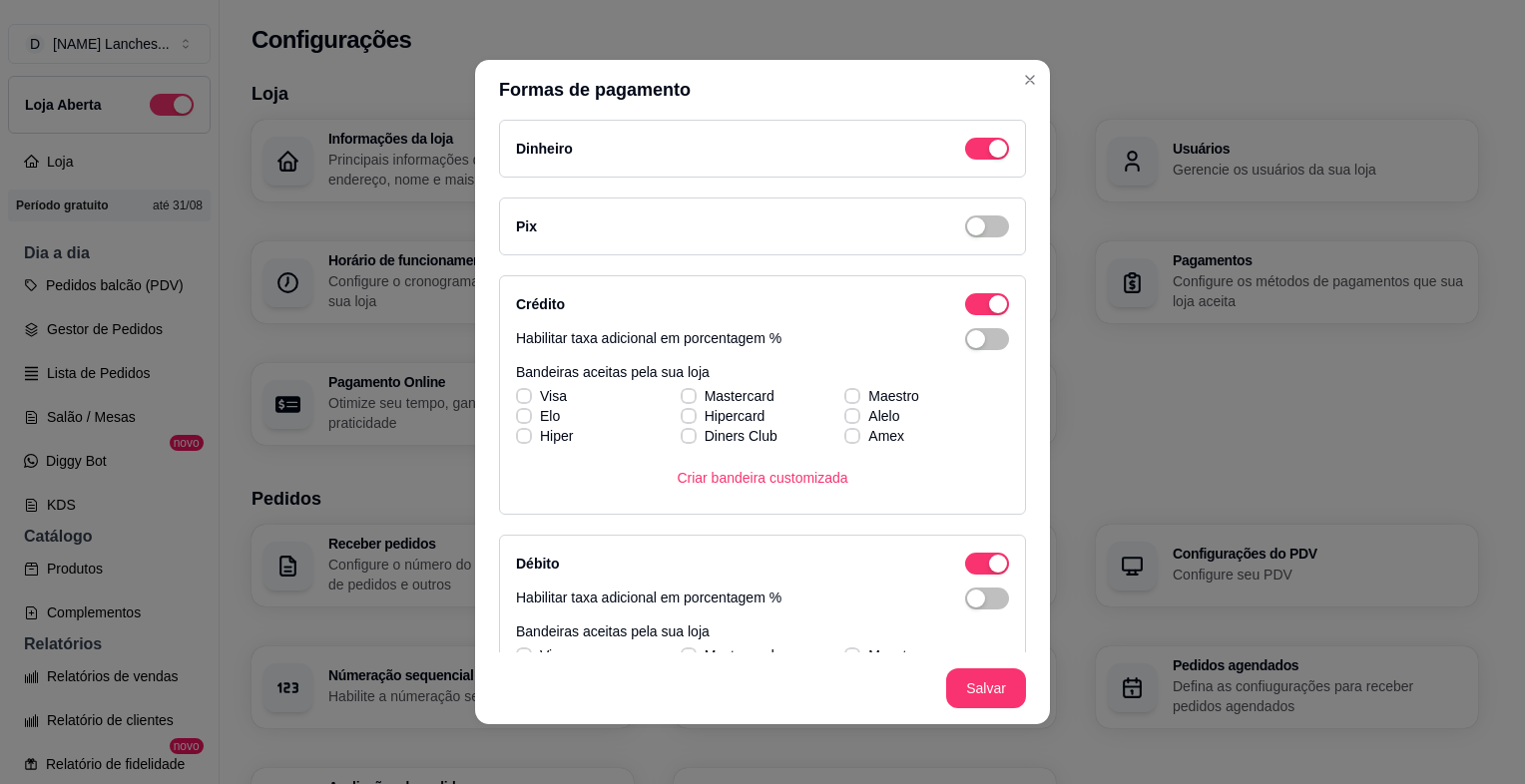 scroll, scrollTop: 291, scrollLeft: 0, axis: vertical 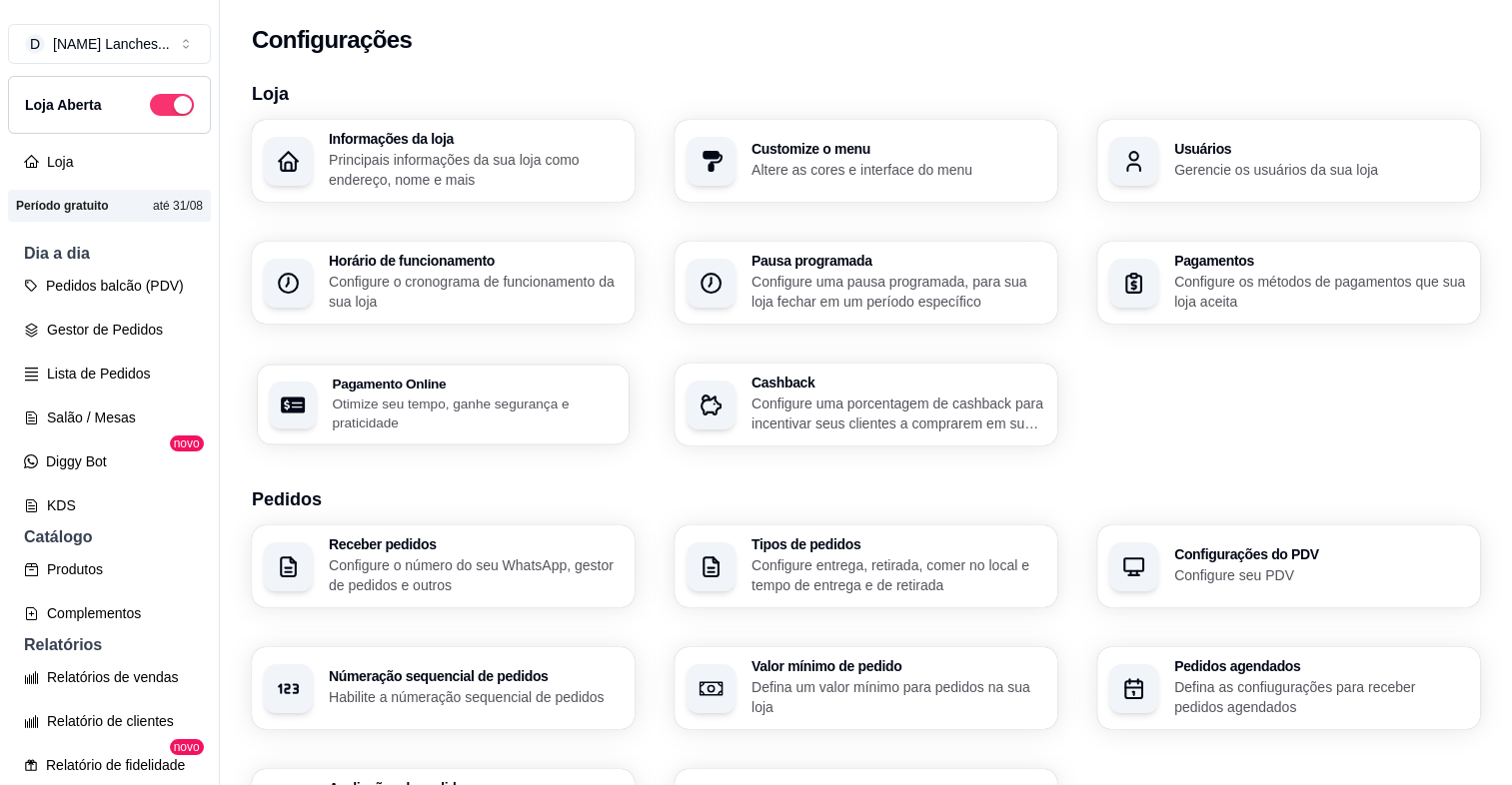 click on "Otimize seu tempo, ganhe segurança e praticidade" at bounding box center [474, 412] 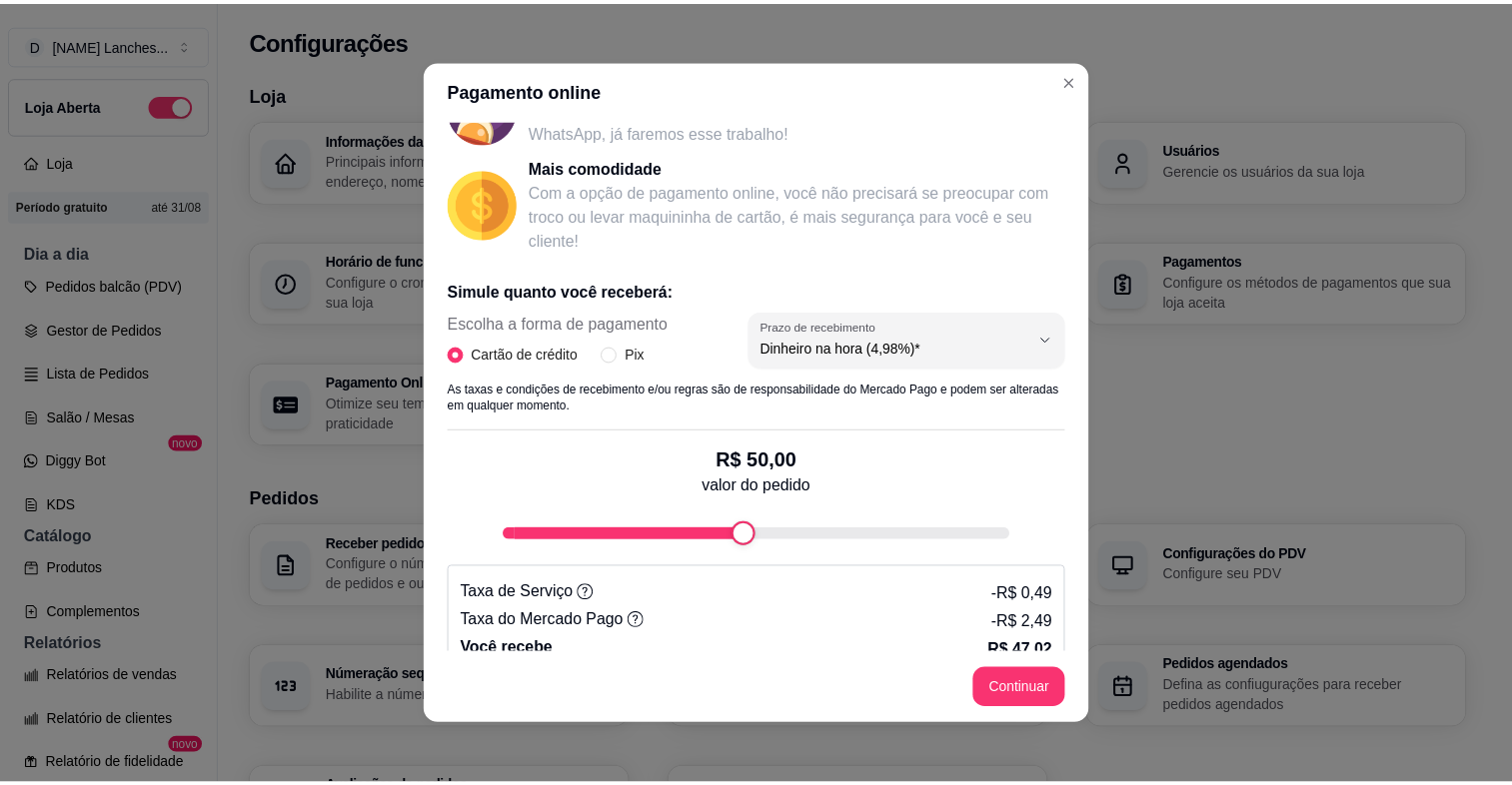 scroll, scrollTop: 271, scrollLeft: 0, axis: vertical 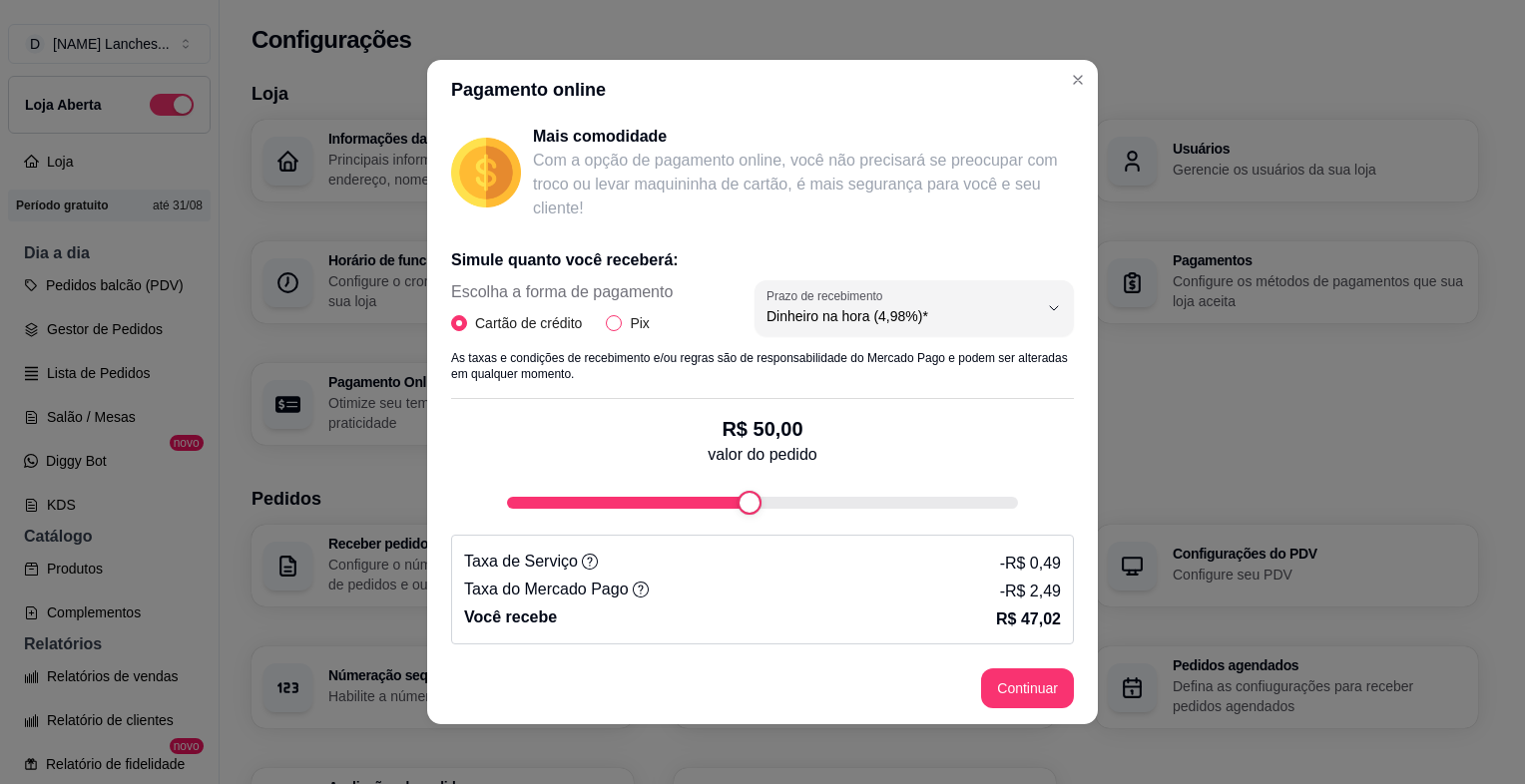 click on "Pix" at bounding box center [614, 323] 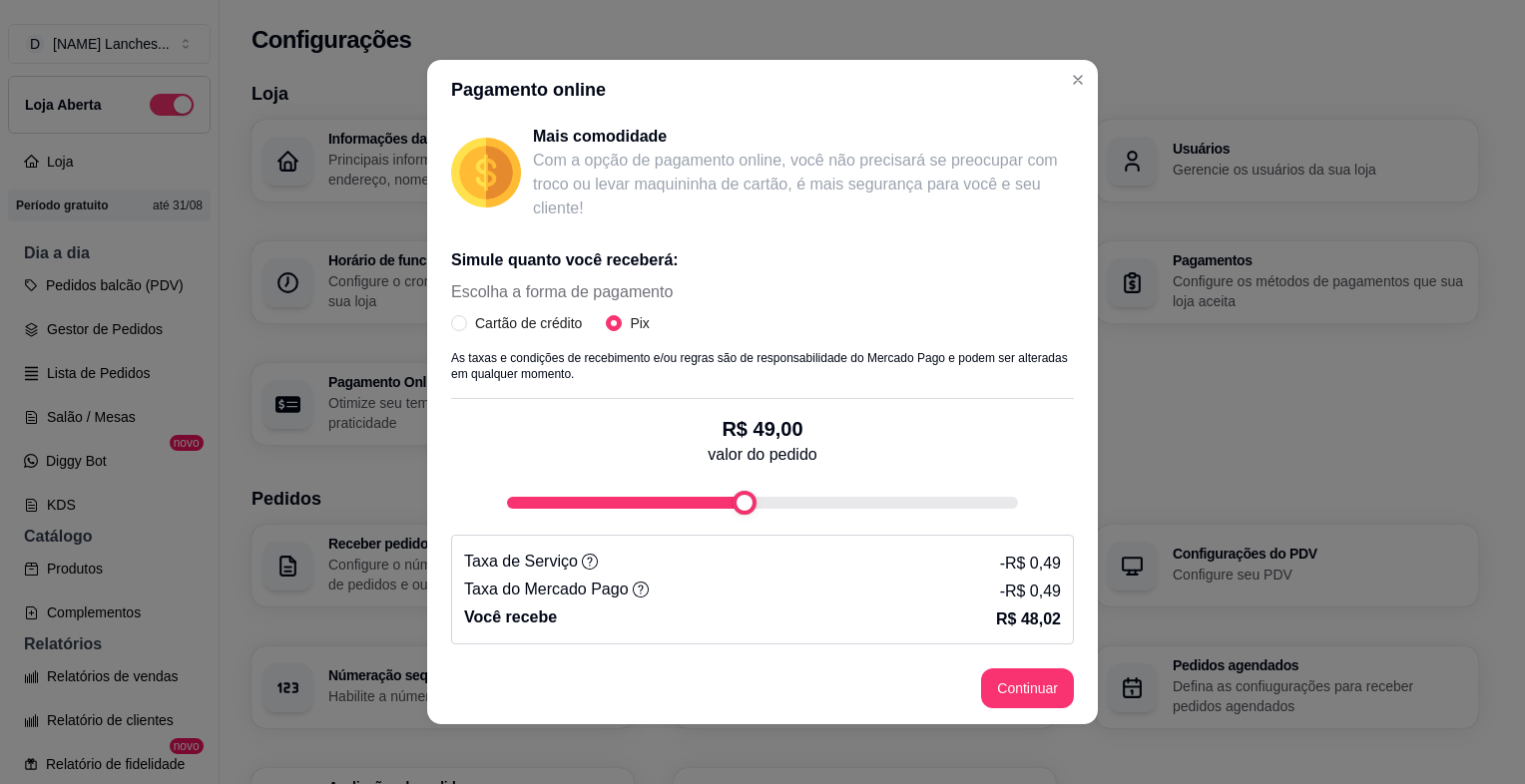 click at bounding box center (745, 503) 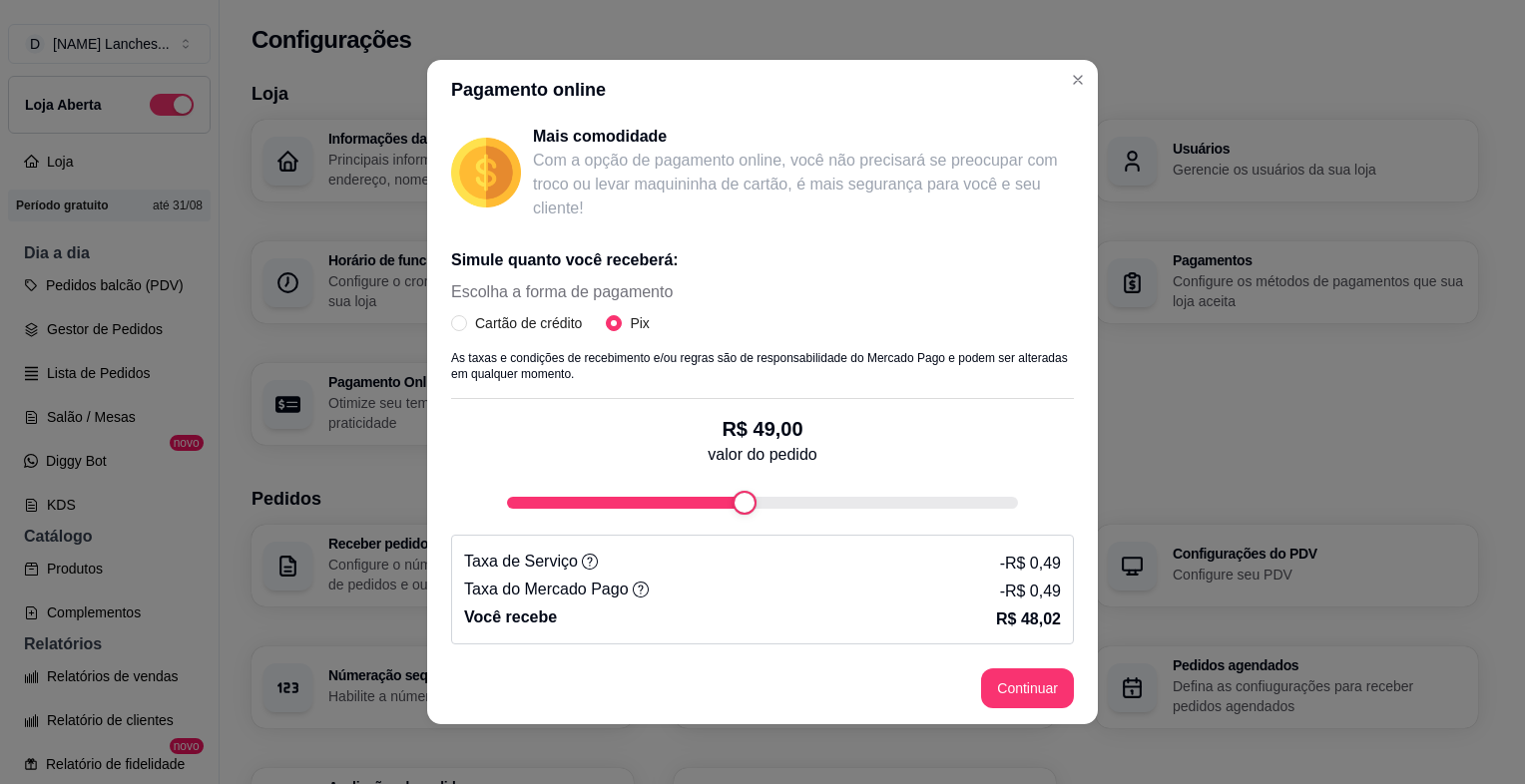 click on "R$ 49,00" at bounding box center (762, 429) 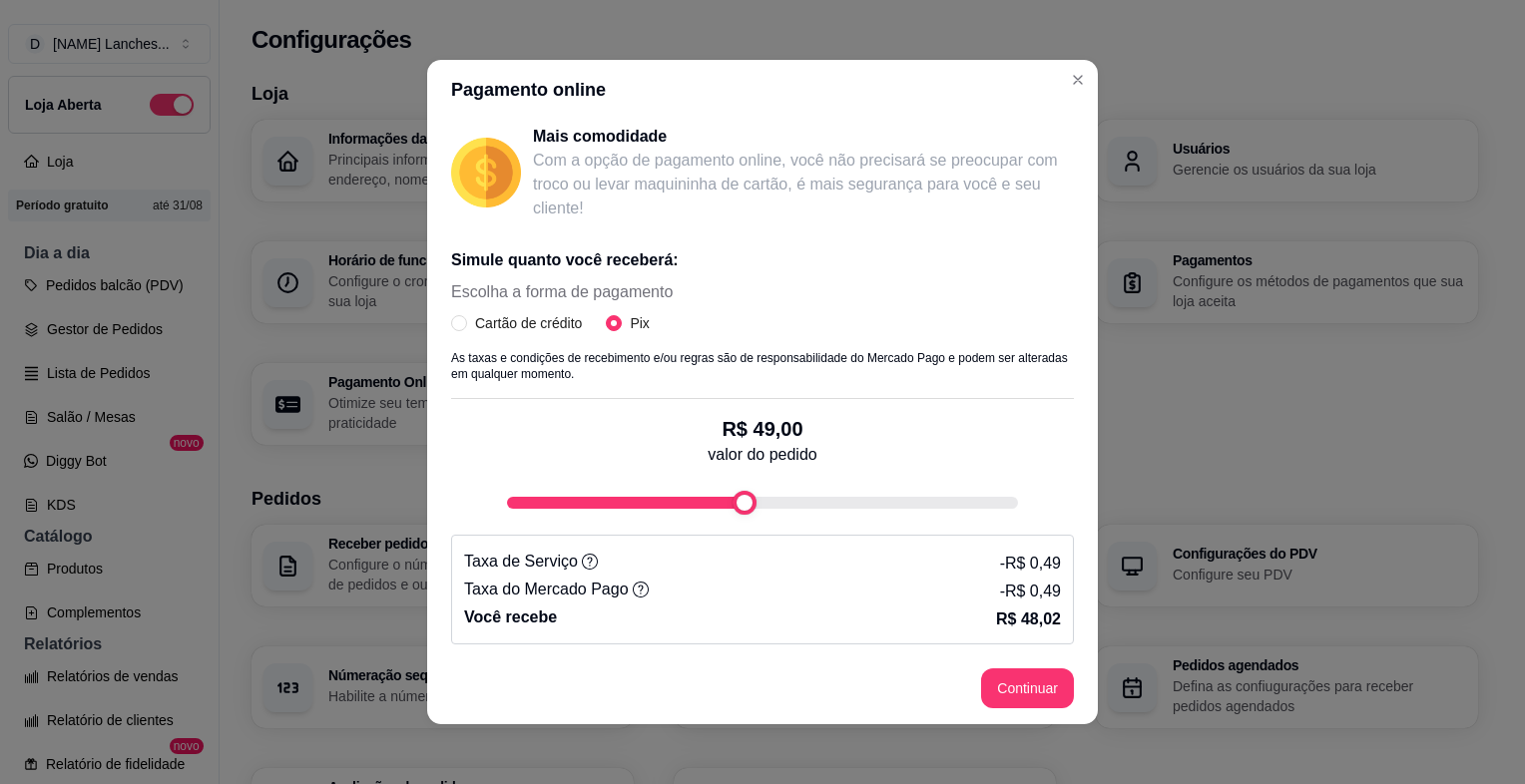 type on "48" 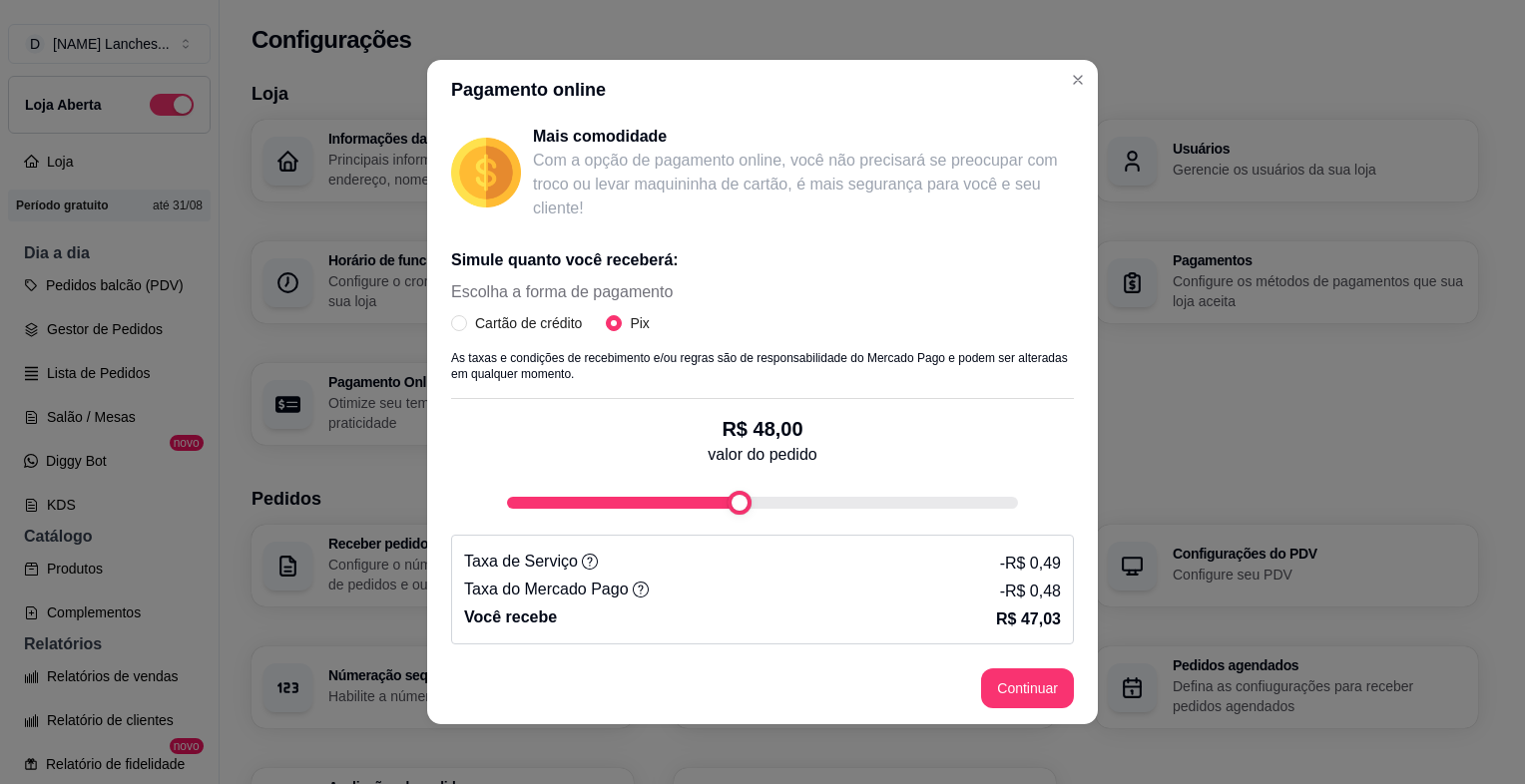 click at bounding box center [740, 503] 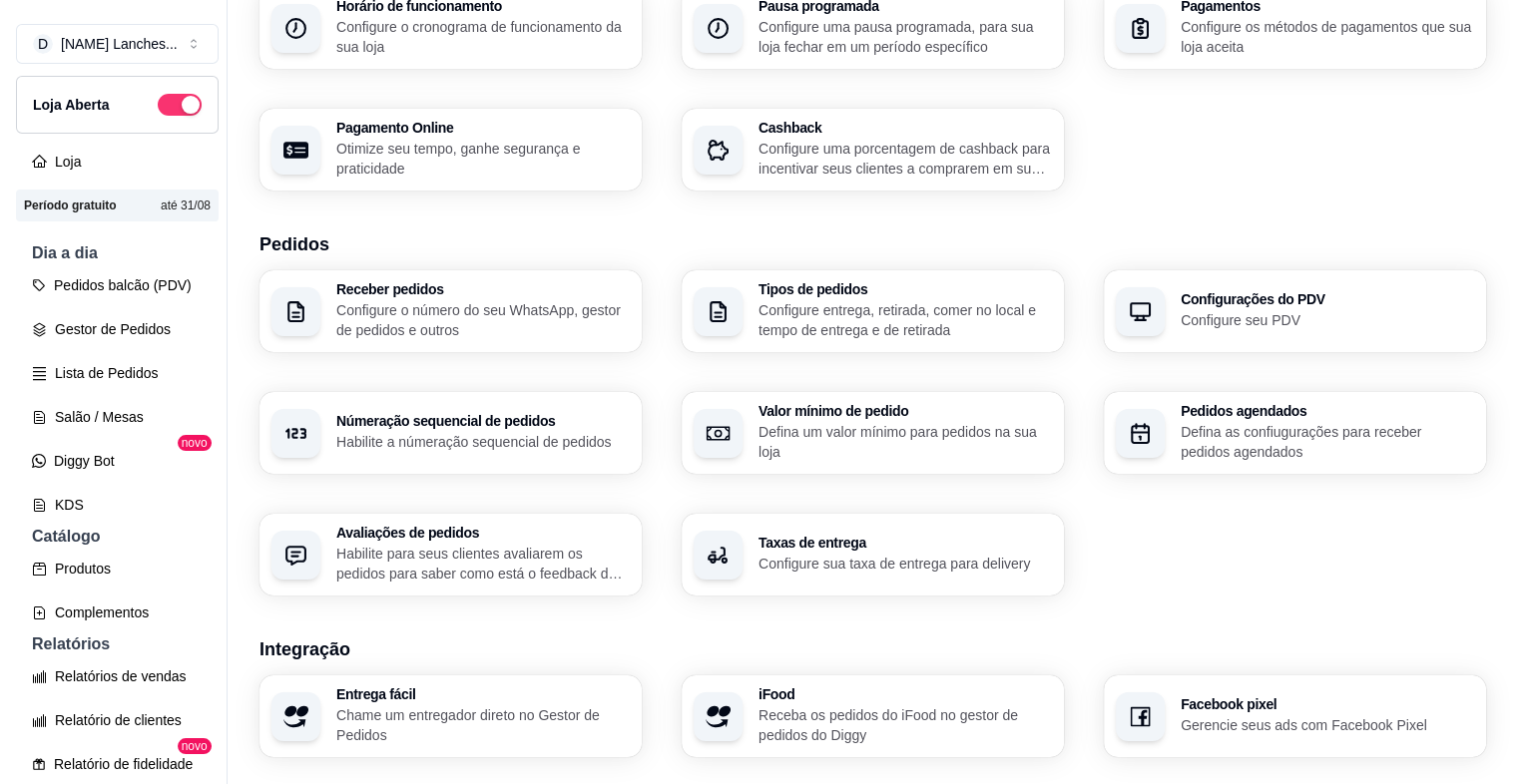 scroll, scrollTop: 255, scrollLeft: 0, axis: vertical 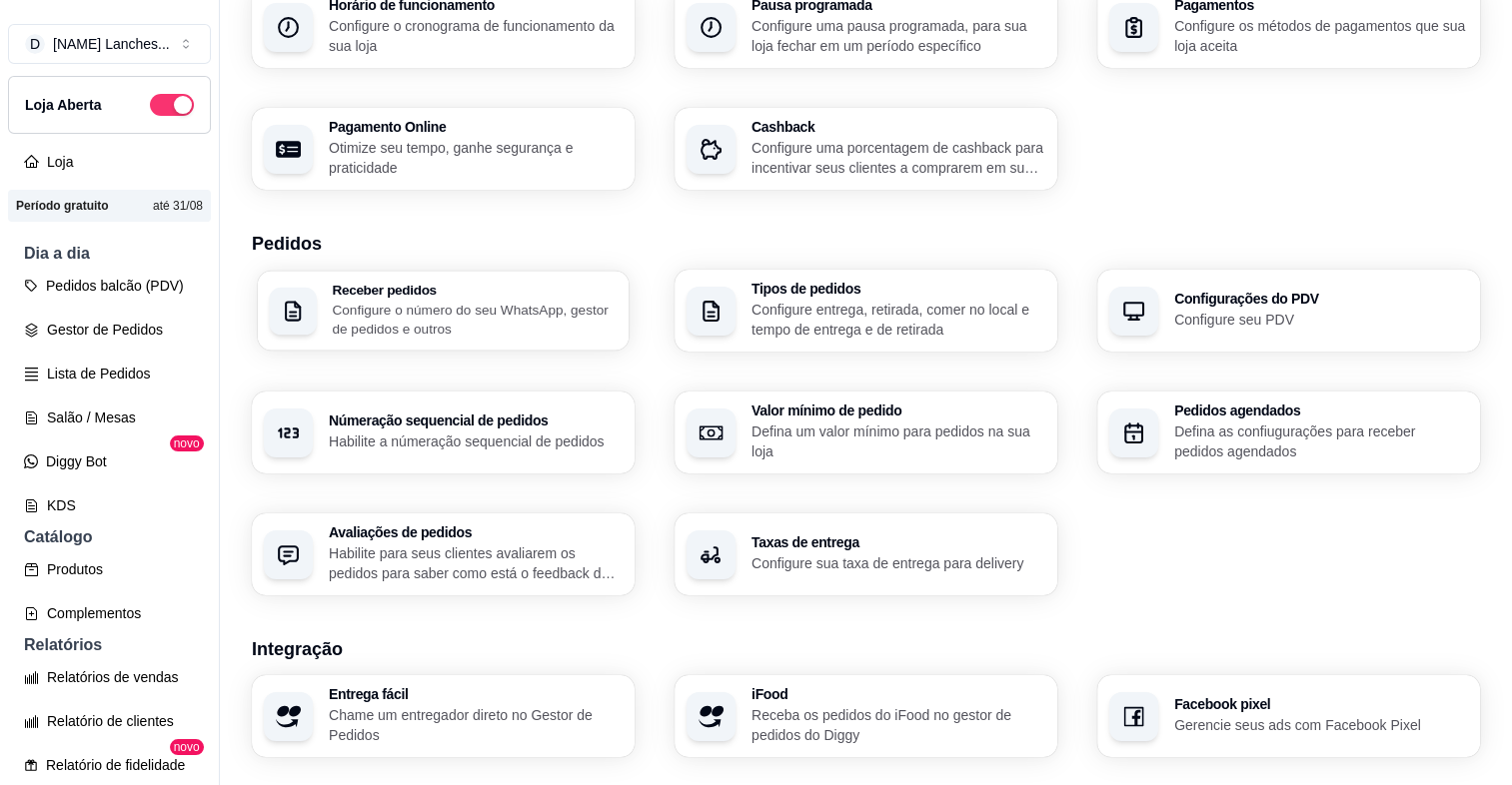 click on "Receber pedidos Configure o número do seu WhatsApp, gestor de pedidos e outros" at bounding box center (444, 311) 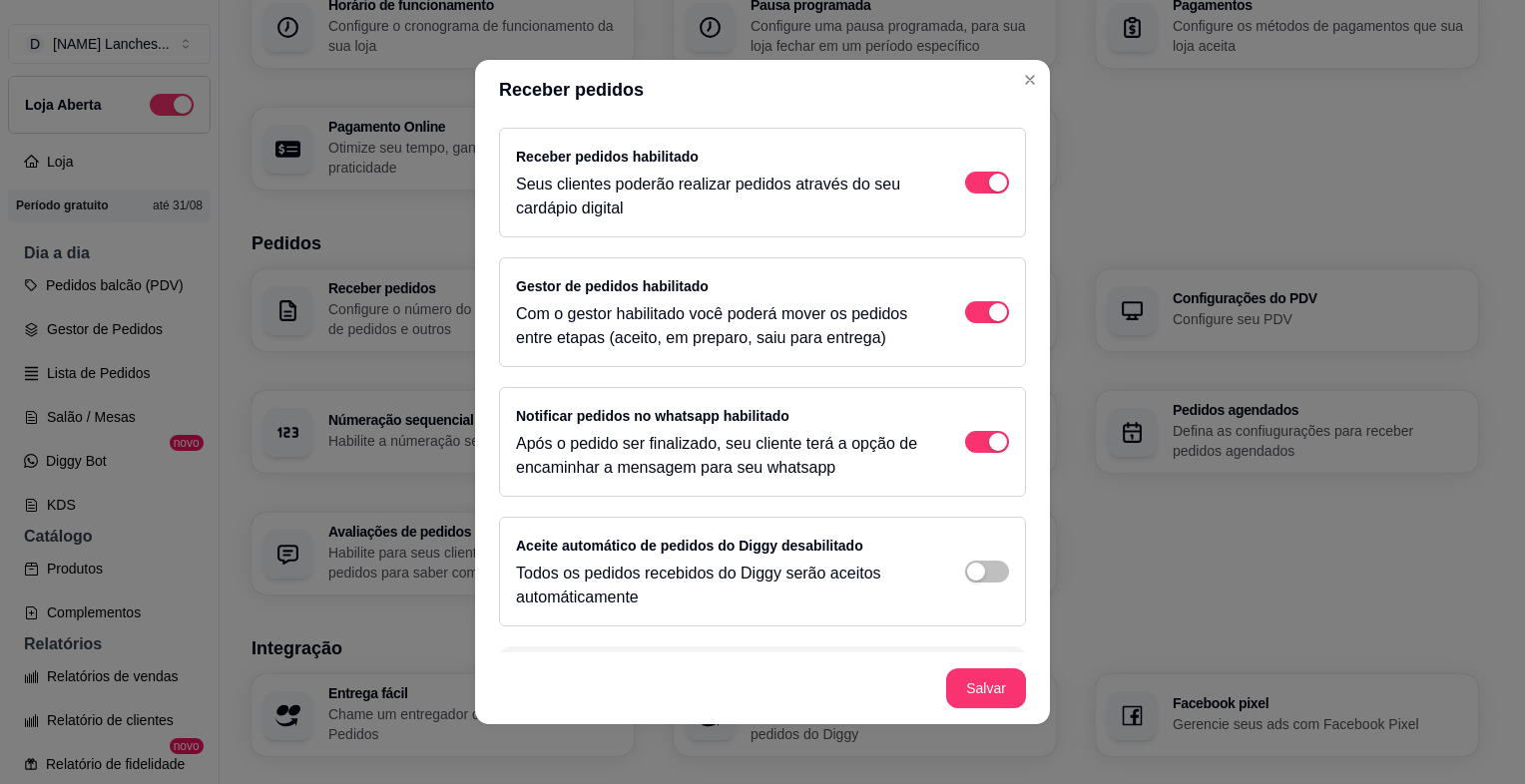 scroll, scrollTop: 56, scrollLeft: 0, axis: vertical 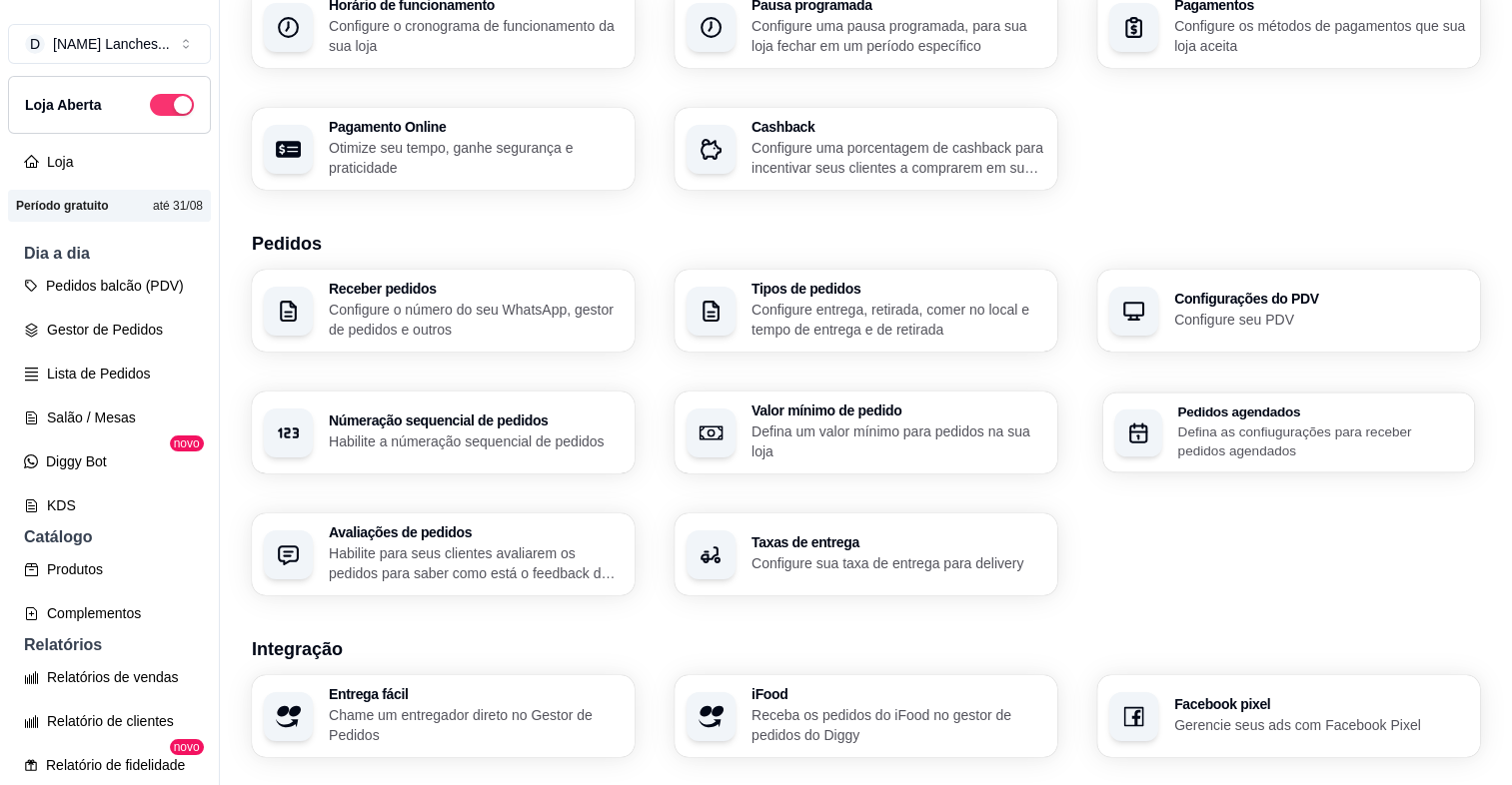click at bounding box center [1138, 432] 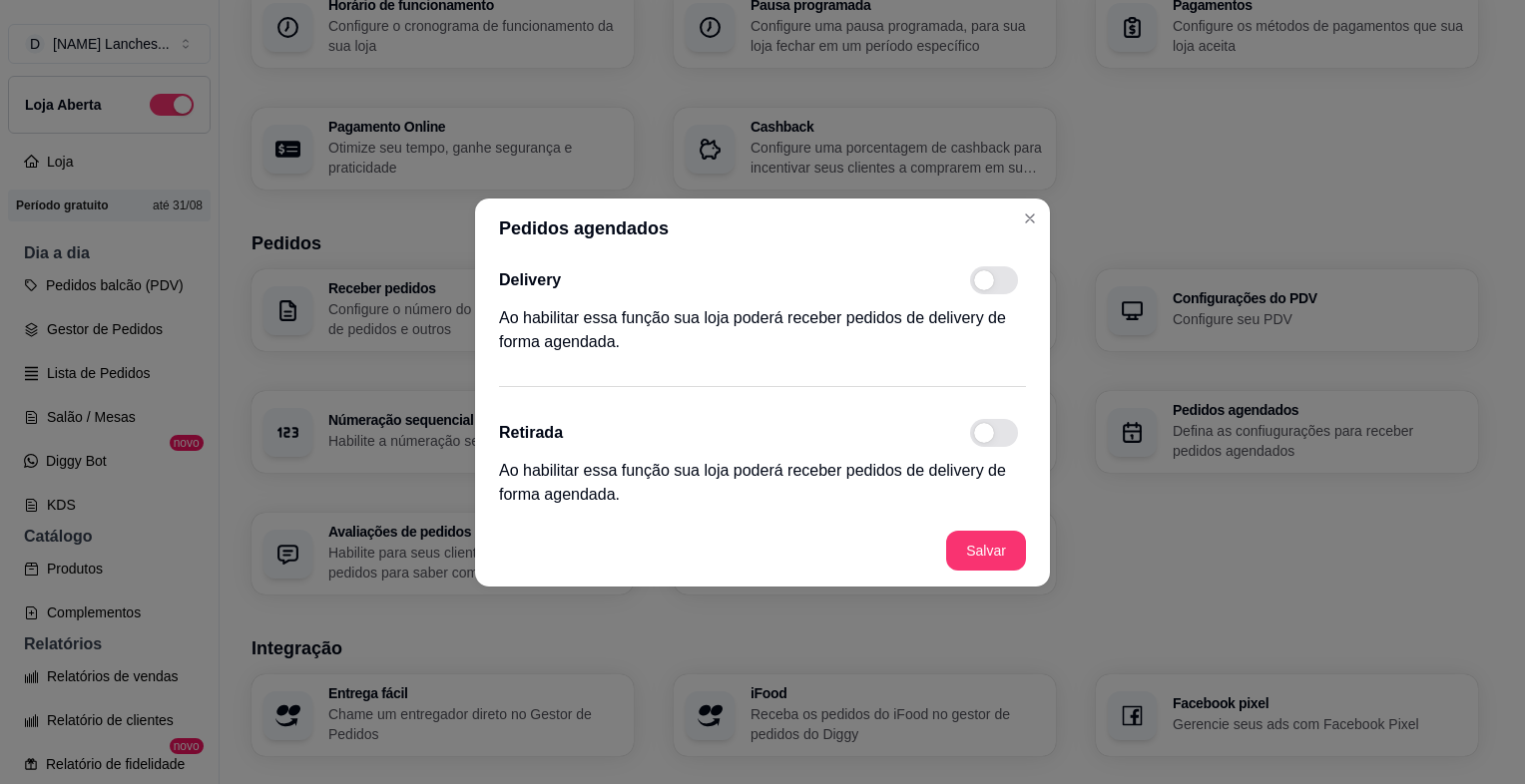 click at bounding box center [984, 433] 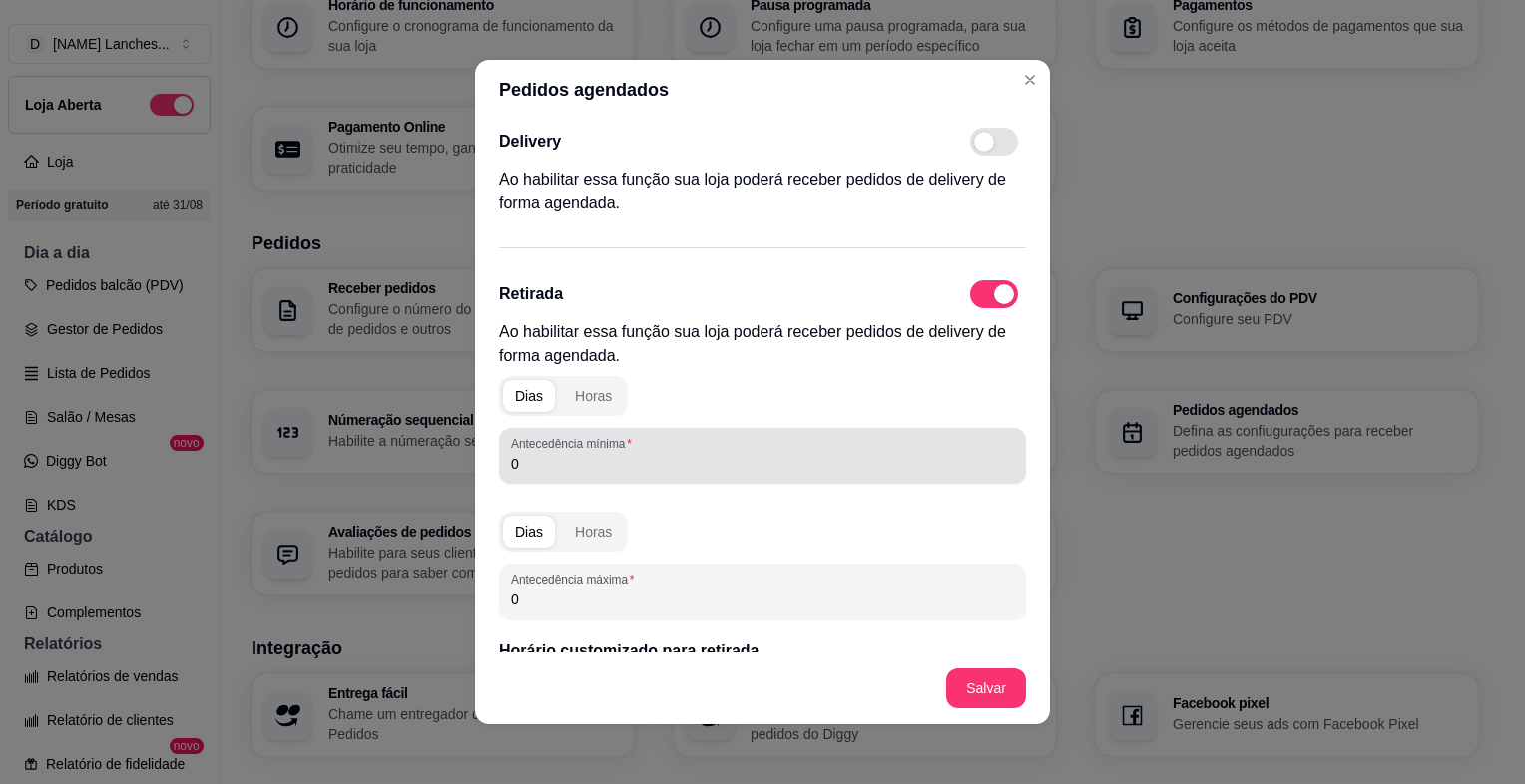 scroll, scrollTop: 103, scrollLeft: 0, axis: vertical 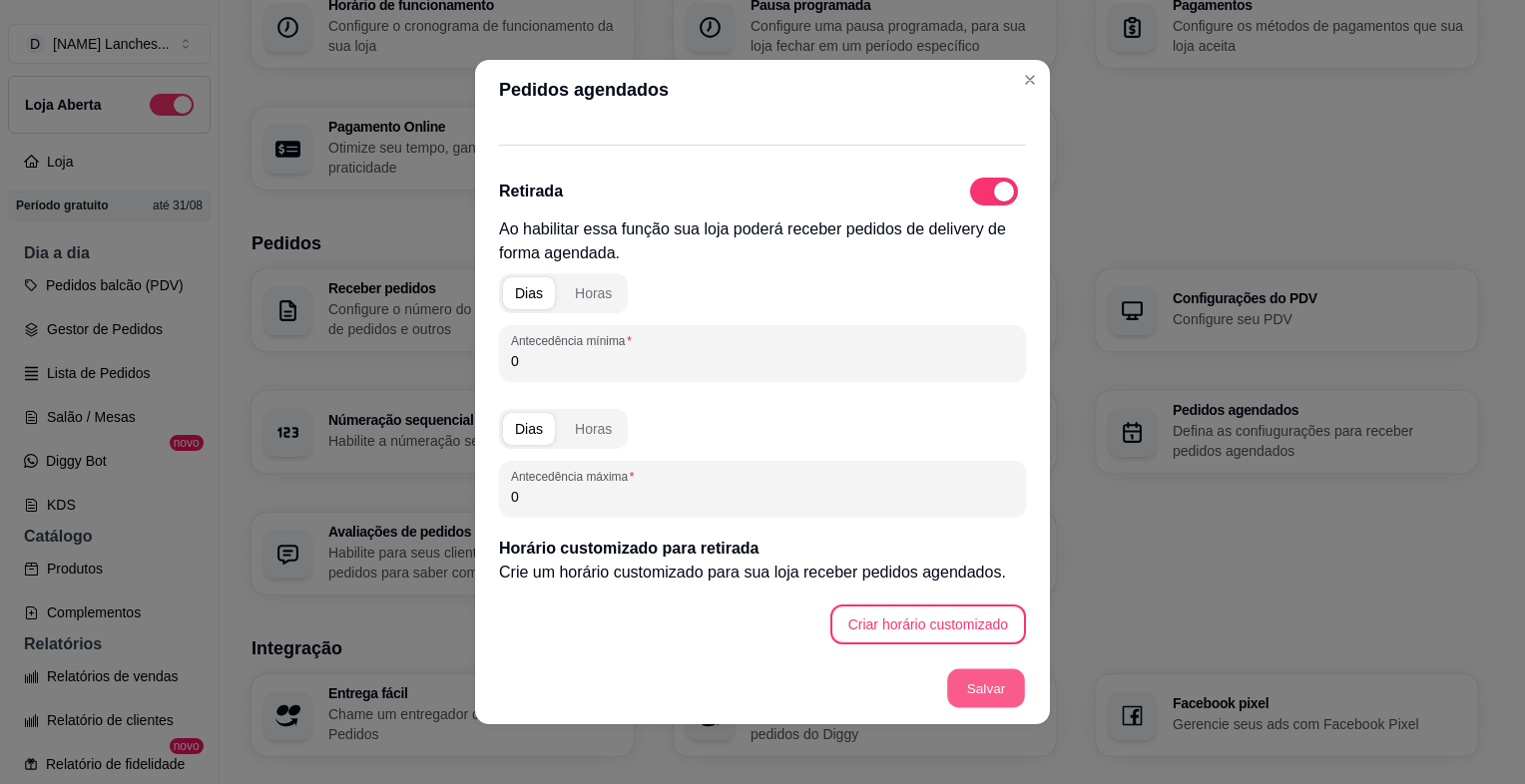 click on "Salvar" at bounding box center [986, 688] 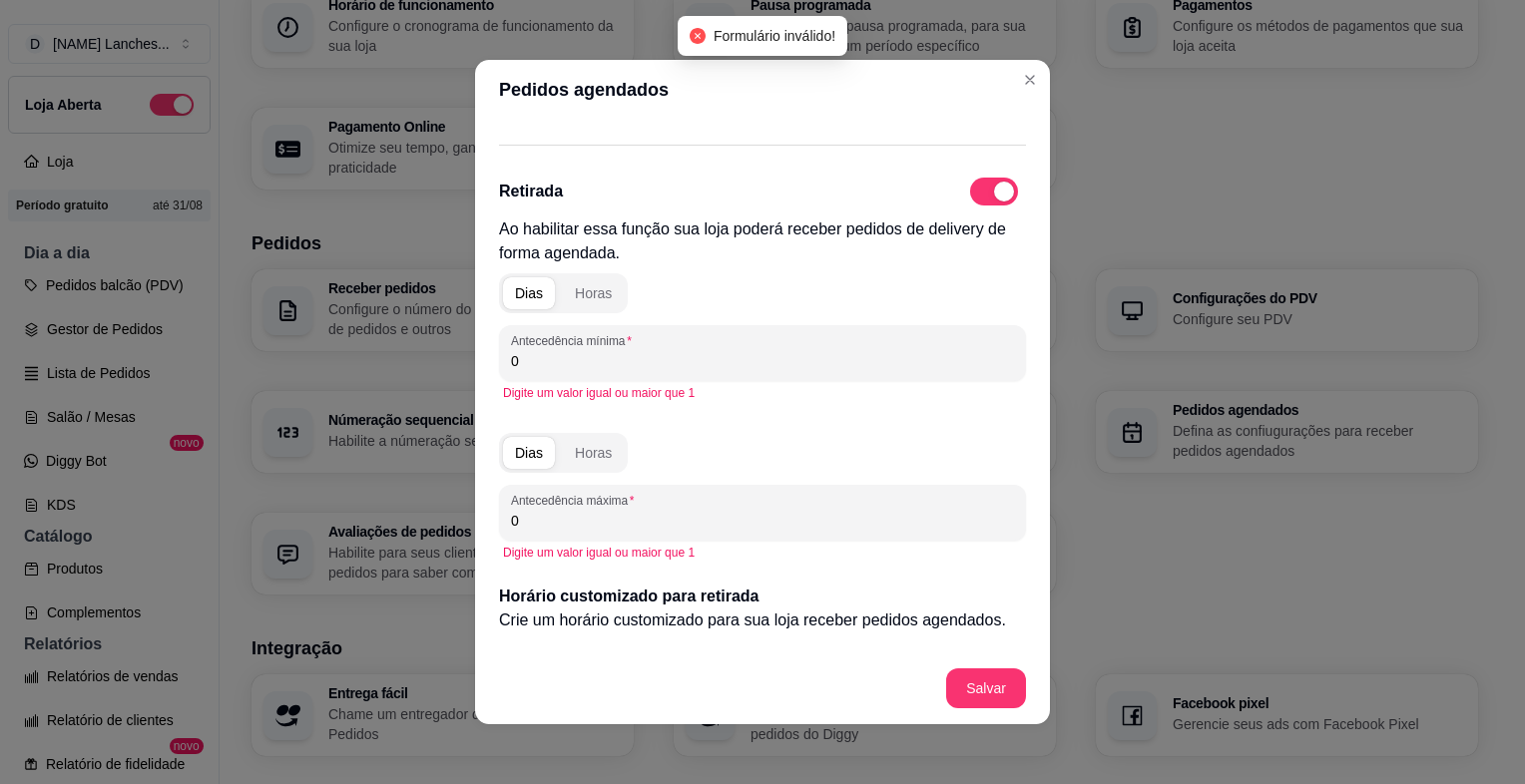 click on "0" at bounding box center (762, 521) 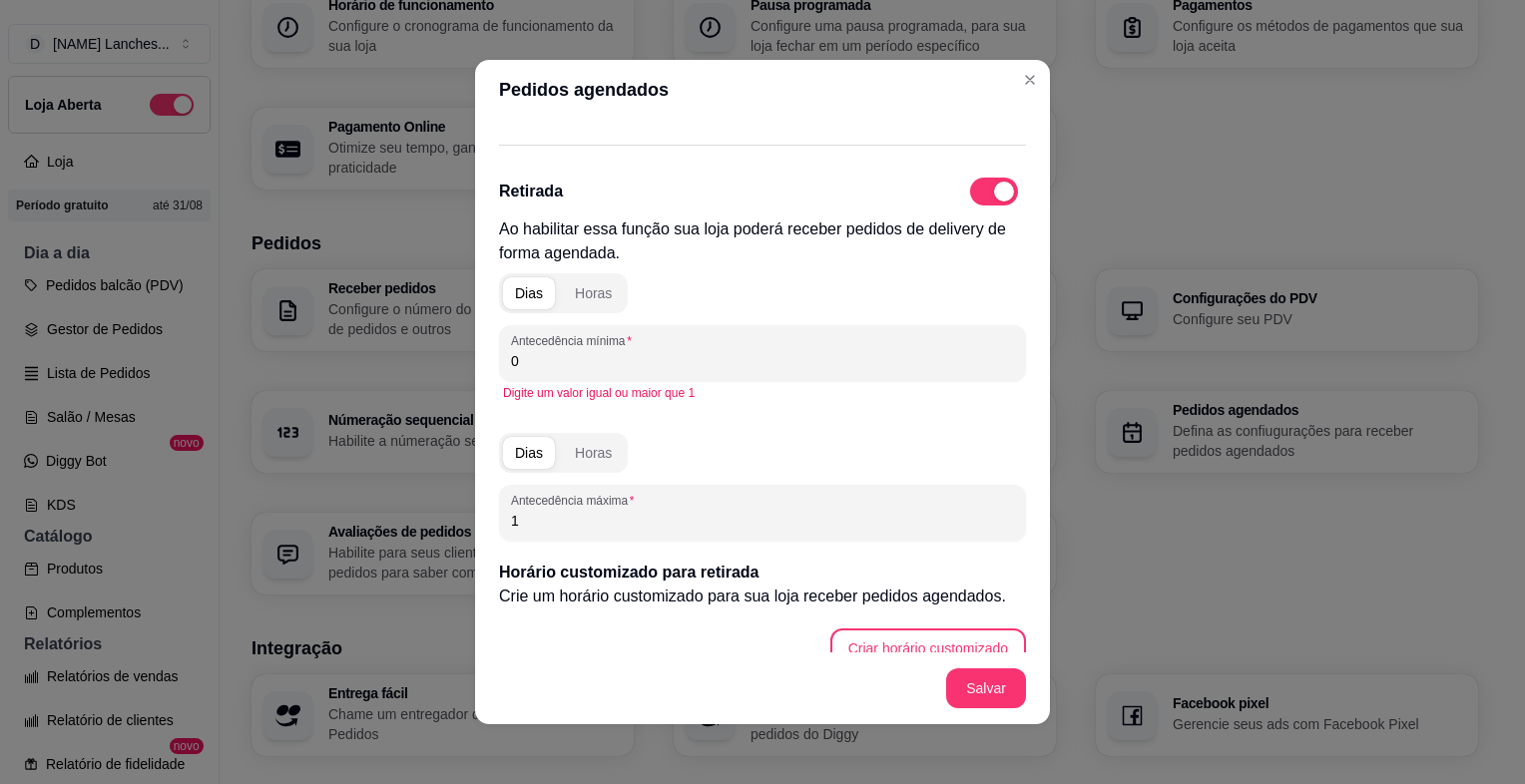 type on "1" 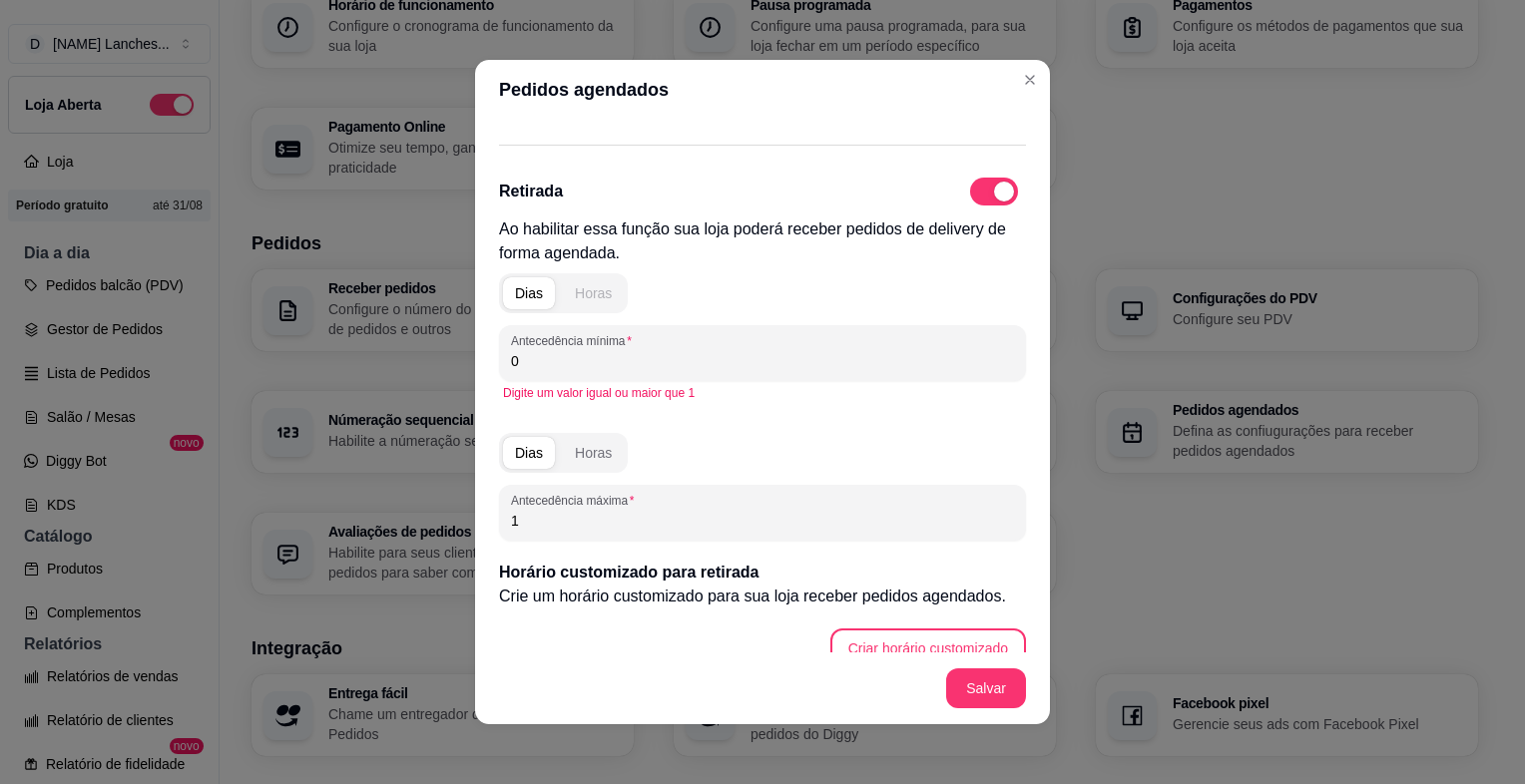 click on "Horas" at bounding box center (593, 293) 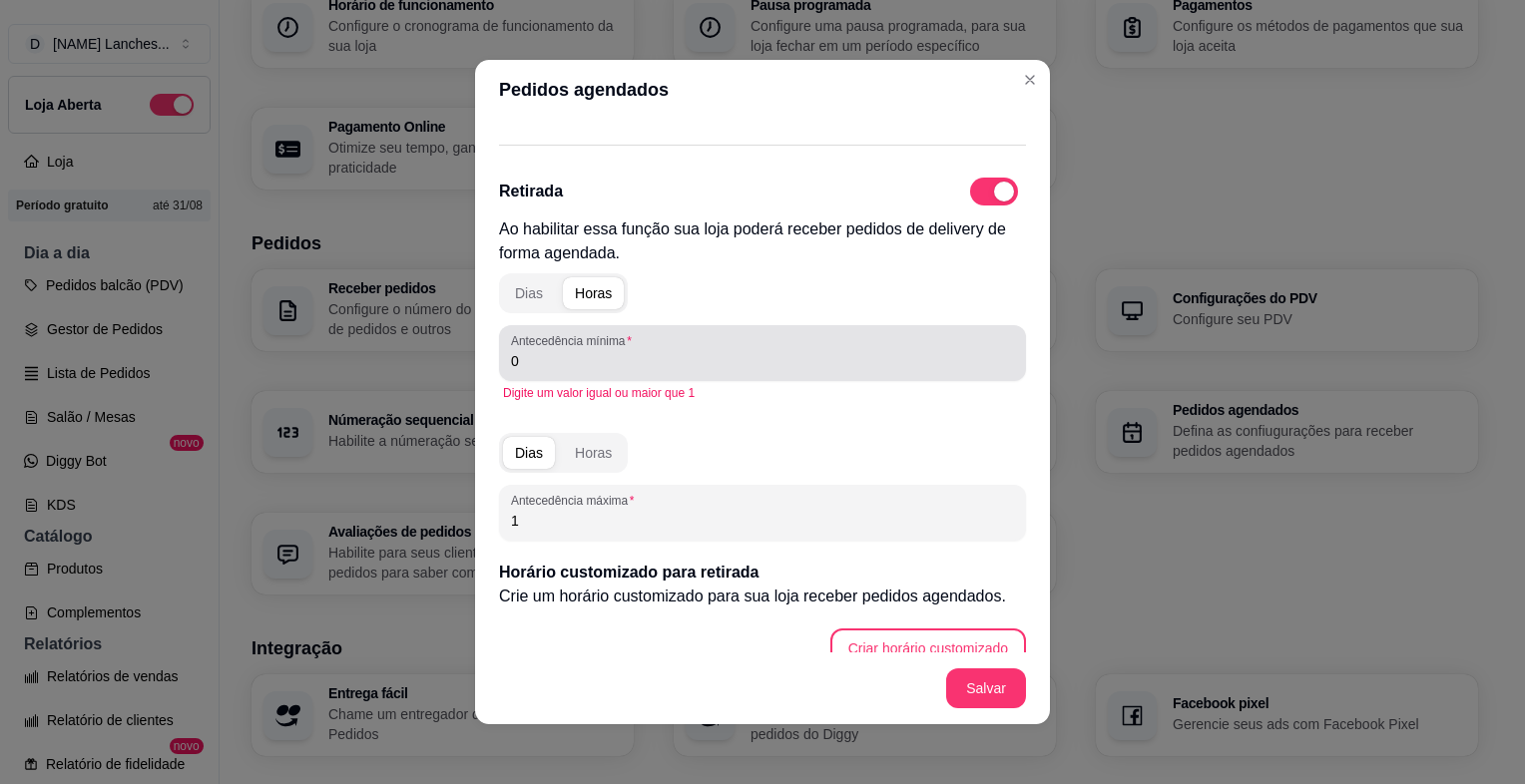 click on "0" at bounding box center [762, 361] 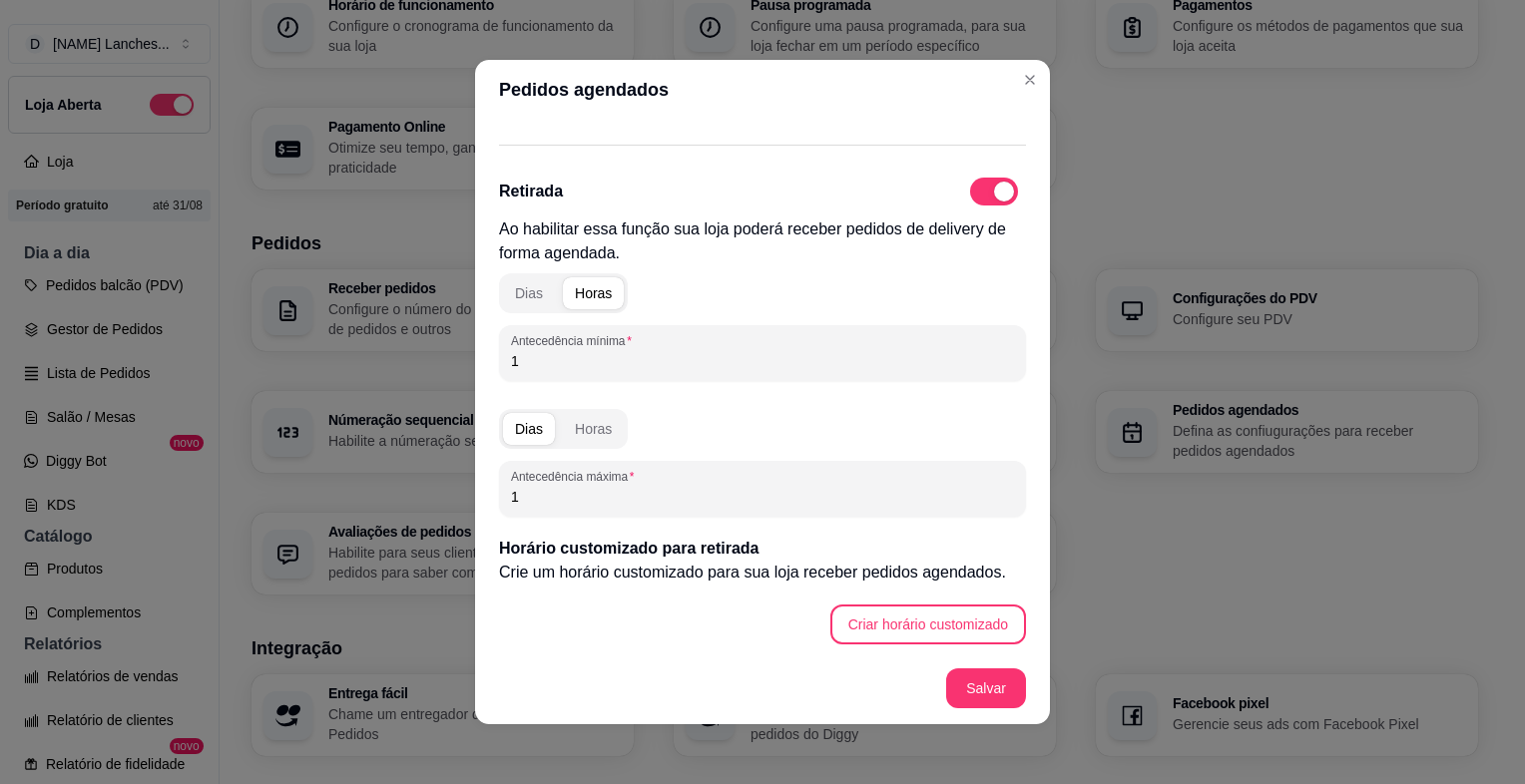 type on "1" 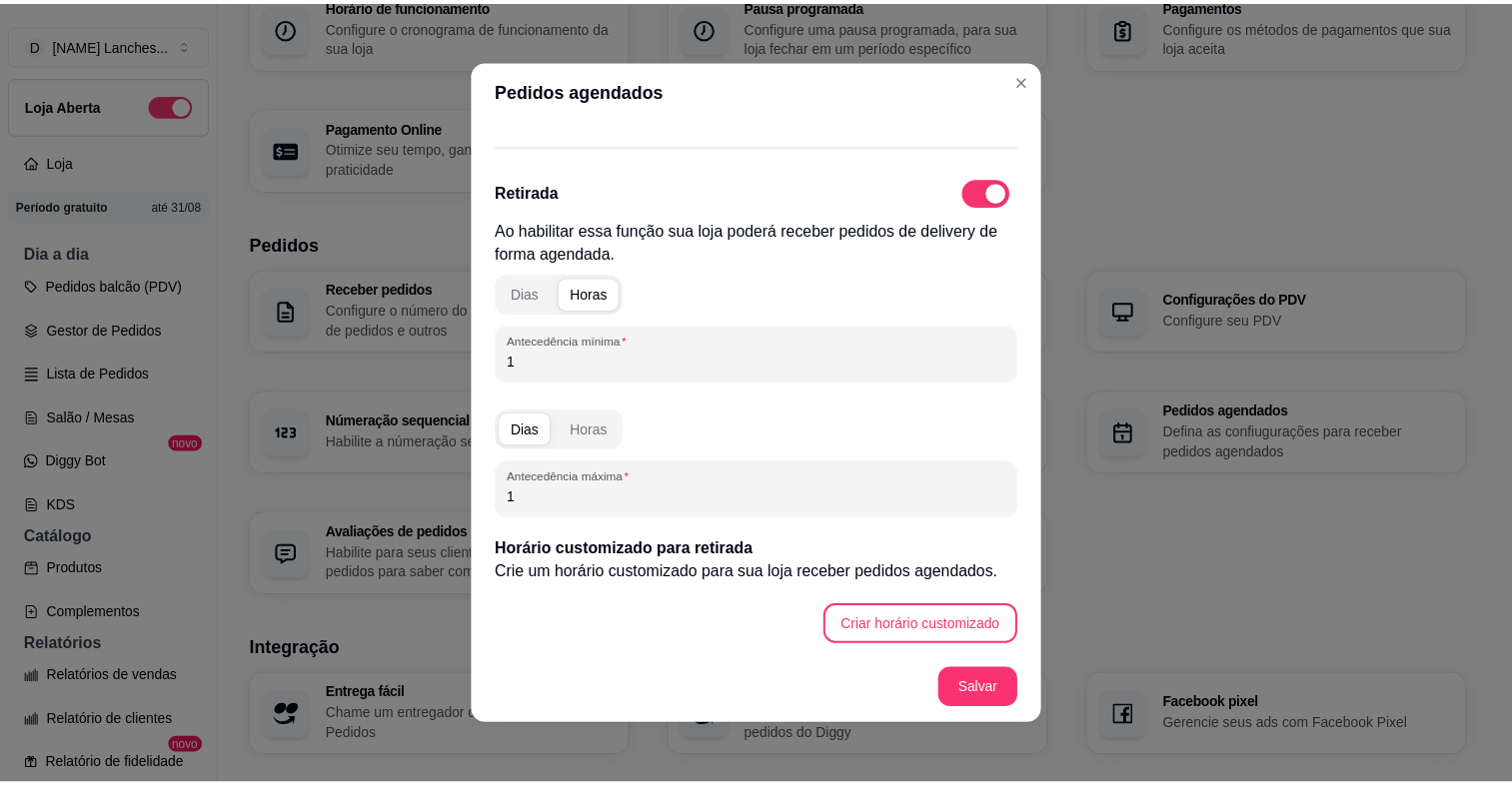 scroll, scrollTop: 4, scrollLeft: 0, axis: vertical 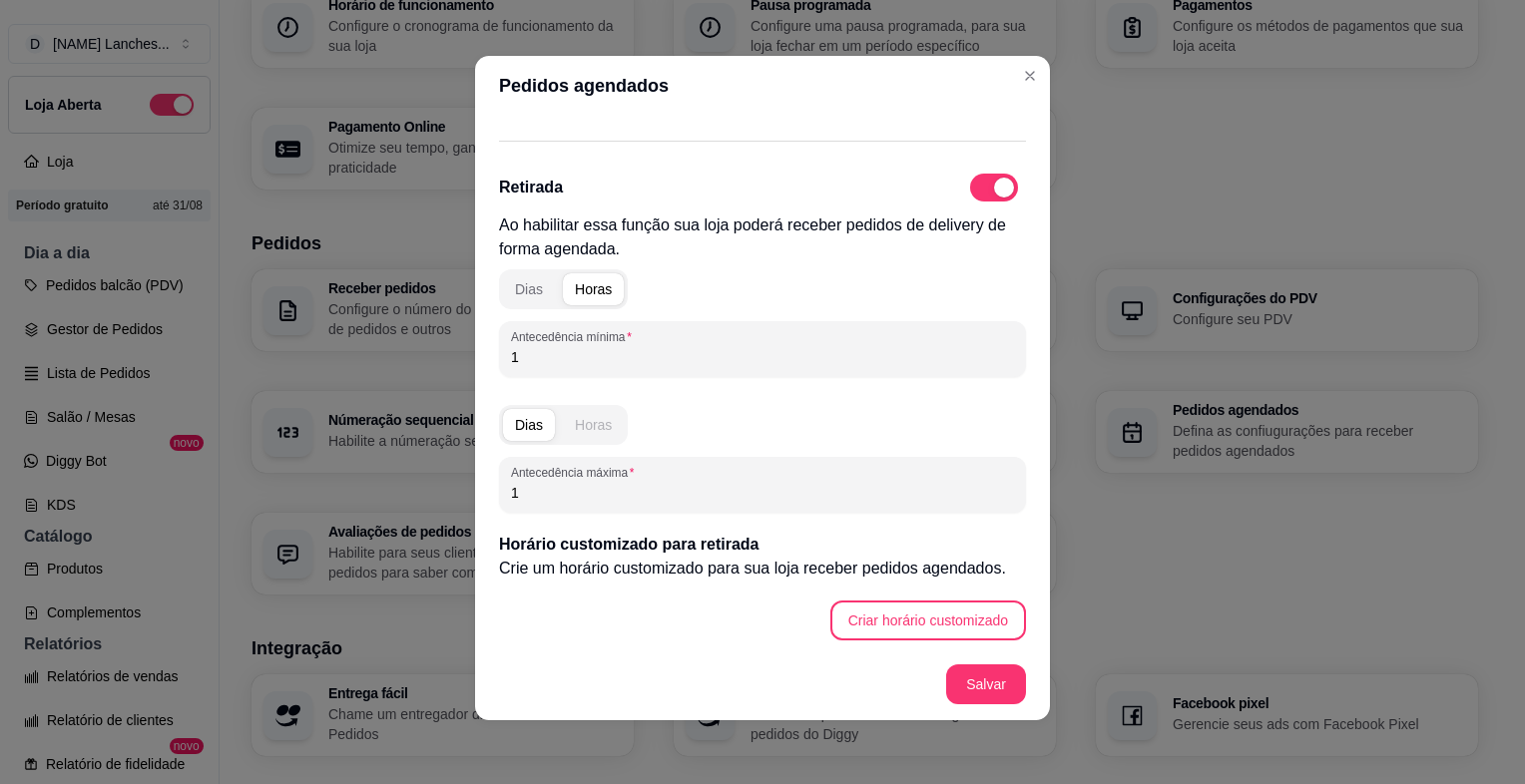 click on "Horas" at bounding box center [593, 425] 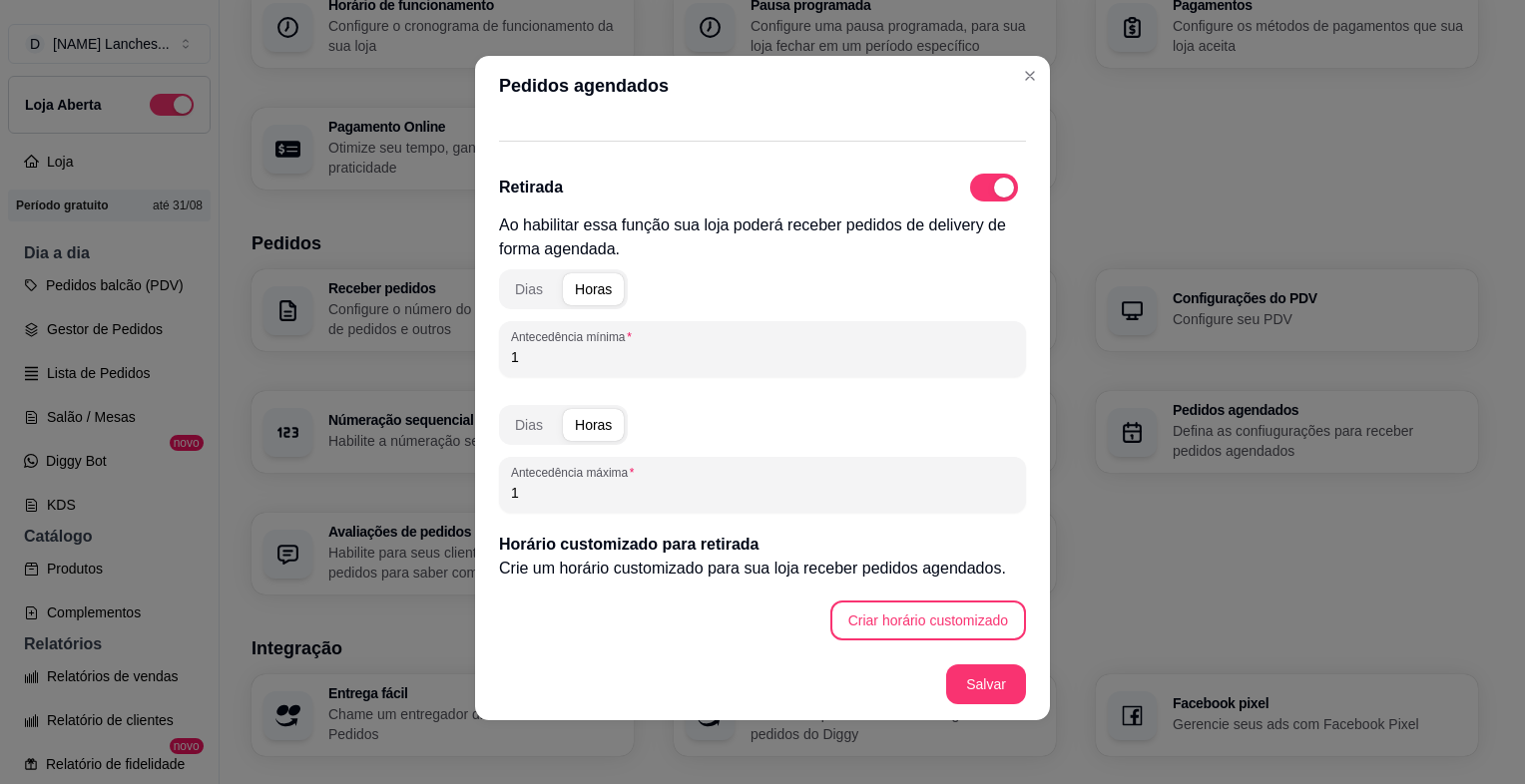 click on "1" at bounding box center (762, 493) 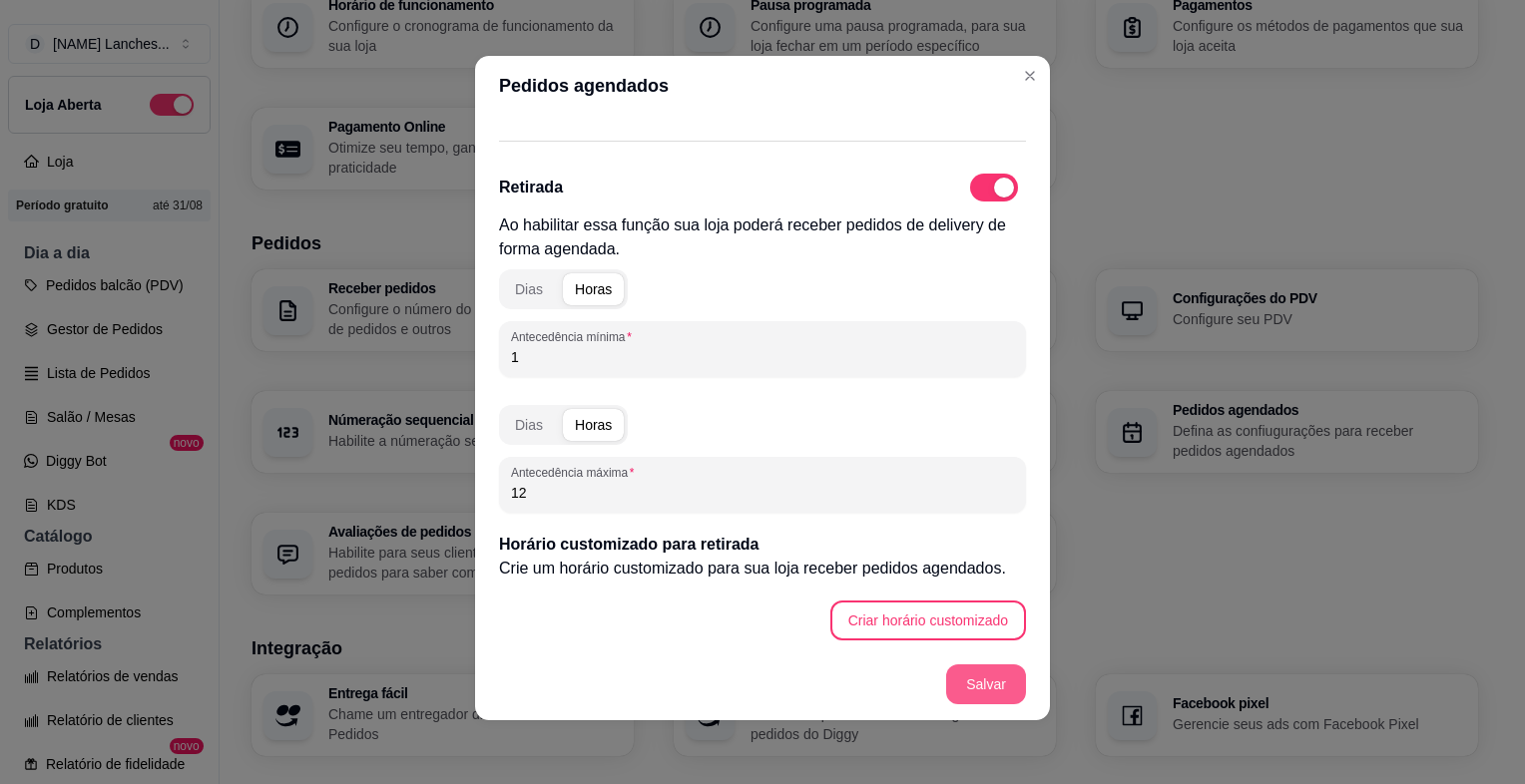 type on "12" 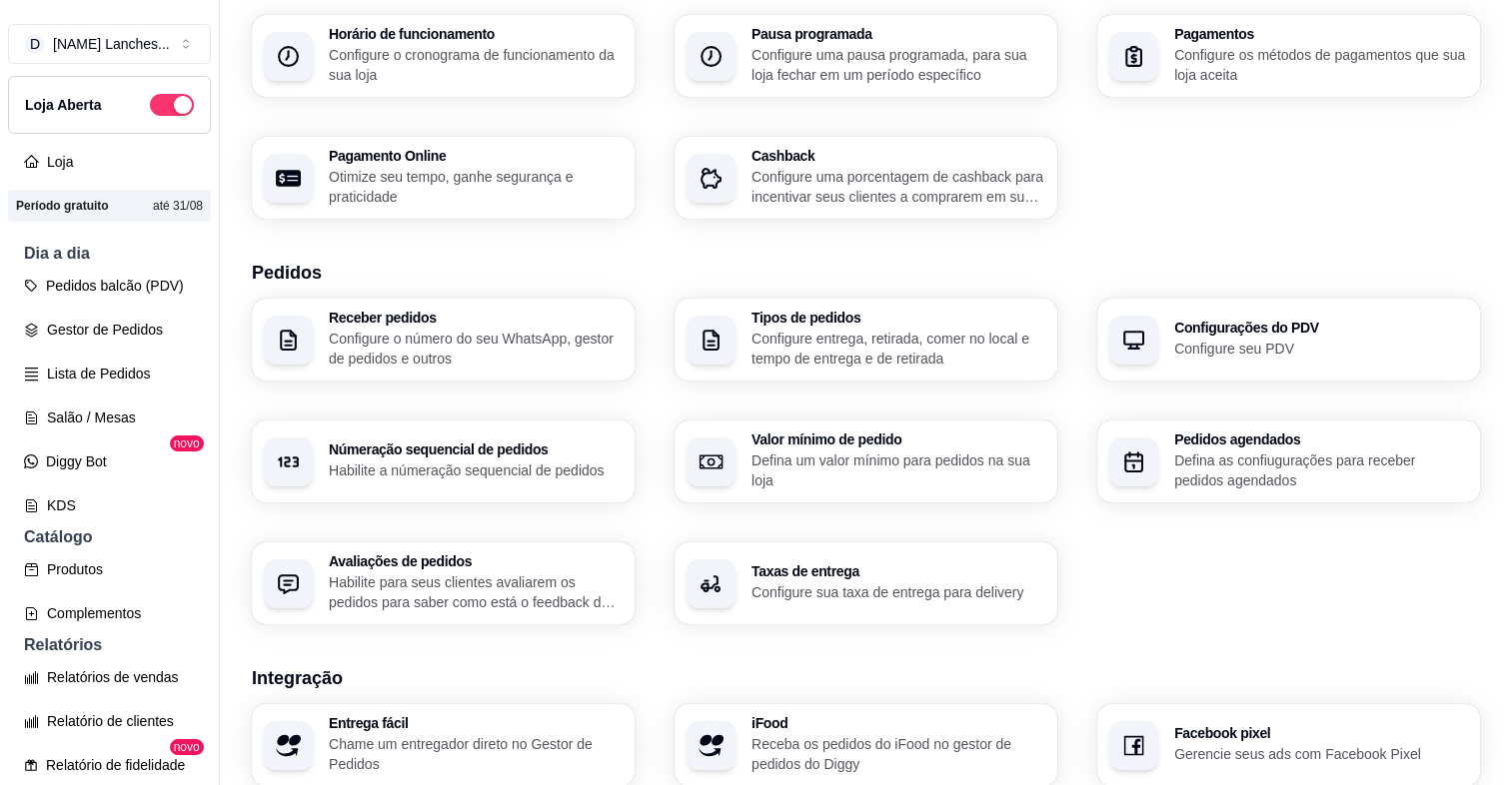 scroll, scrollTop: 226, scrollLeft: 0, axis: vertical 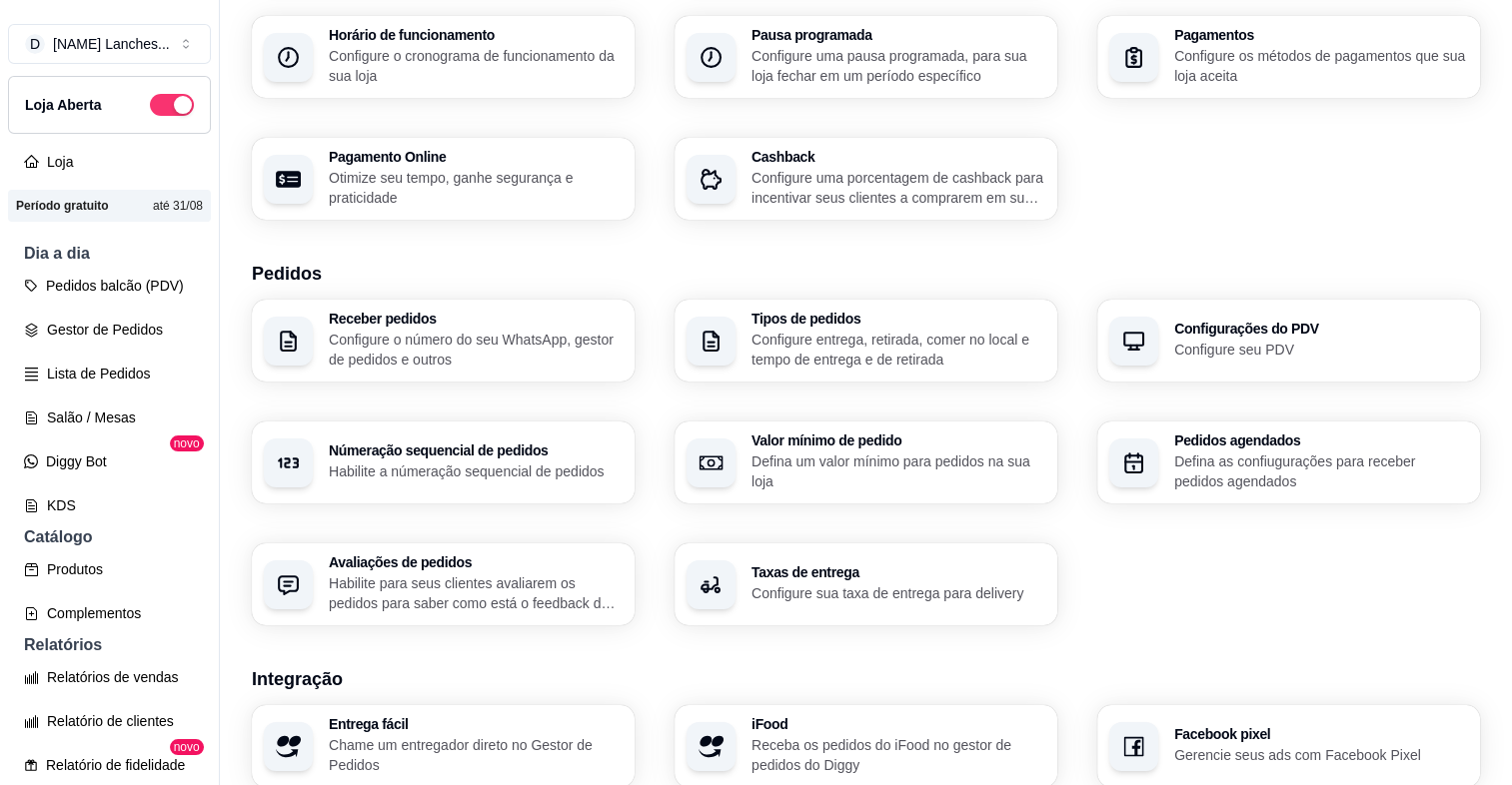 click on "Habilite para seus clientes avaliarem os pedidos para saber como está o feedback da sua loja" at bounding box center (476, 593) 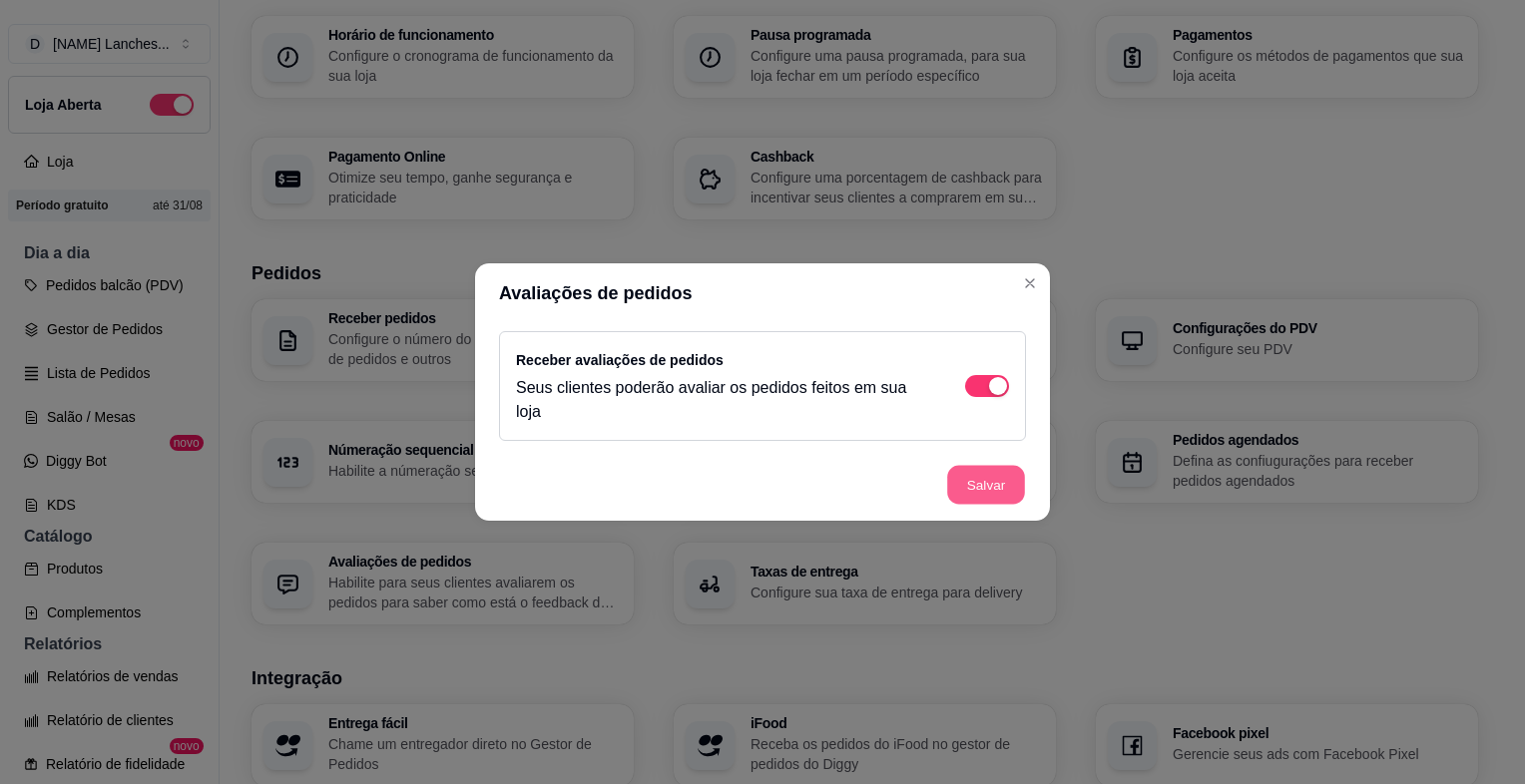 click on "Salvar" at bounding box center (986, 485) 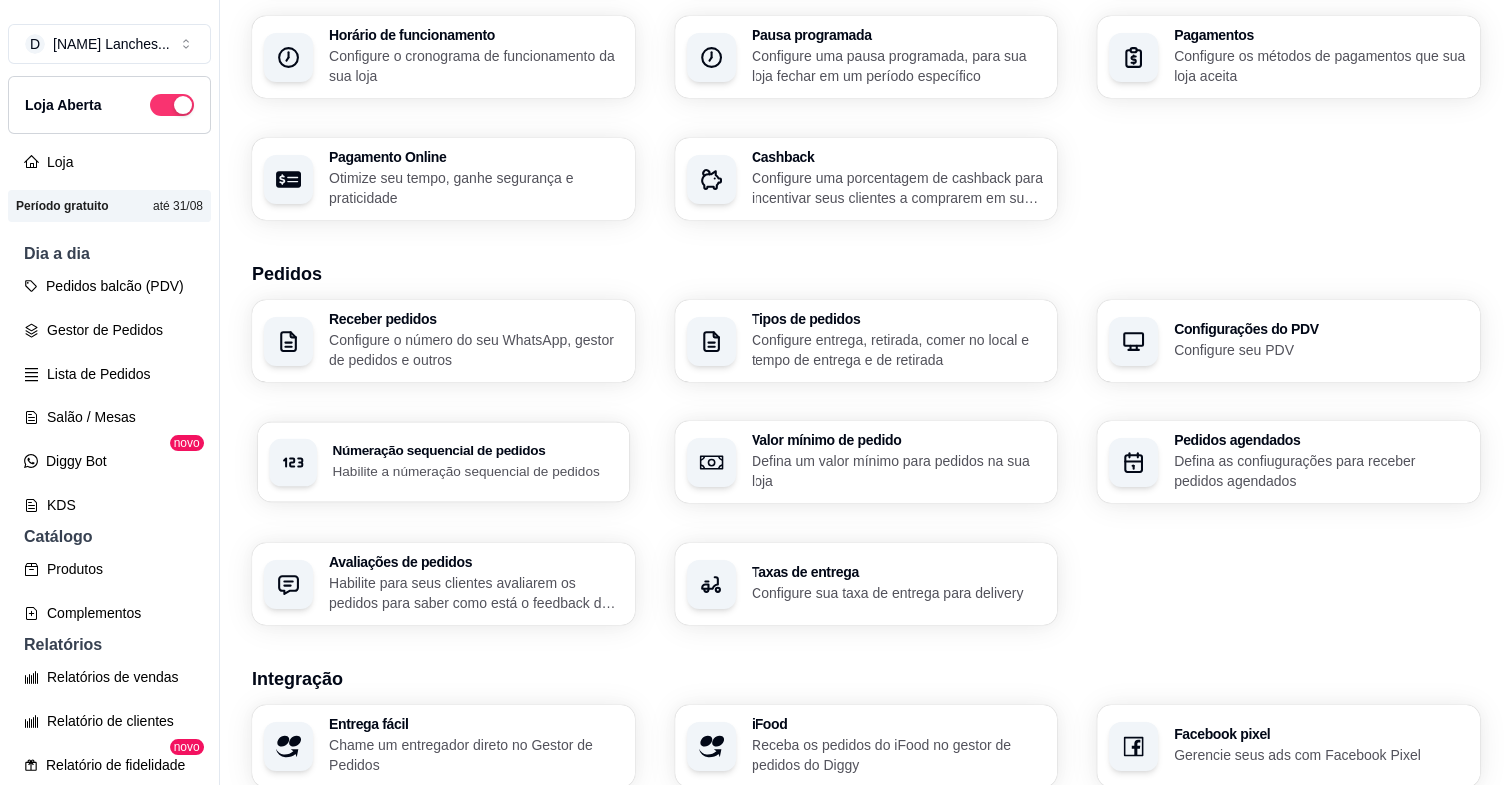 click on "Númeração sequencial de pedidos" at bounding box center (474, 451) 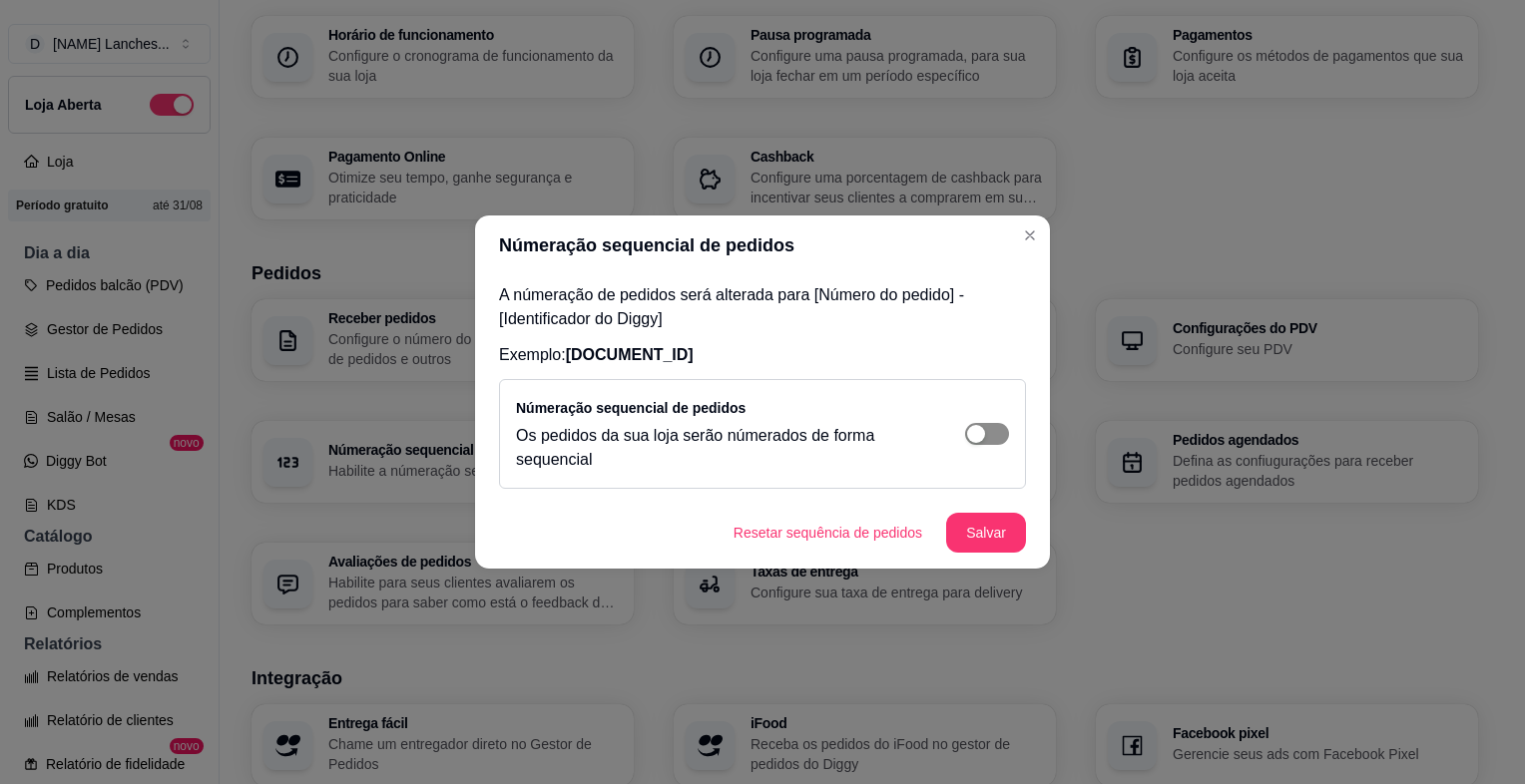 click at bounding box center (987, 434) 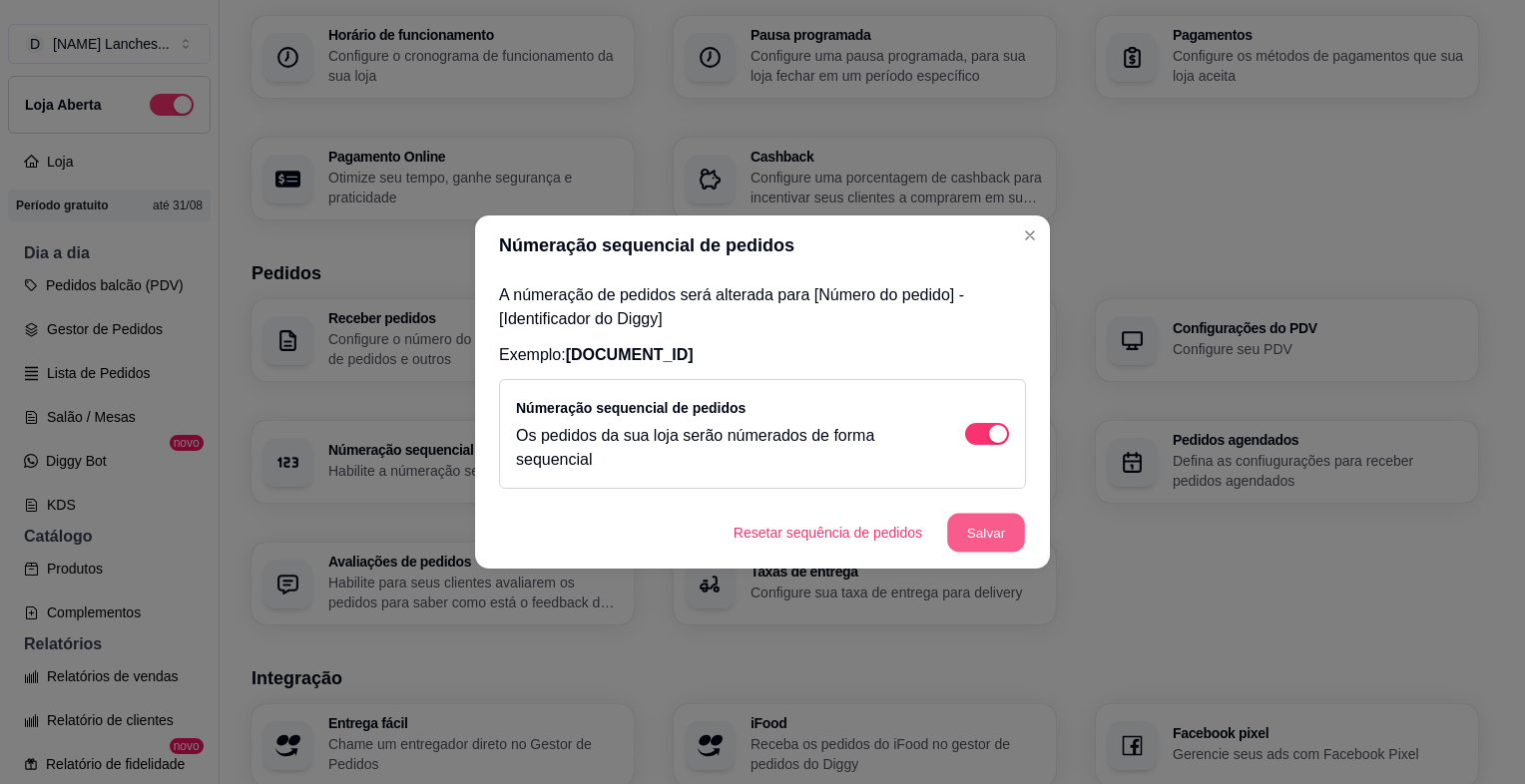 click on "Salvar" at bounding box center [986, 533] 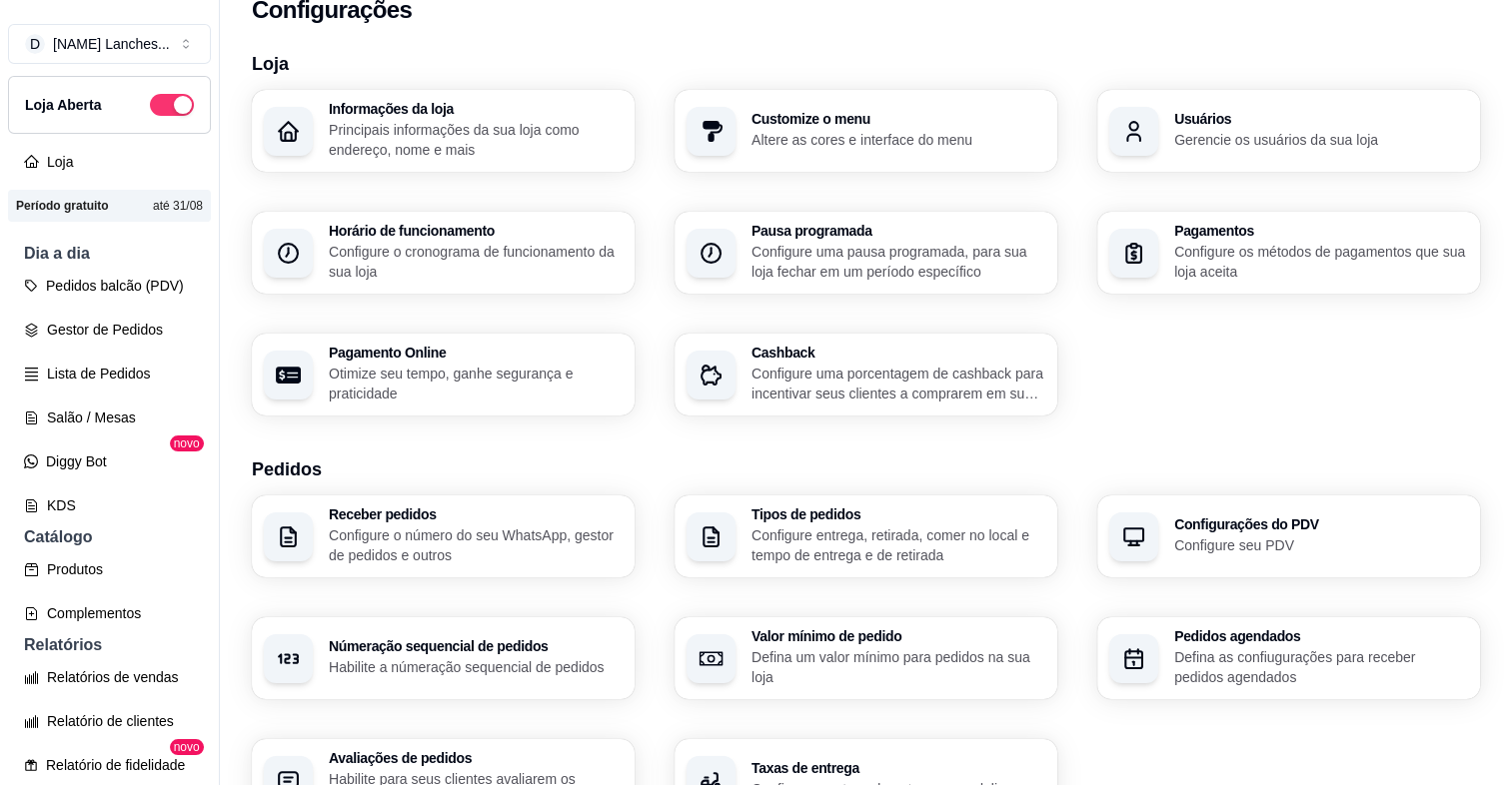 scroll, scrollTop: 0, scrollLeft: 0, axis: both 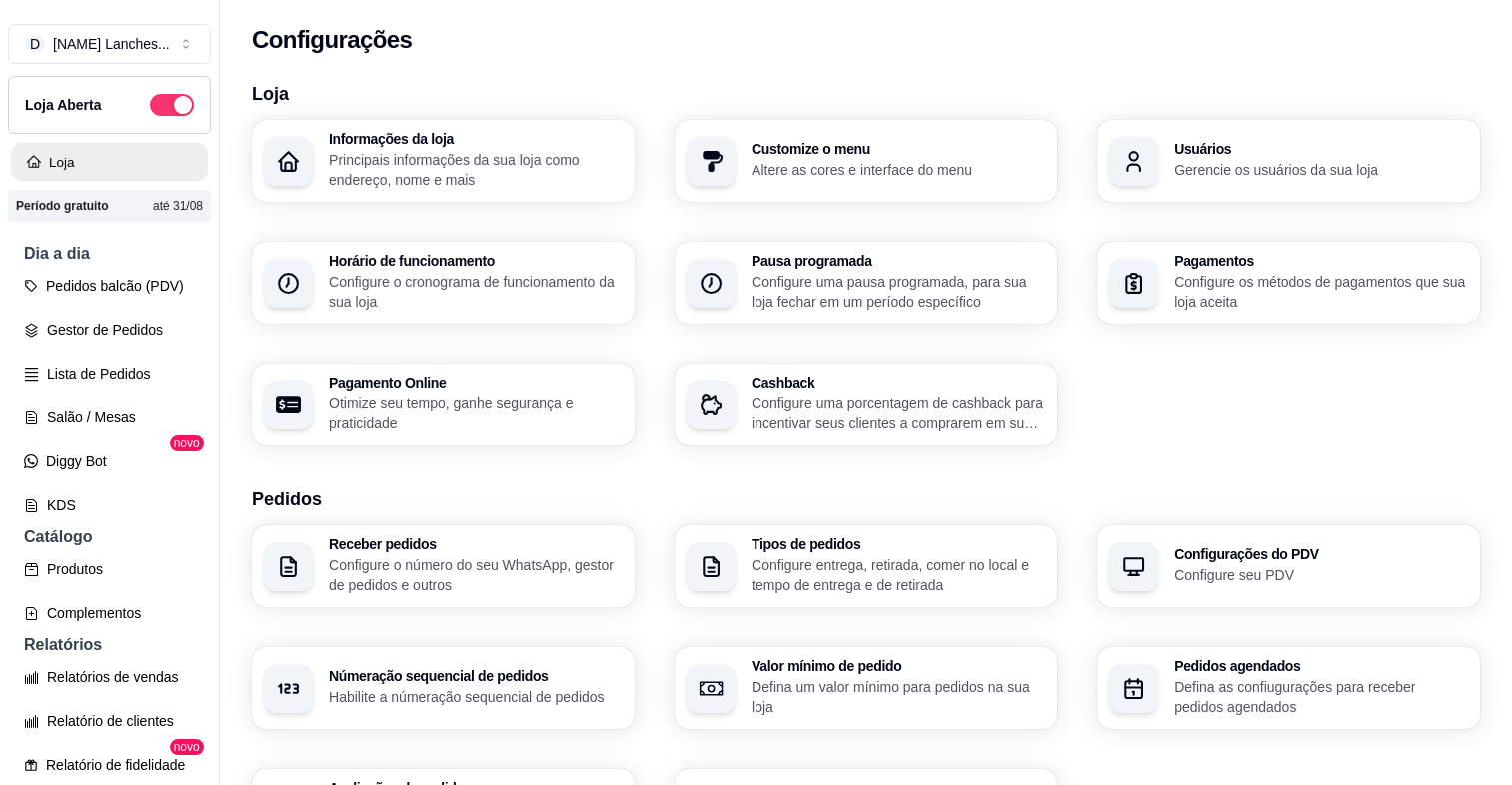 click on "Loja" at bounding box center (109, 162) 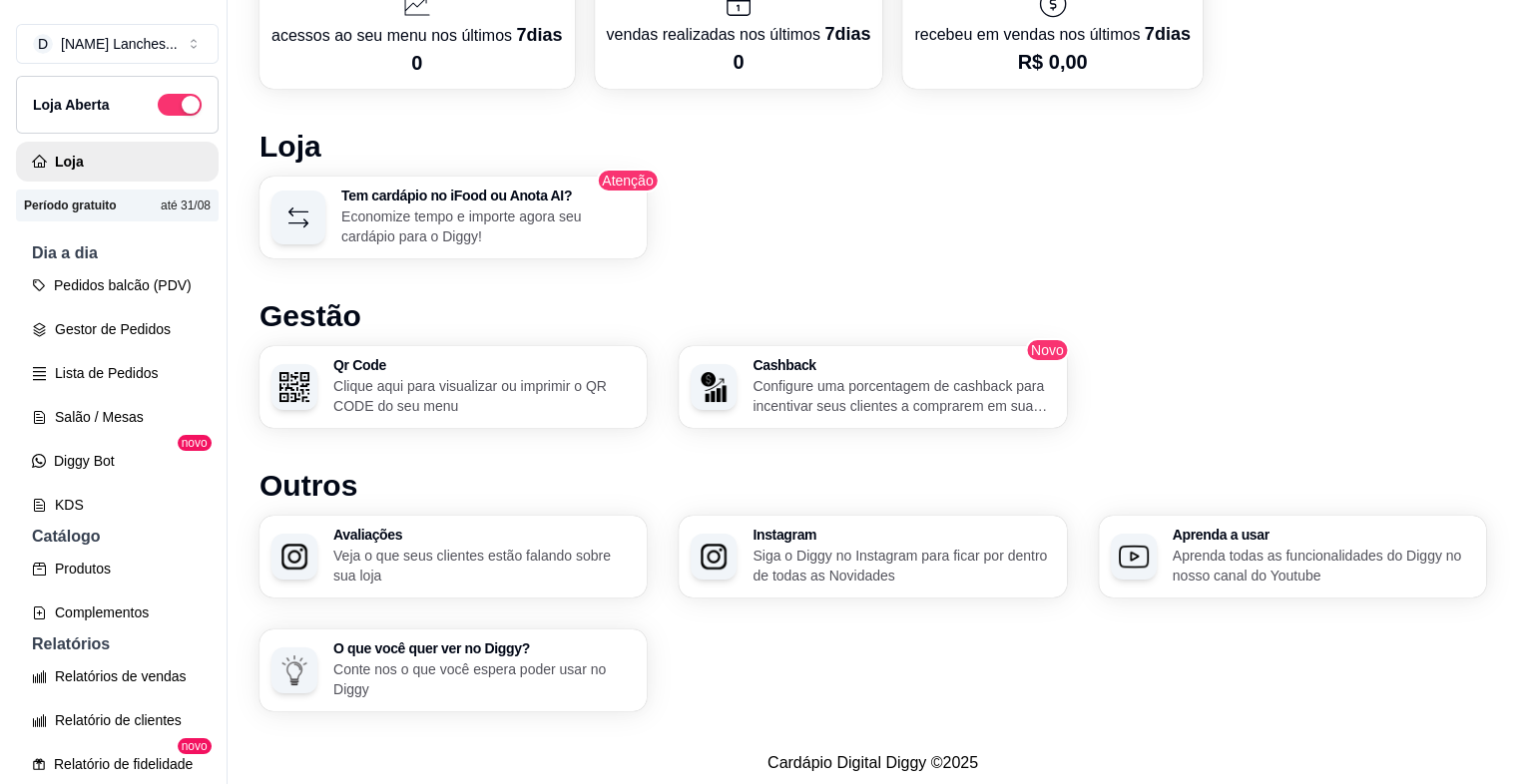 scroll, scrollTop: 1129, scrollLeft: 0, axis: vertical 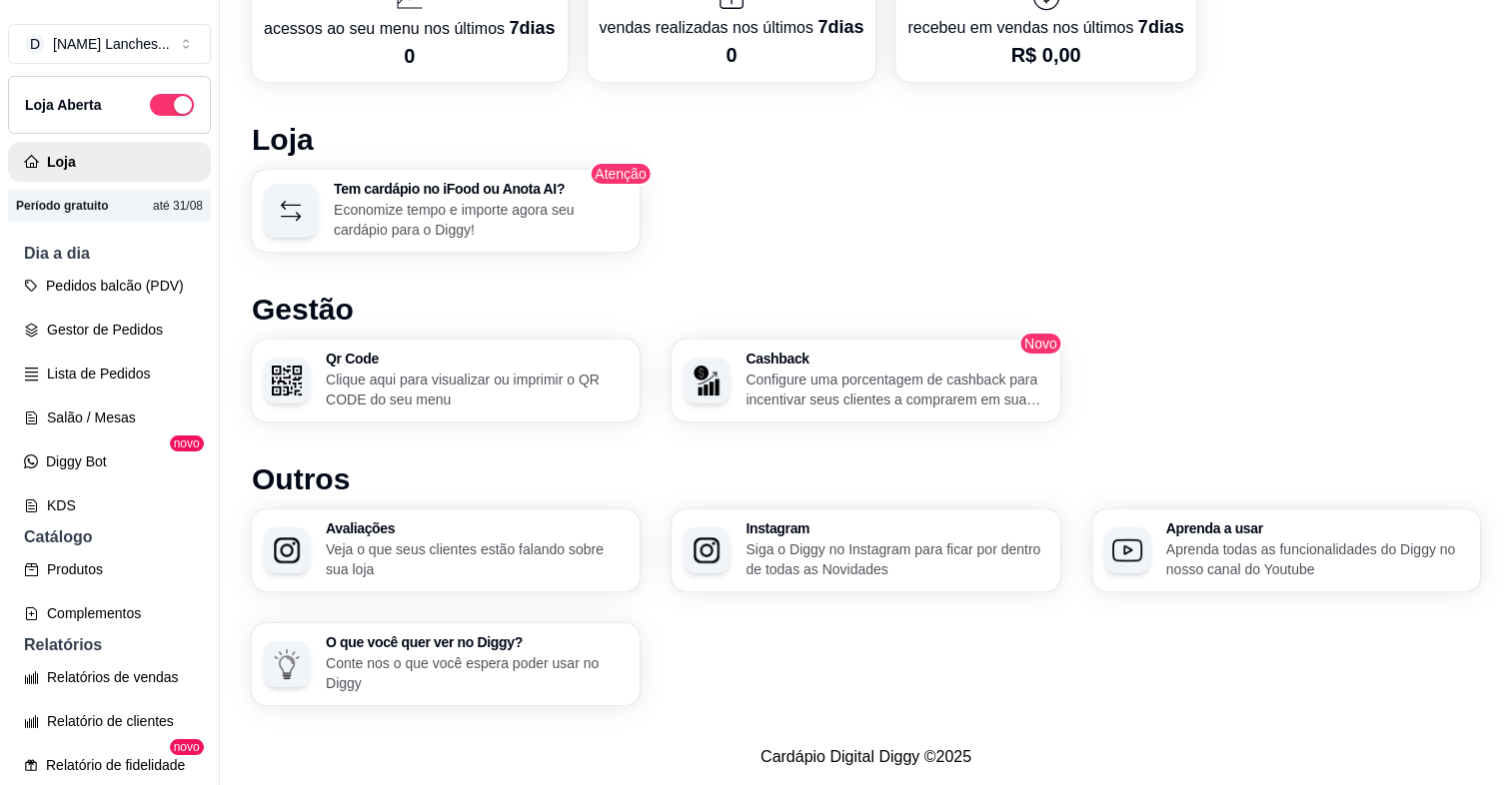 click on "Veja o que seus clientes estão falando sobre sua loja" at bounding box center (477, 559) 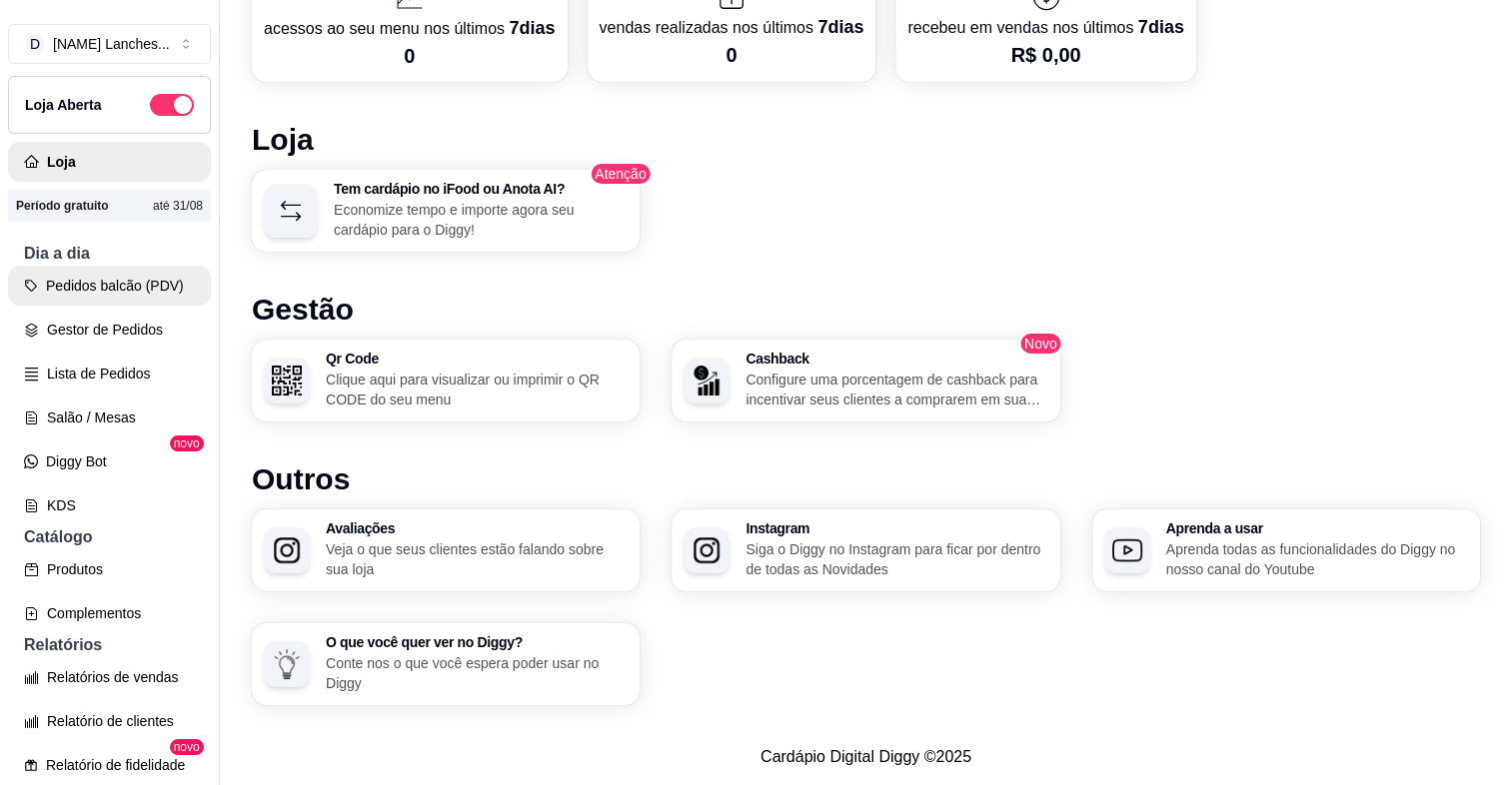 click on "Pedidos balcão (PDV)" at bounding box center [109, 286] 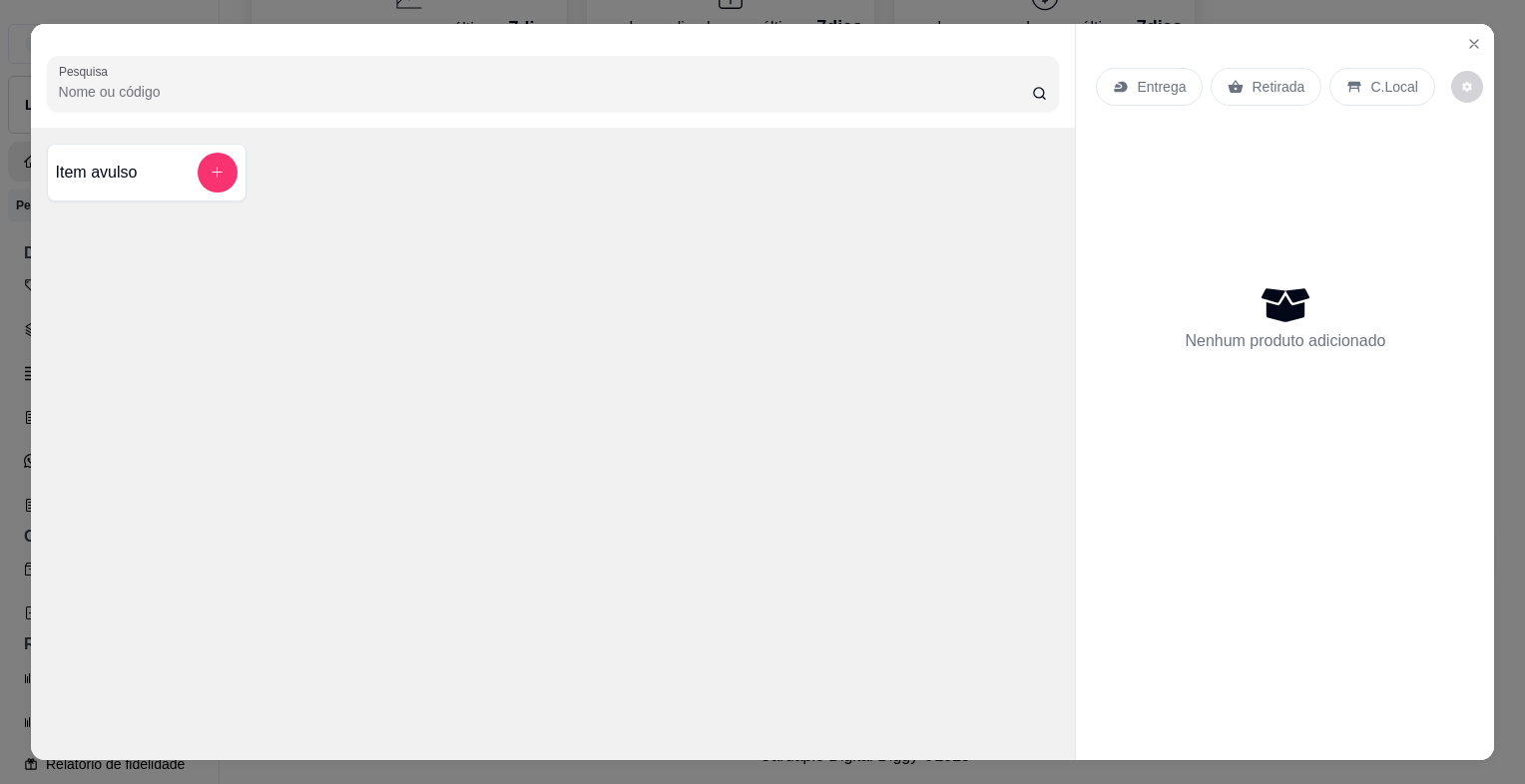 click on "Retirada" at bounding box center [1277, 87] 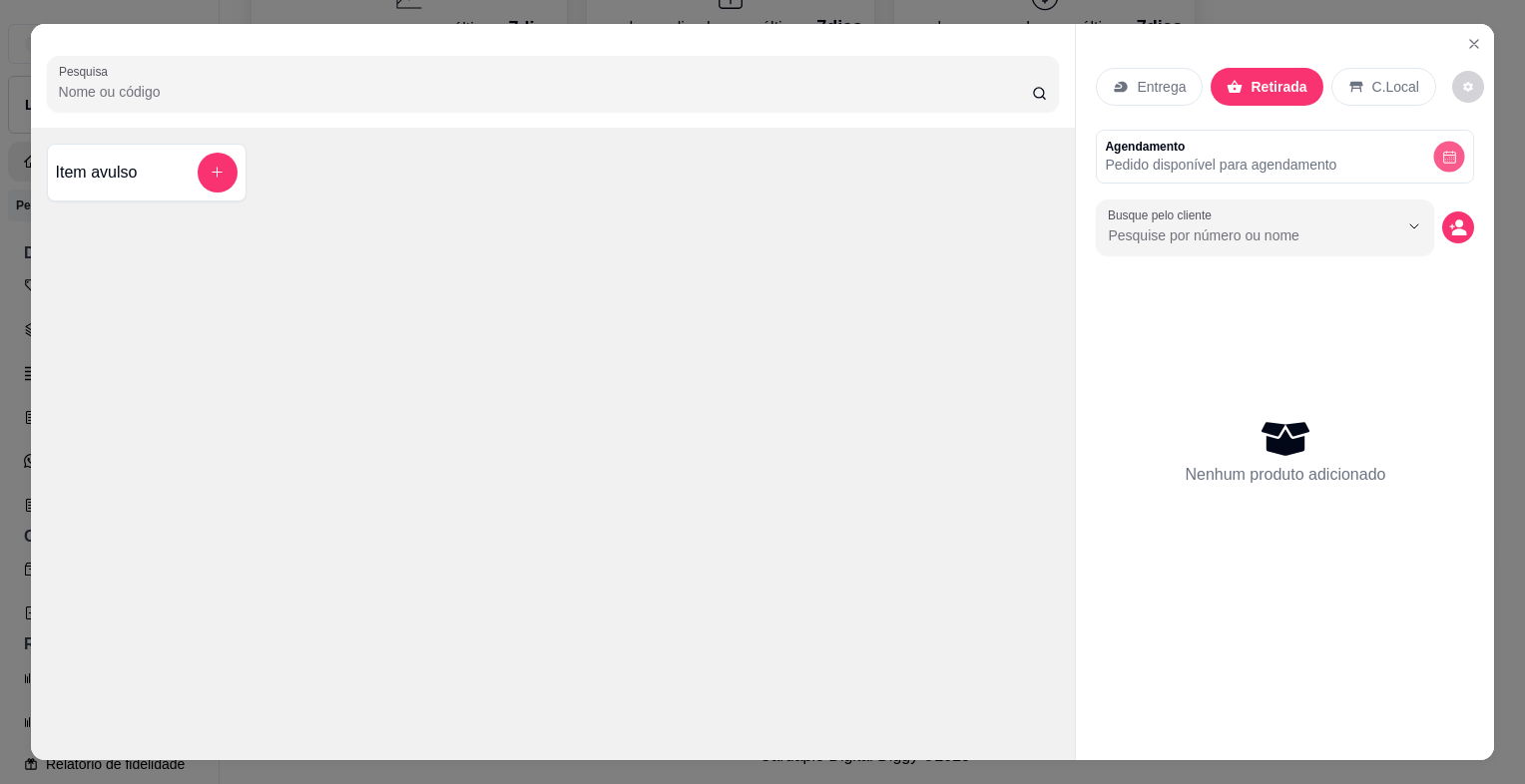 click at bounding box center [1449, 156] 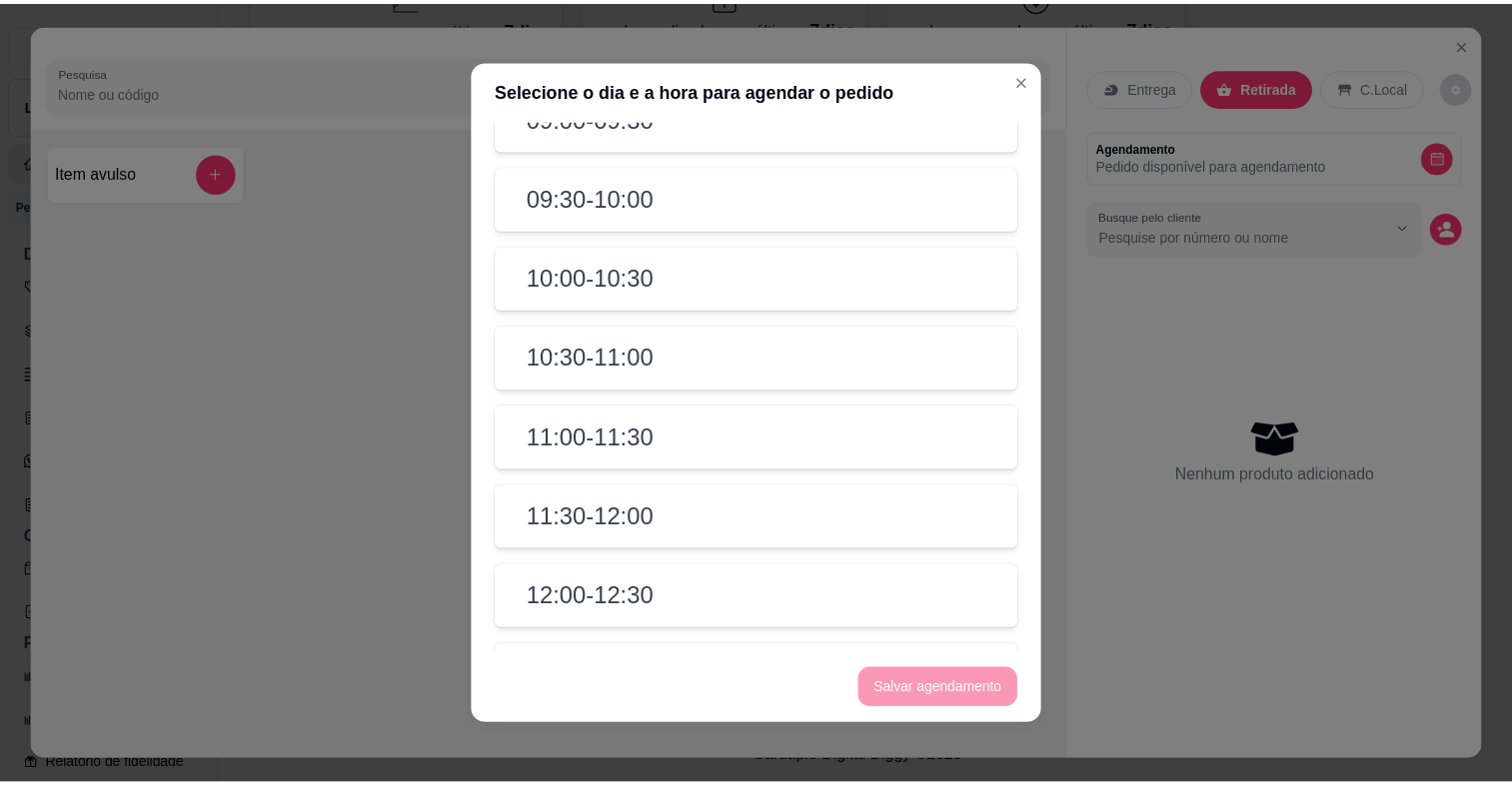 scroll, scrollTop: 1203, scrollLeft: 0, axis: vertical 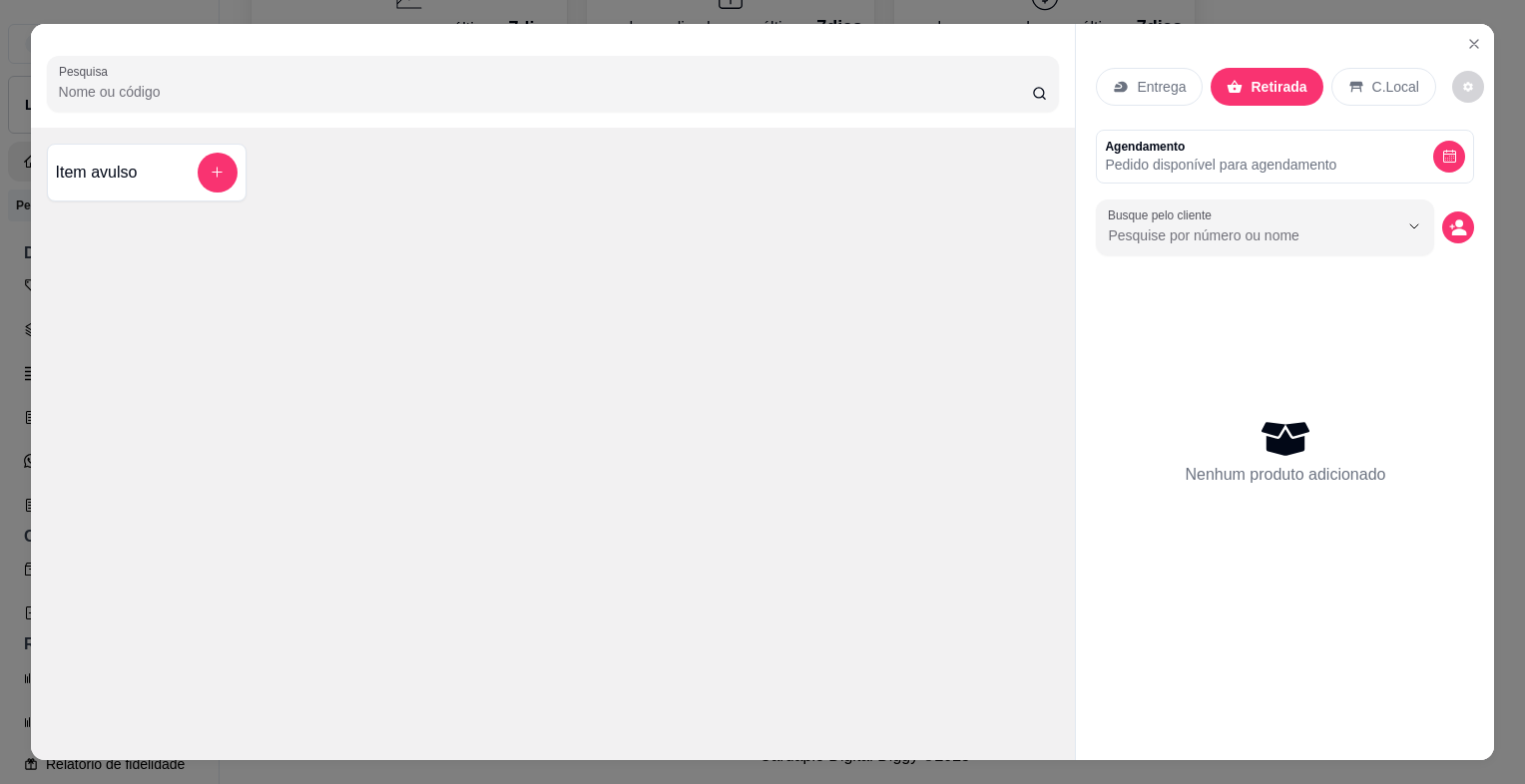 click on "Retirada" at bounding box center (1278, 87) 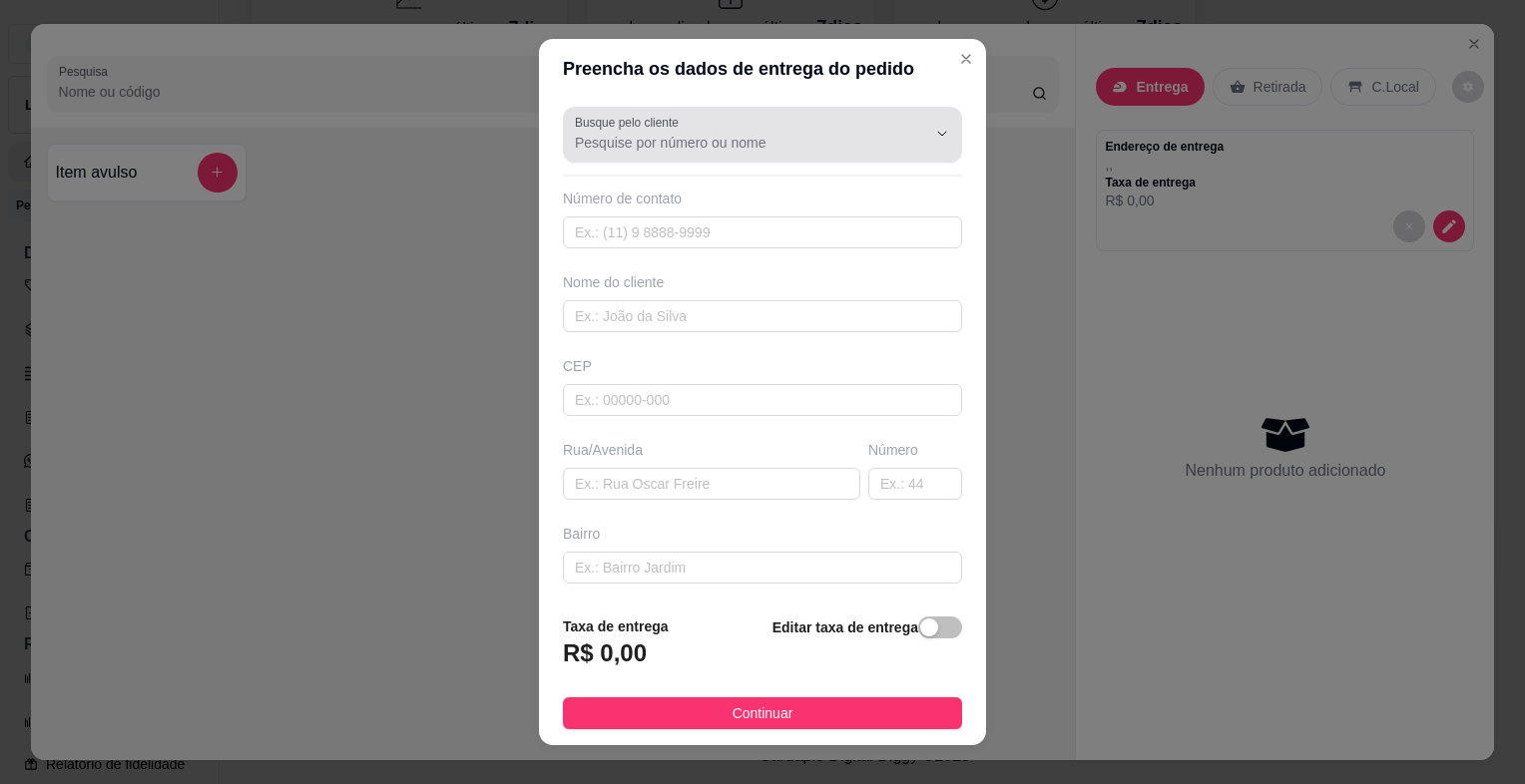 click at bounding box center [926, 134] 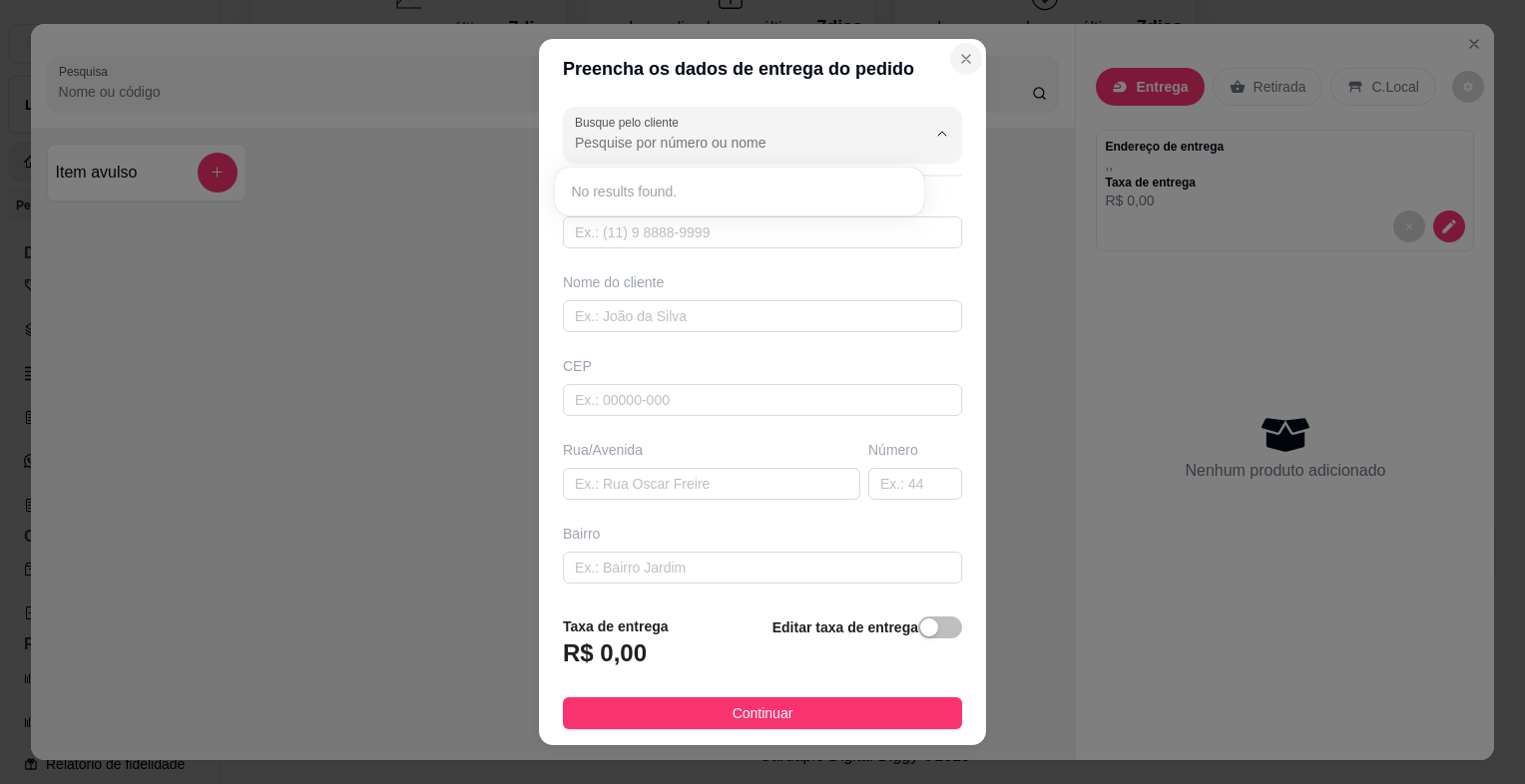 click 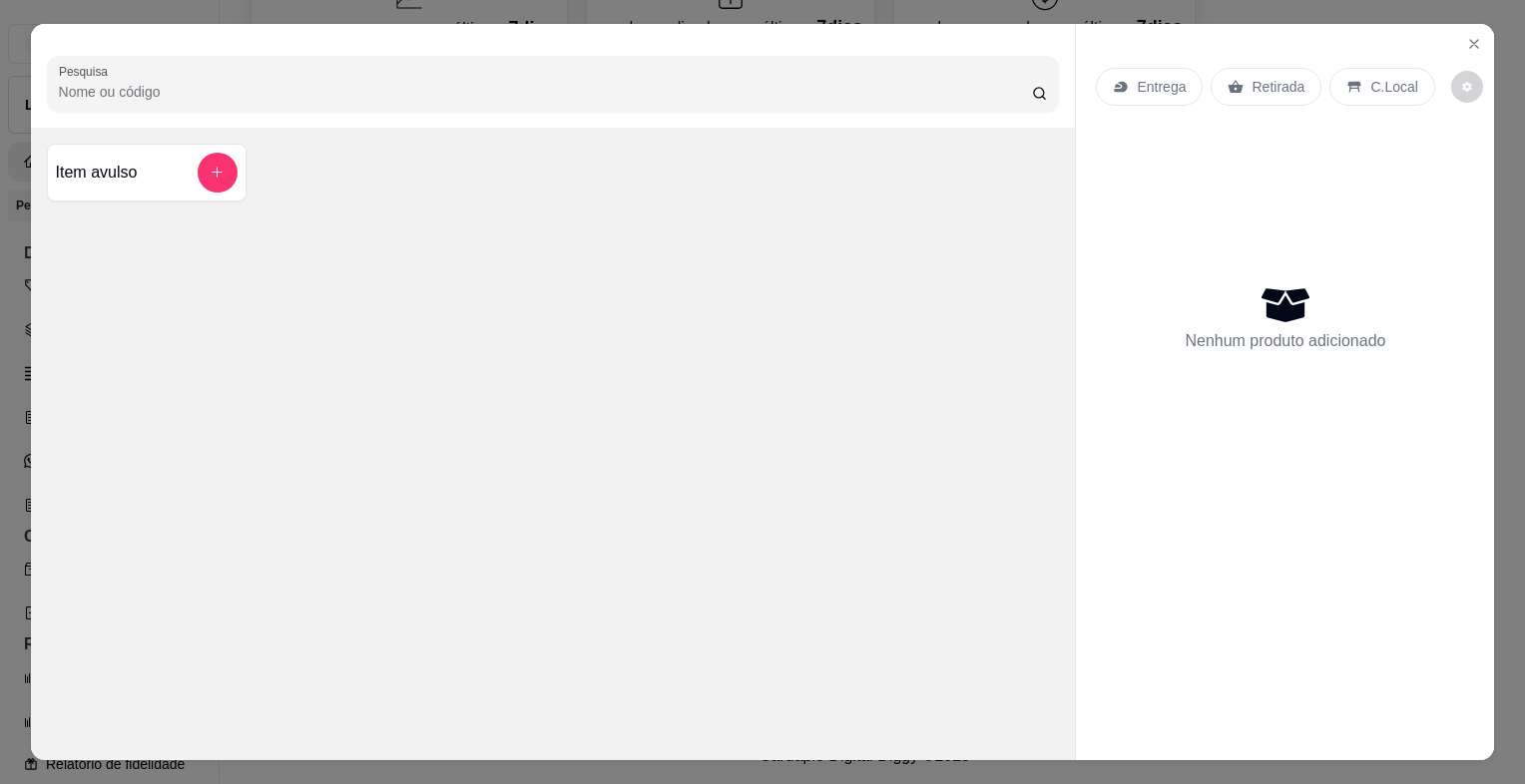 type 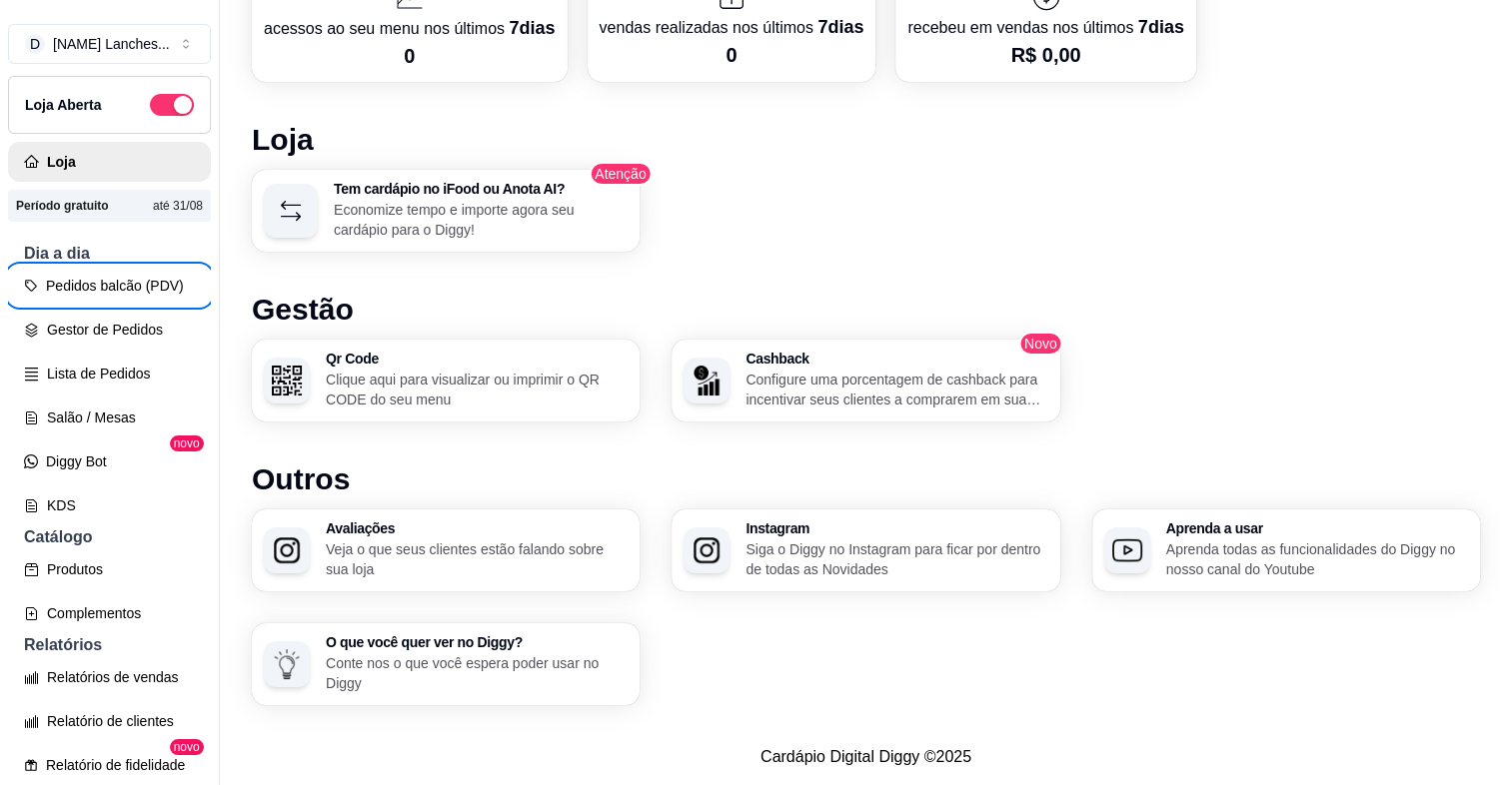 click on "Gestão" at bounding box center [865, 310] 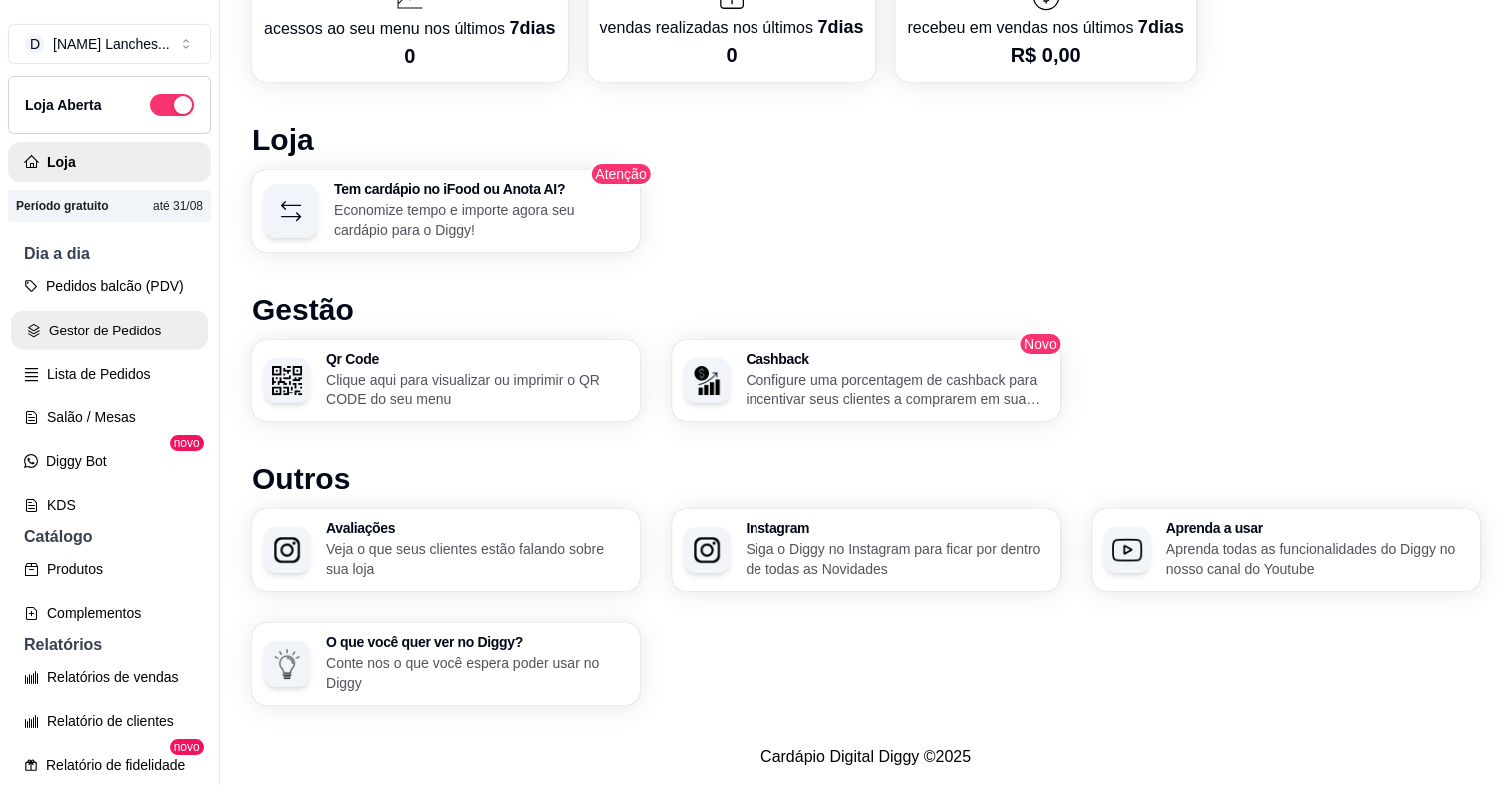 click on "Gestor de Pedidos" at bounding box center (109, 330) 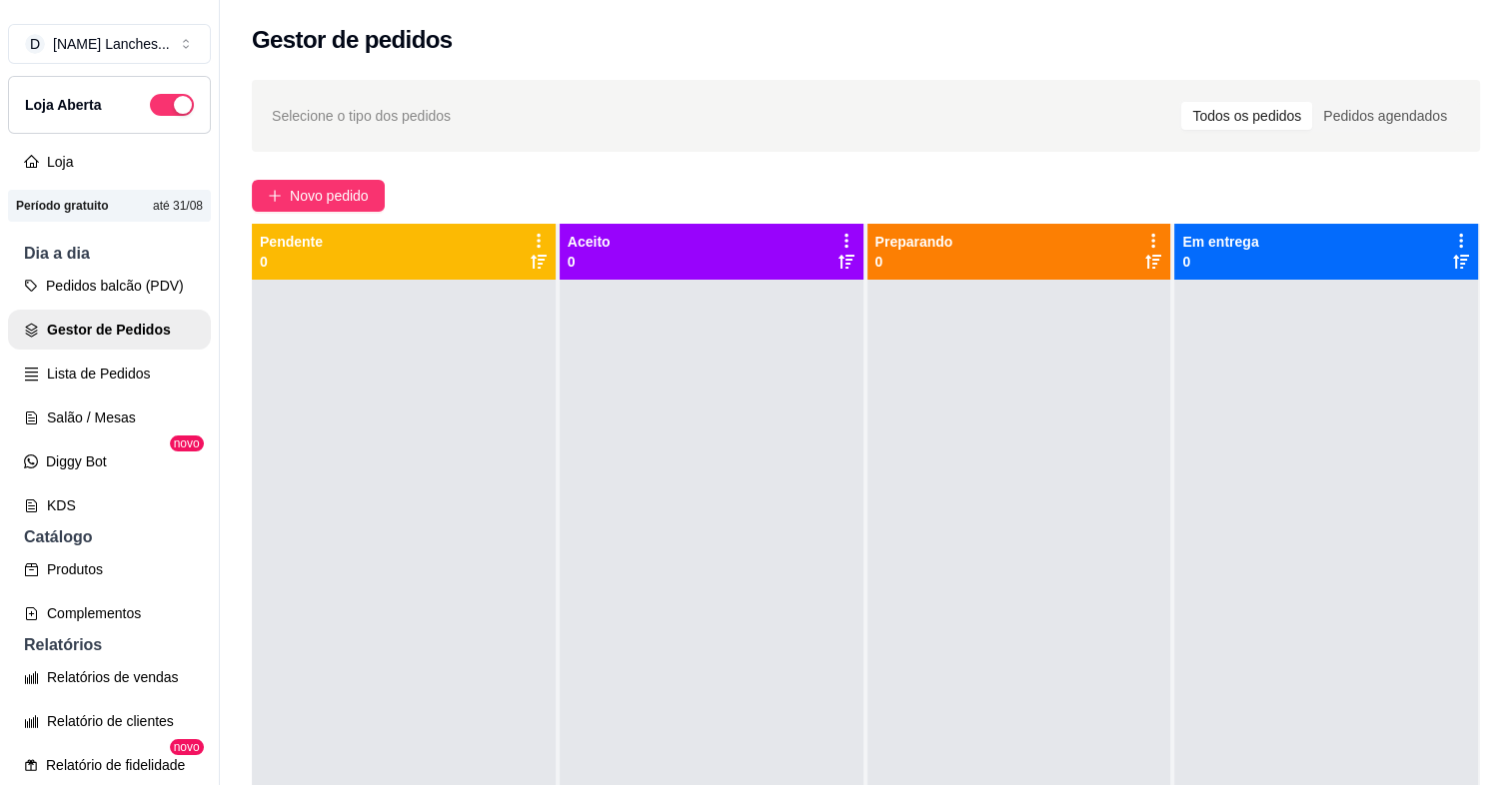 scroll, scrollTop: 56, scrollLeft: 0, axis: vertical 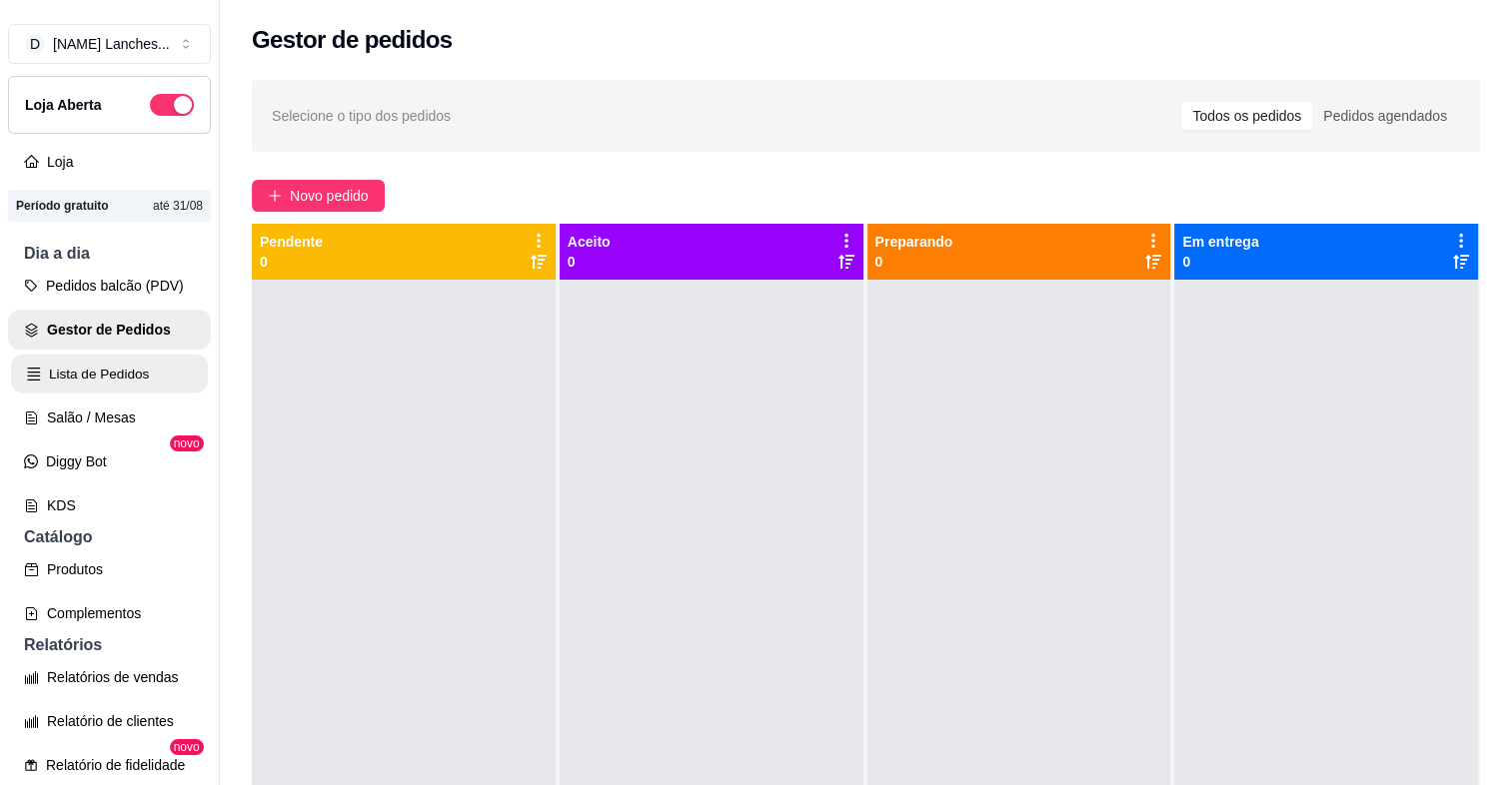 click on "Lista de Pedidos" at bounding box center (109, 374) 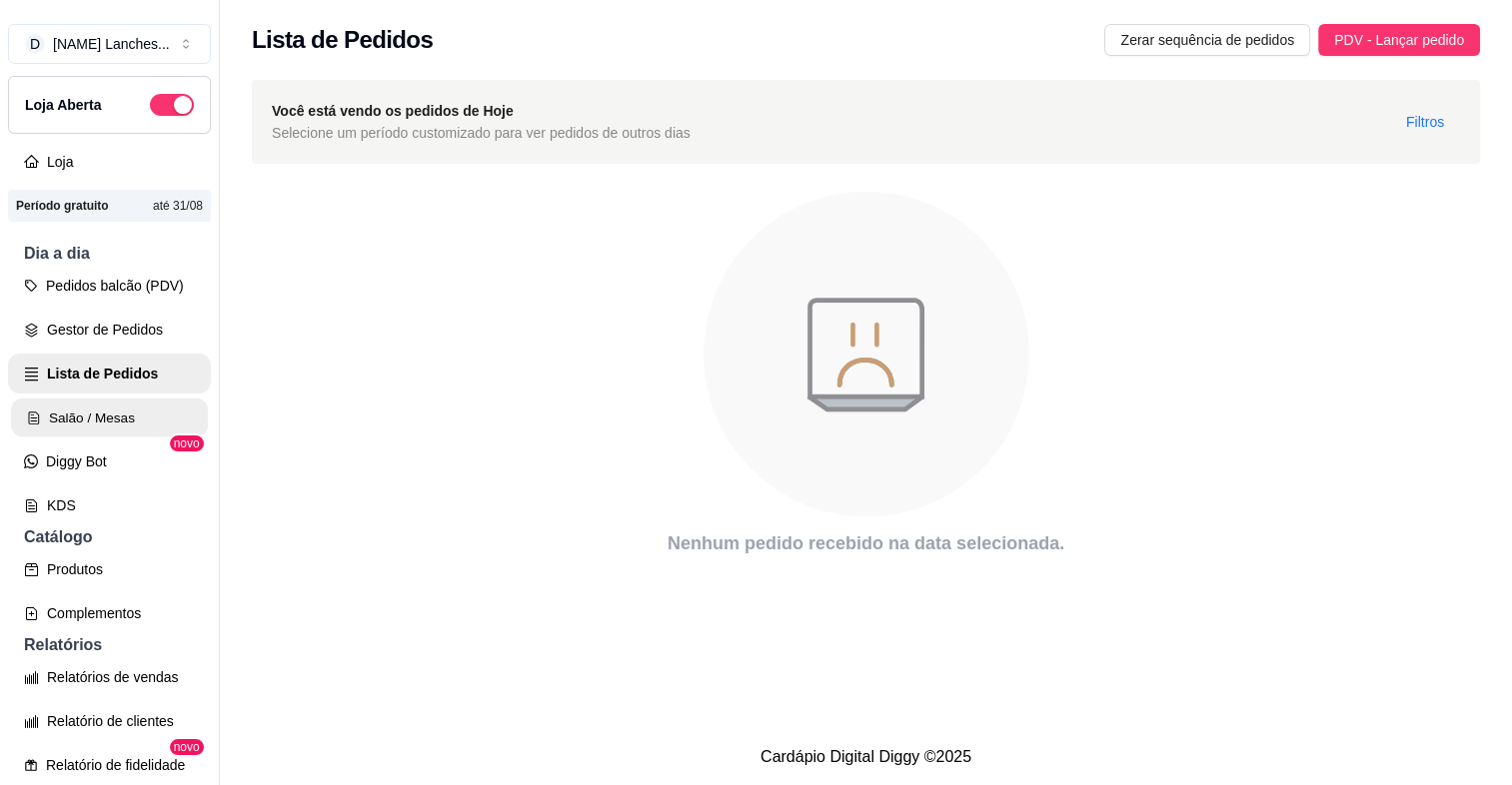 click on "Salão / Mesas" at bounding box center [109, 417] 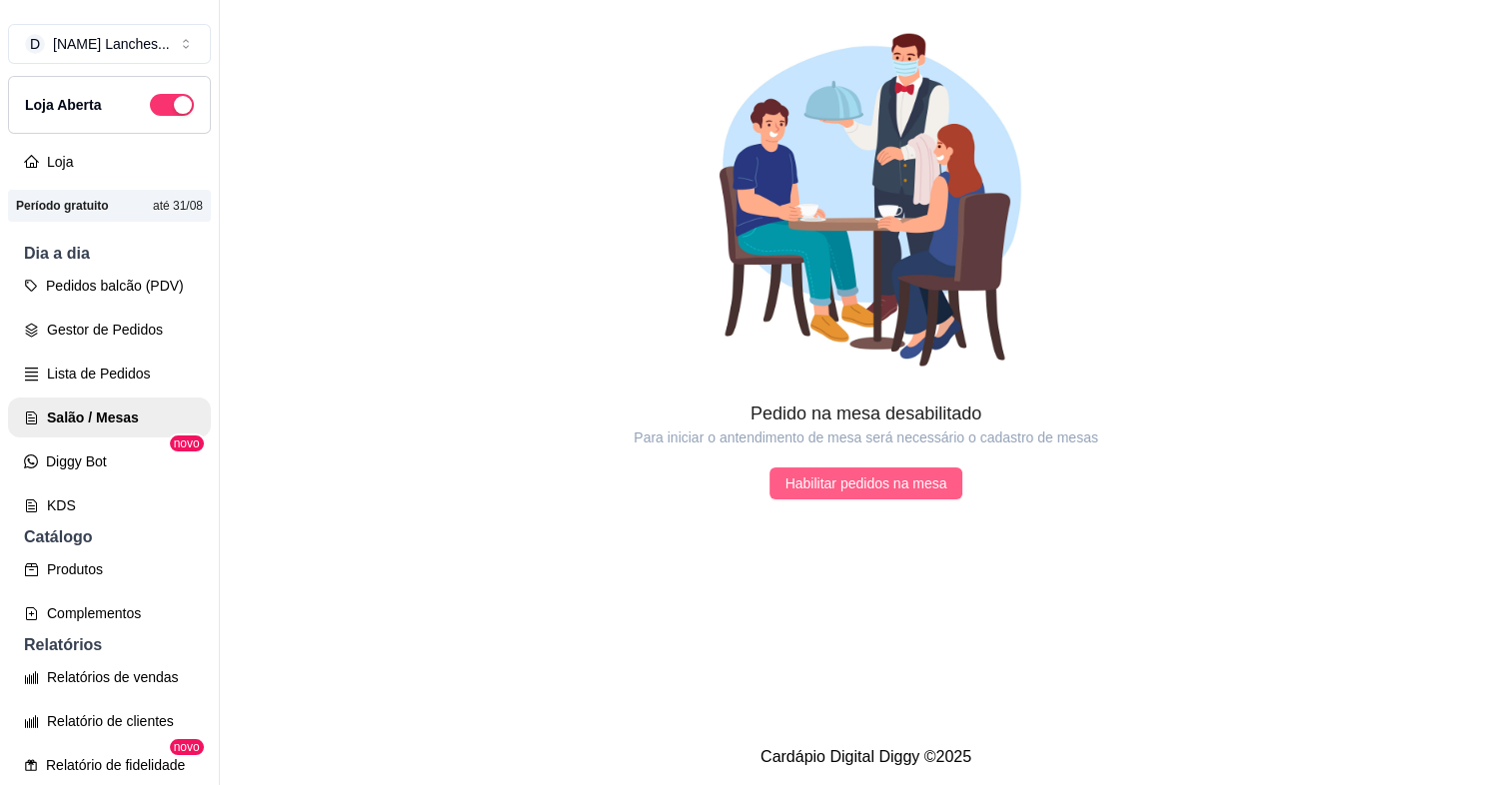 click on "Habilitar pedidos na mesa" at bounding box center (866, 483) 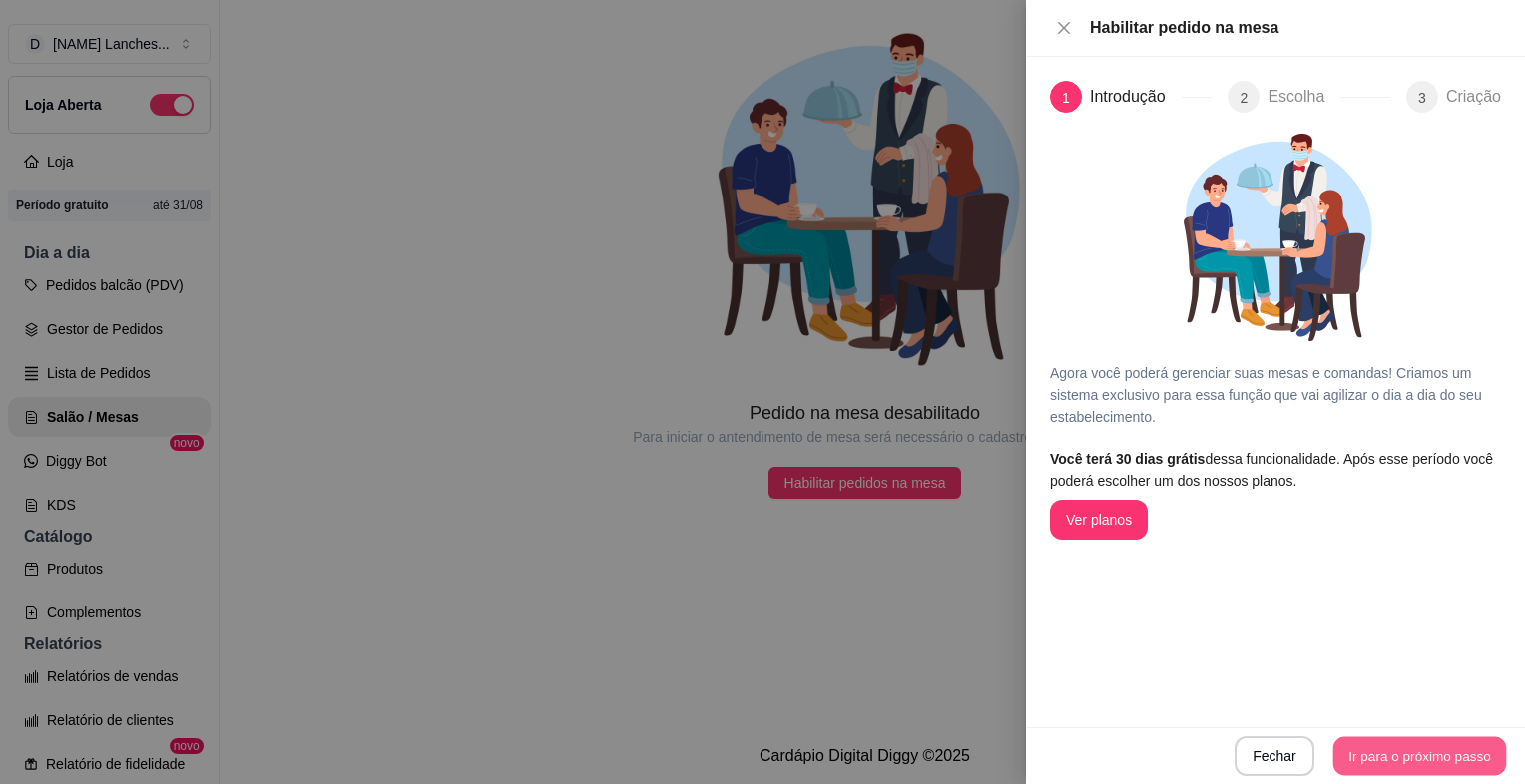 click on "Ir para o próximo passo" at bounding box center [1420, 756] 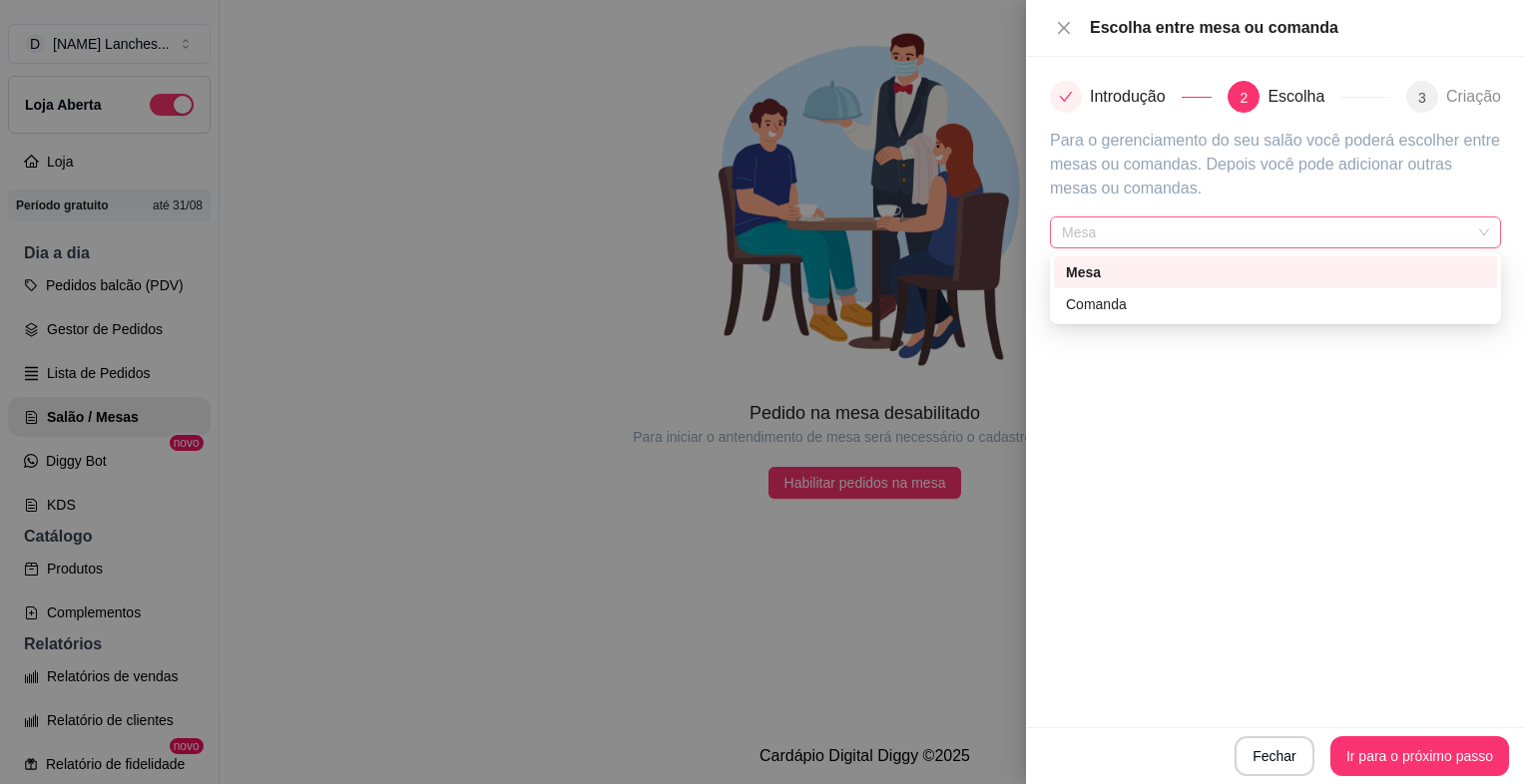 click on "Mesa" at bounding box center [1275, 232] 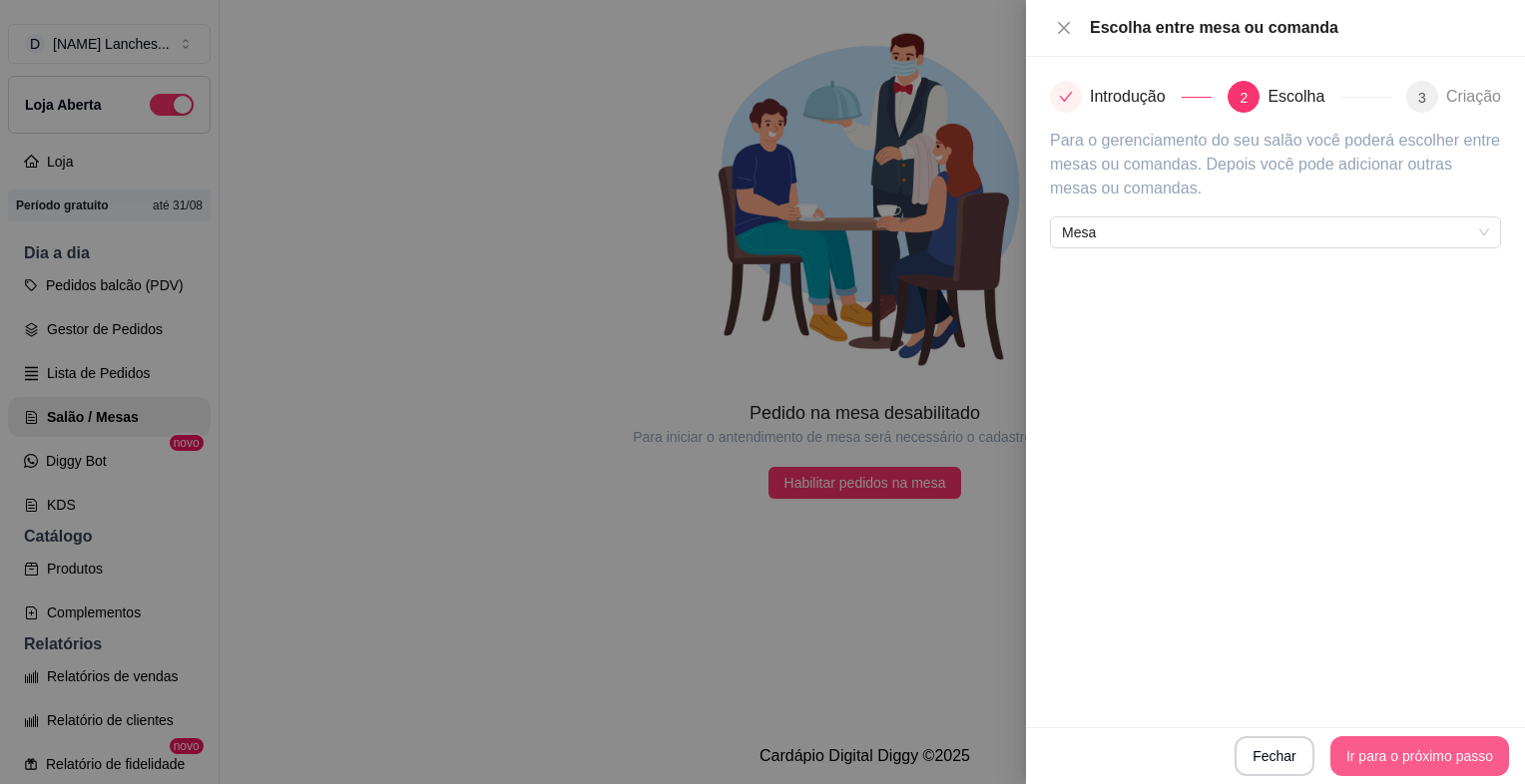 drag, startPoint x: 1225, startPoint y: 506, endPoint x: 1369, endPoint y: 744, distance: 278.17261 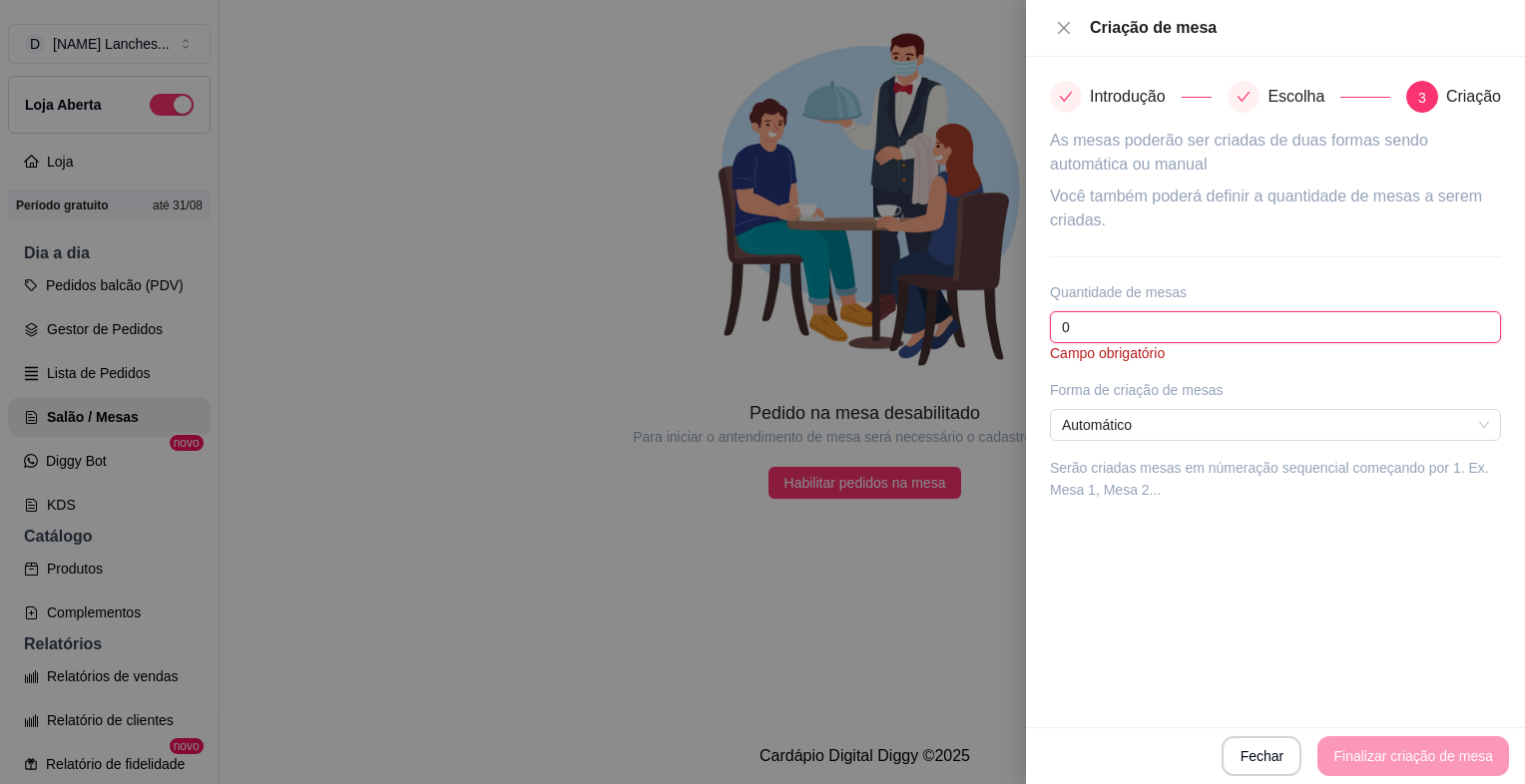 click on "0" at bounding box center (1275, 327) 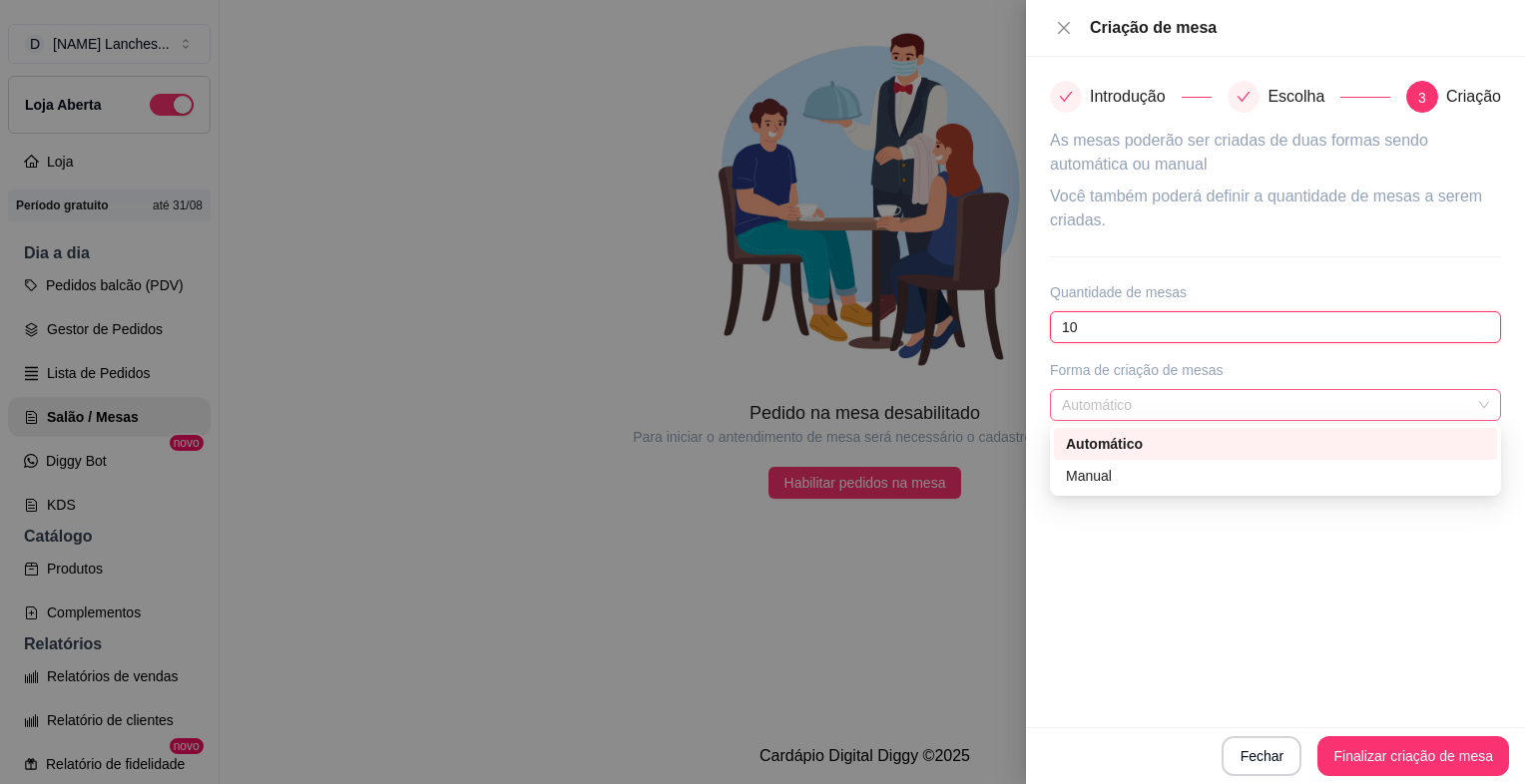 click on "Automático" at bounding box center (1275, 405) 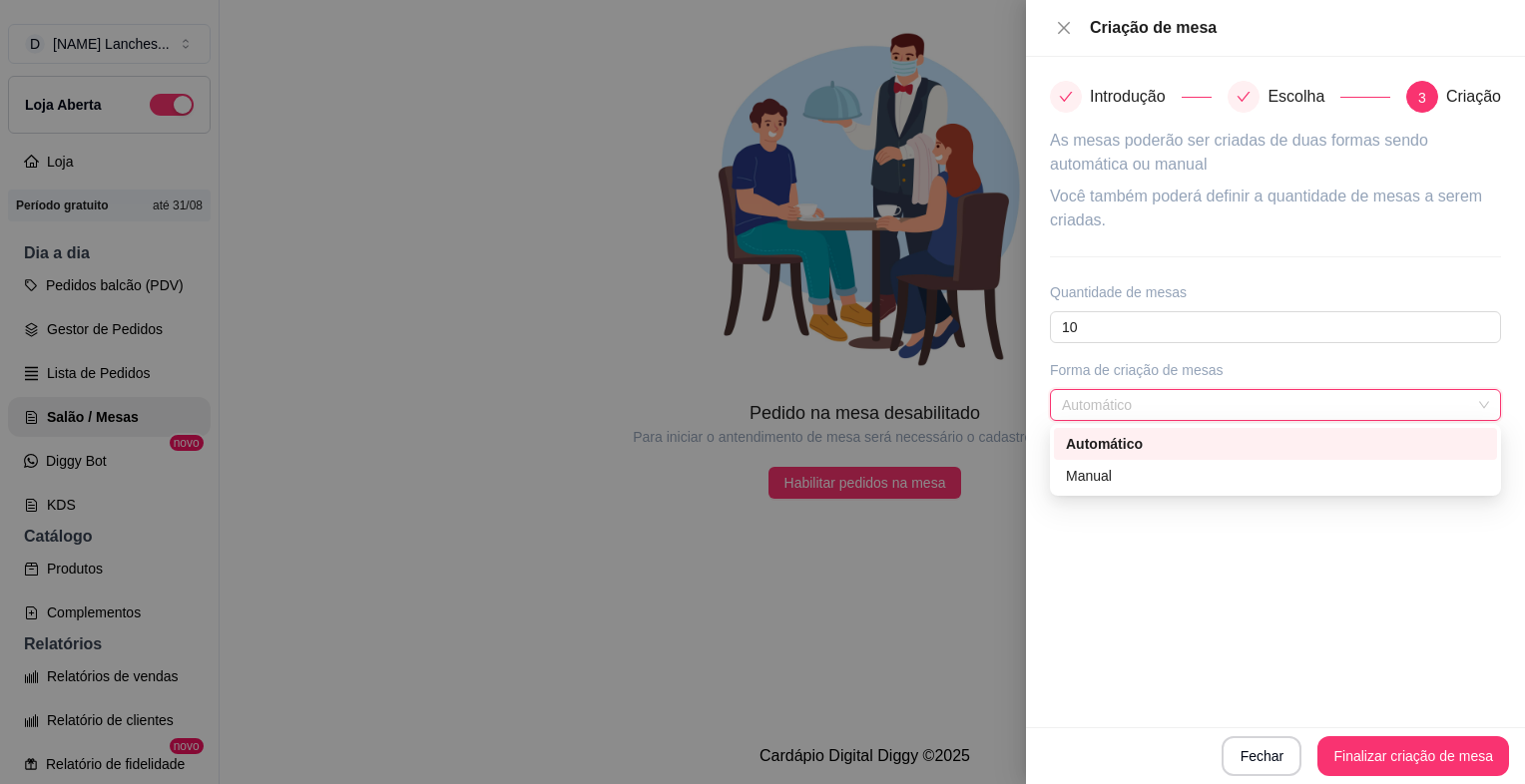click on "Introdução Escolha 3 Criação As   mesas   poderão ser criadas de duas formas sendo automática ou manual Você também poderá definir a quantidade de   mesas   a serem criadas. Quantidade de mesas 10 Forma de criação de   mesas Automático Serão criadas   mesas   em númeração sequencial começando por 1. Ex.   Mesa 1, Mesa 2..." at bounding box center [1275, 392] 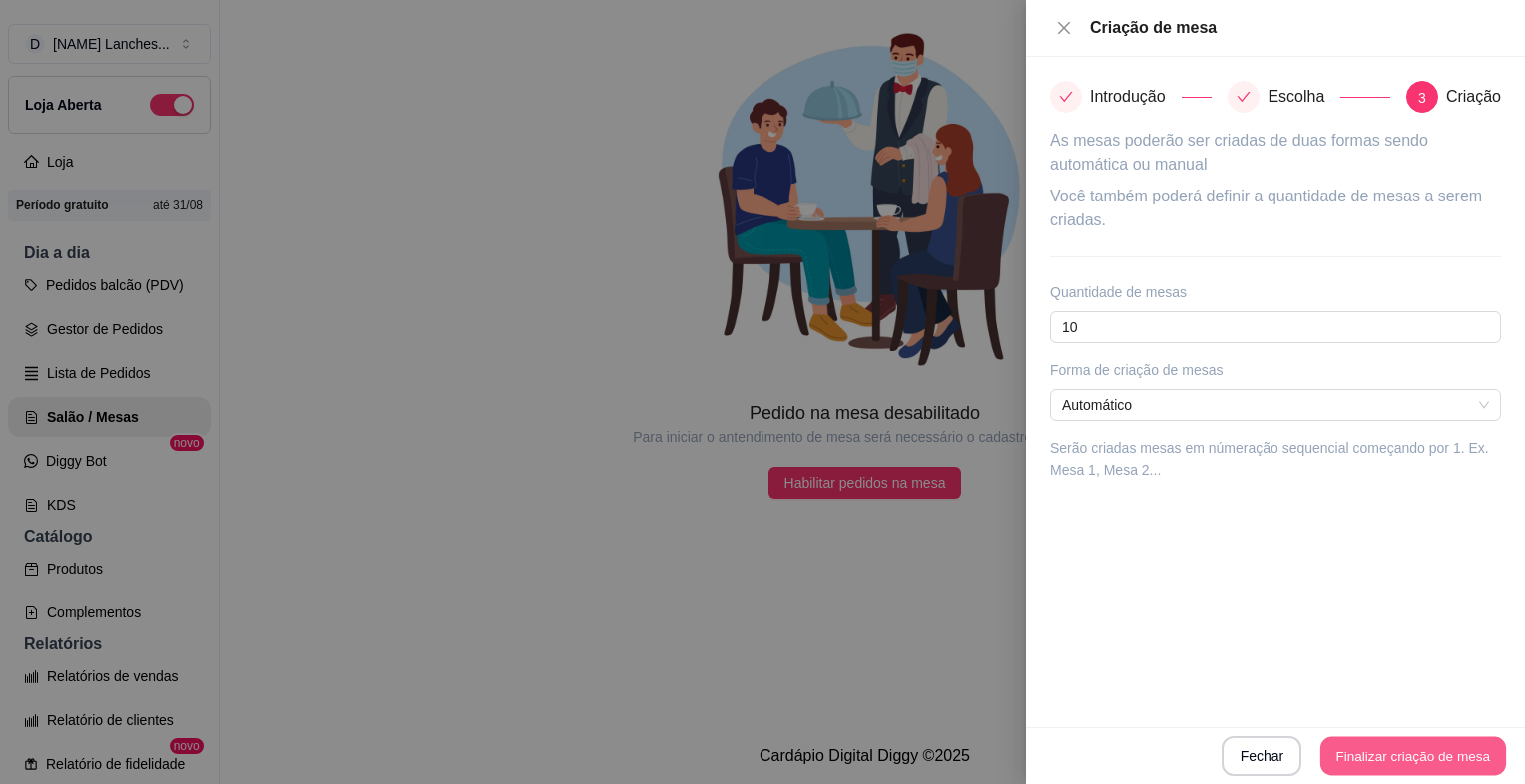 click on "Finalizar criação de mesa" at bounding box center [1413, 756] 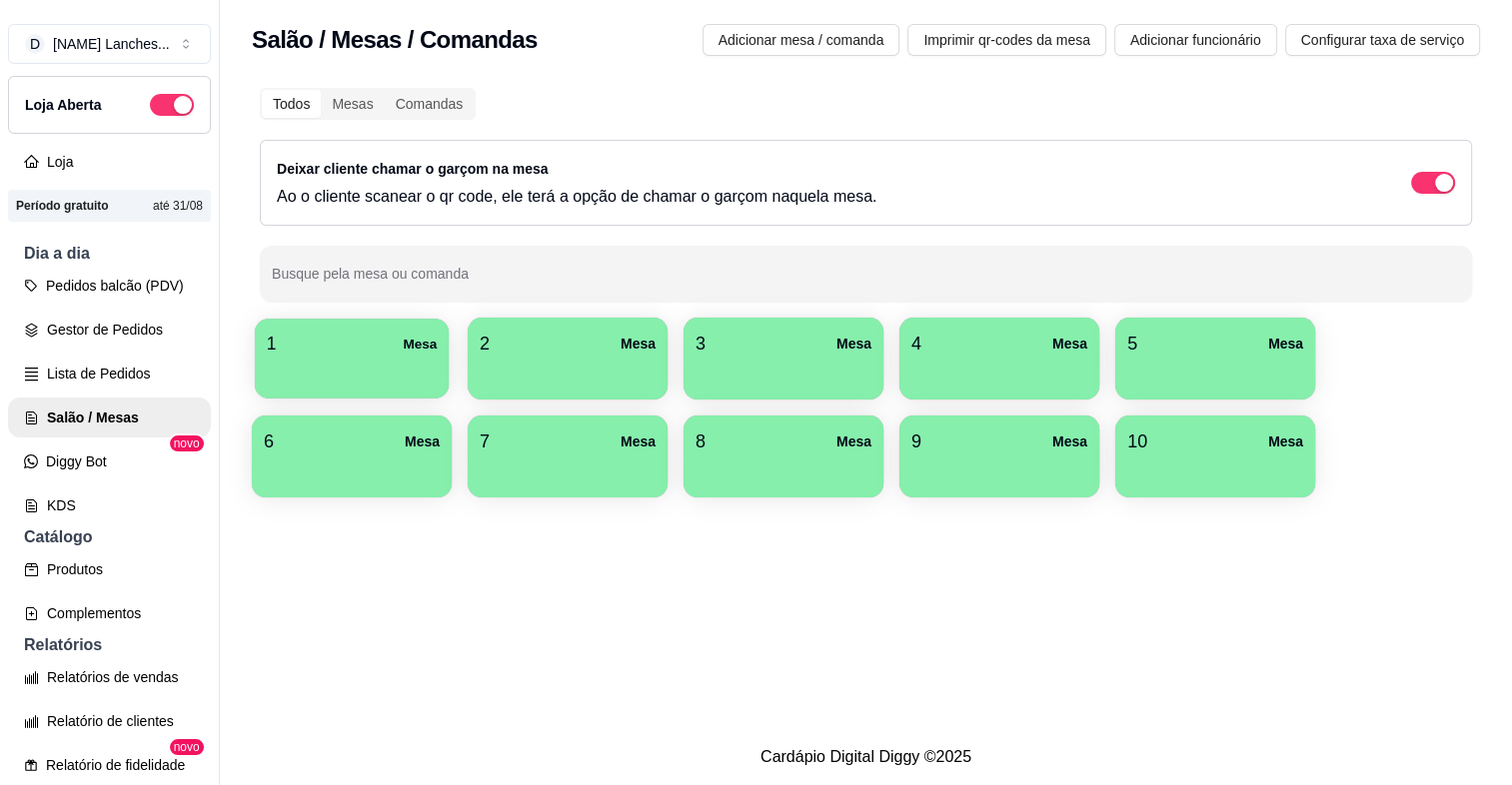 click at bounding box center [352, 372] 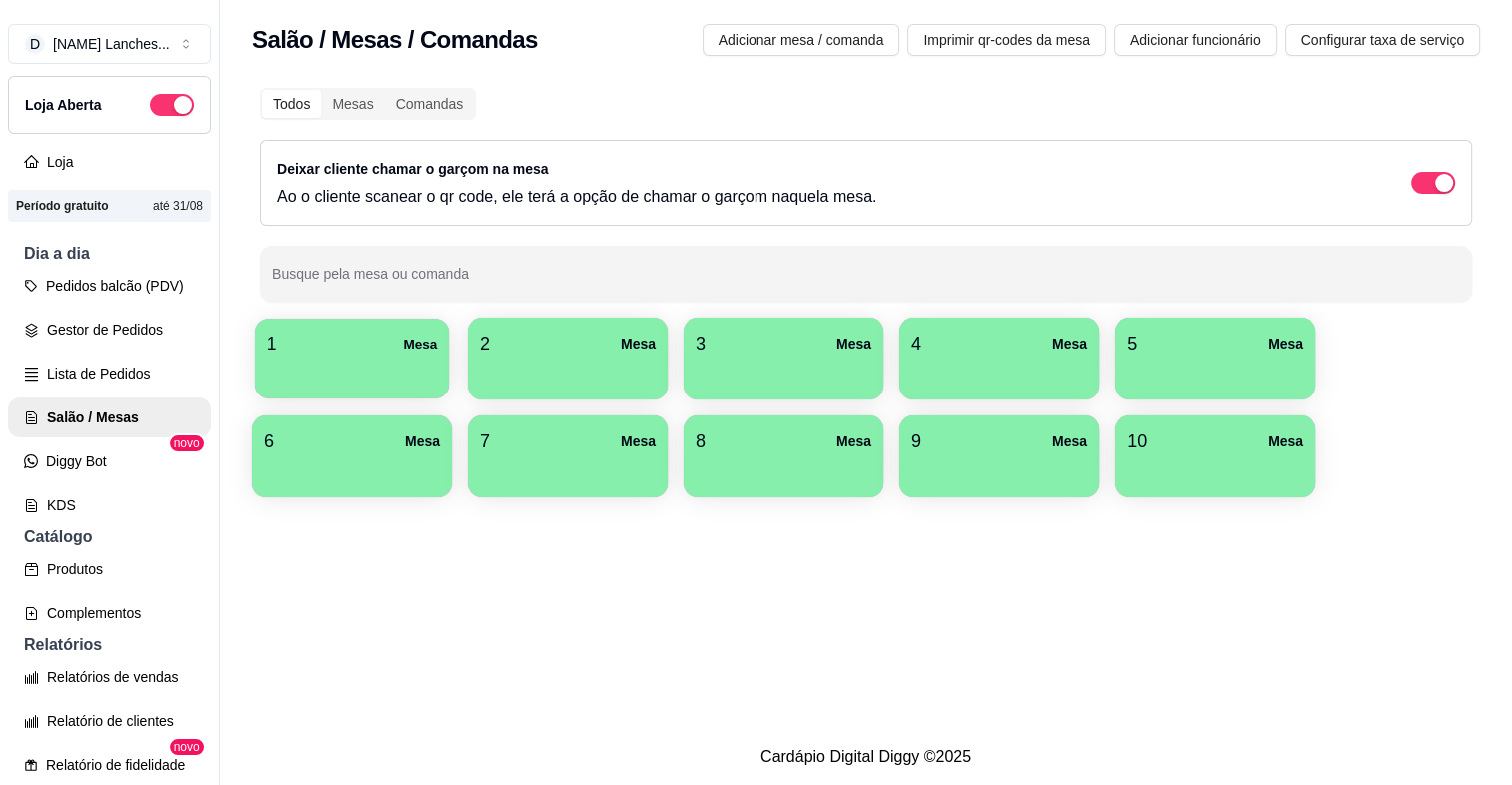 click on "1 Mesa" at bounding box center (352, 344) 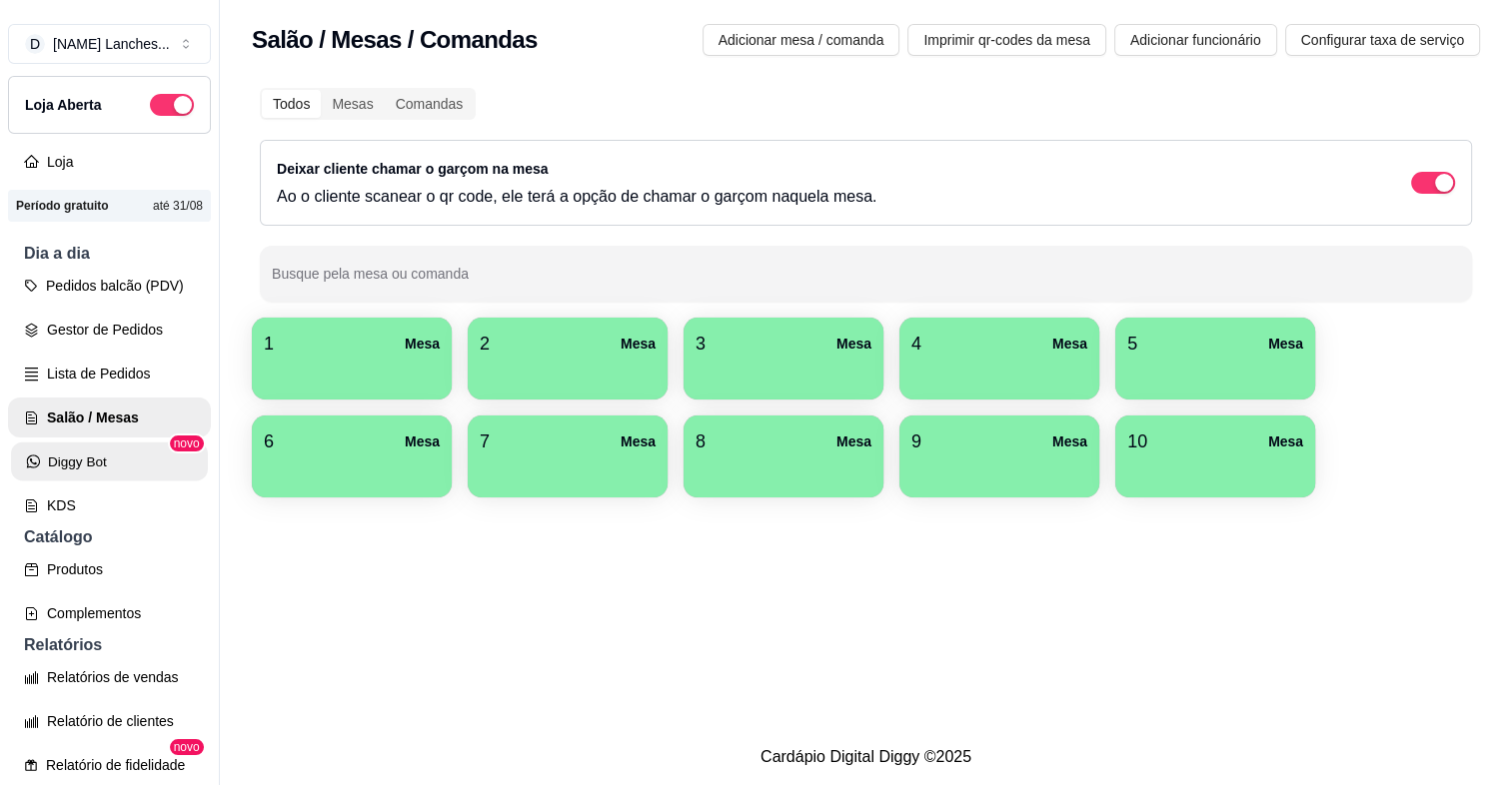click on "Diggy Bot" at bounding box center [109, 461] 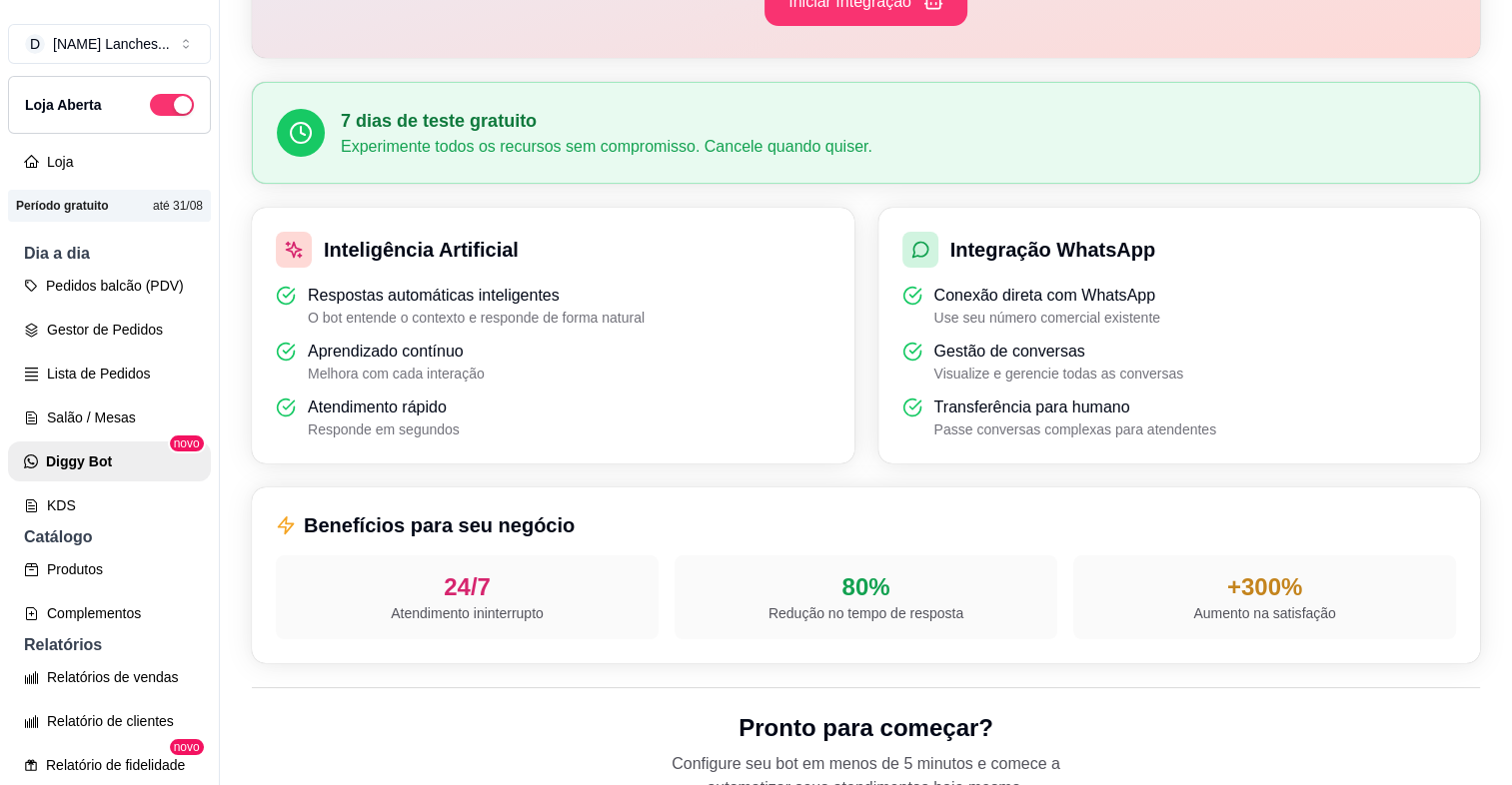 scroll, scrollTop: 619, scrollLeft: 0, axis: vertical 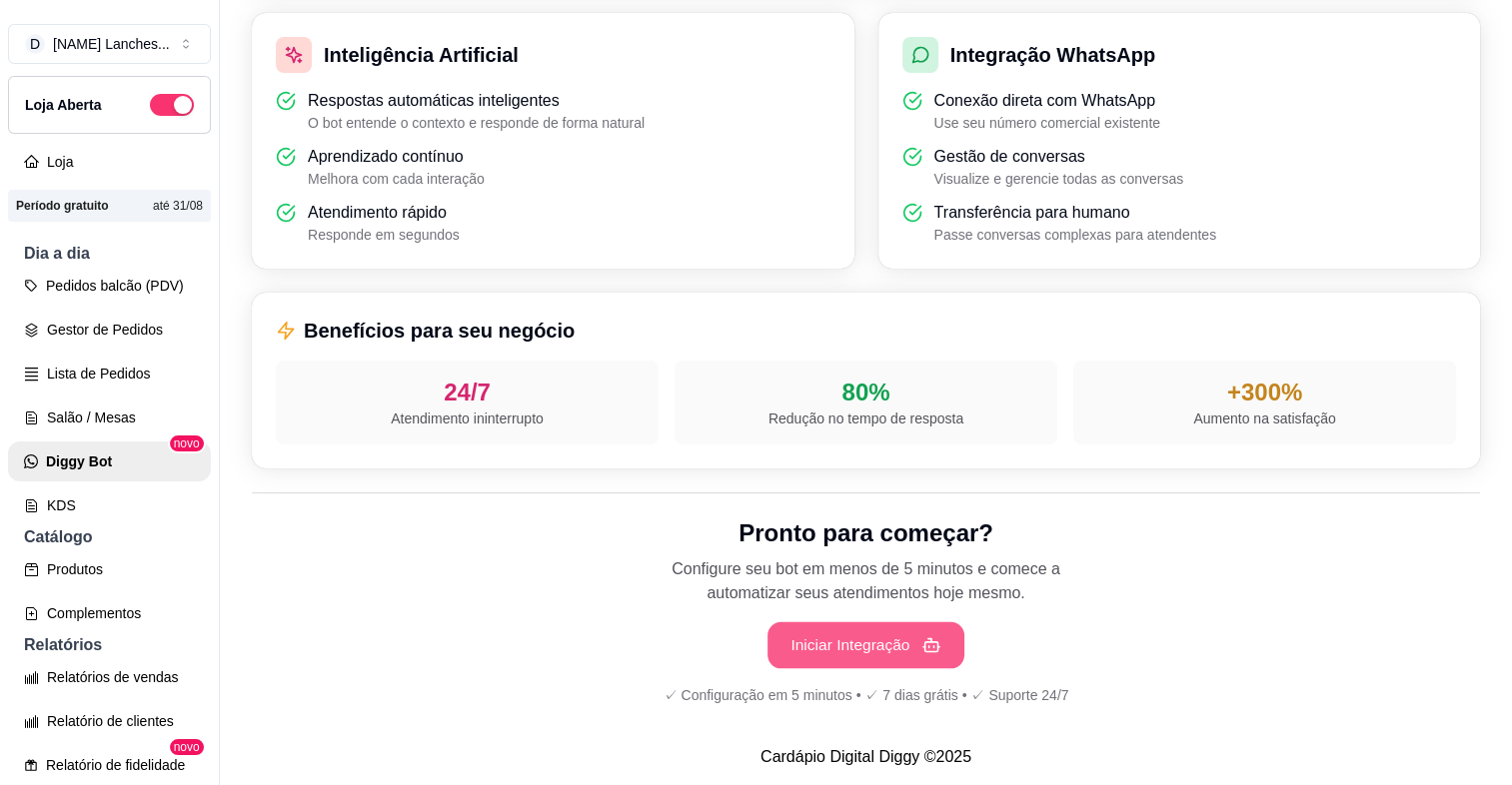click on "Iniciar Integração" at bounding box center [865, 645] 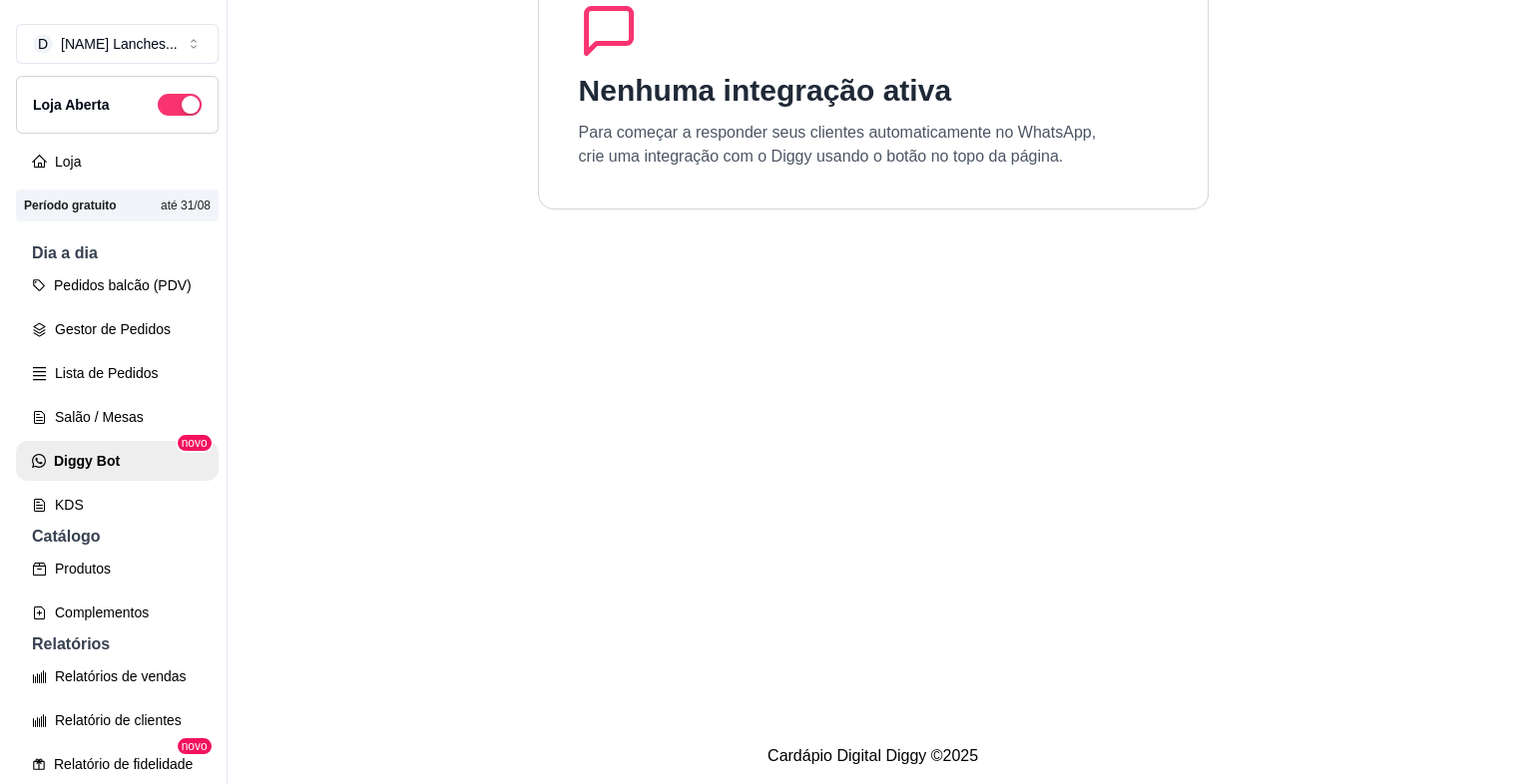 scroll, scrollTop: 0, scrollLeft: 0, axis: both 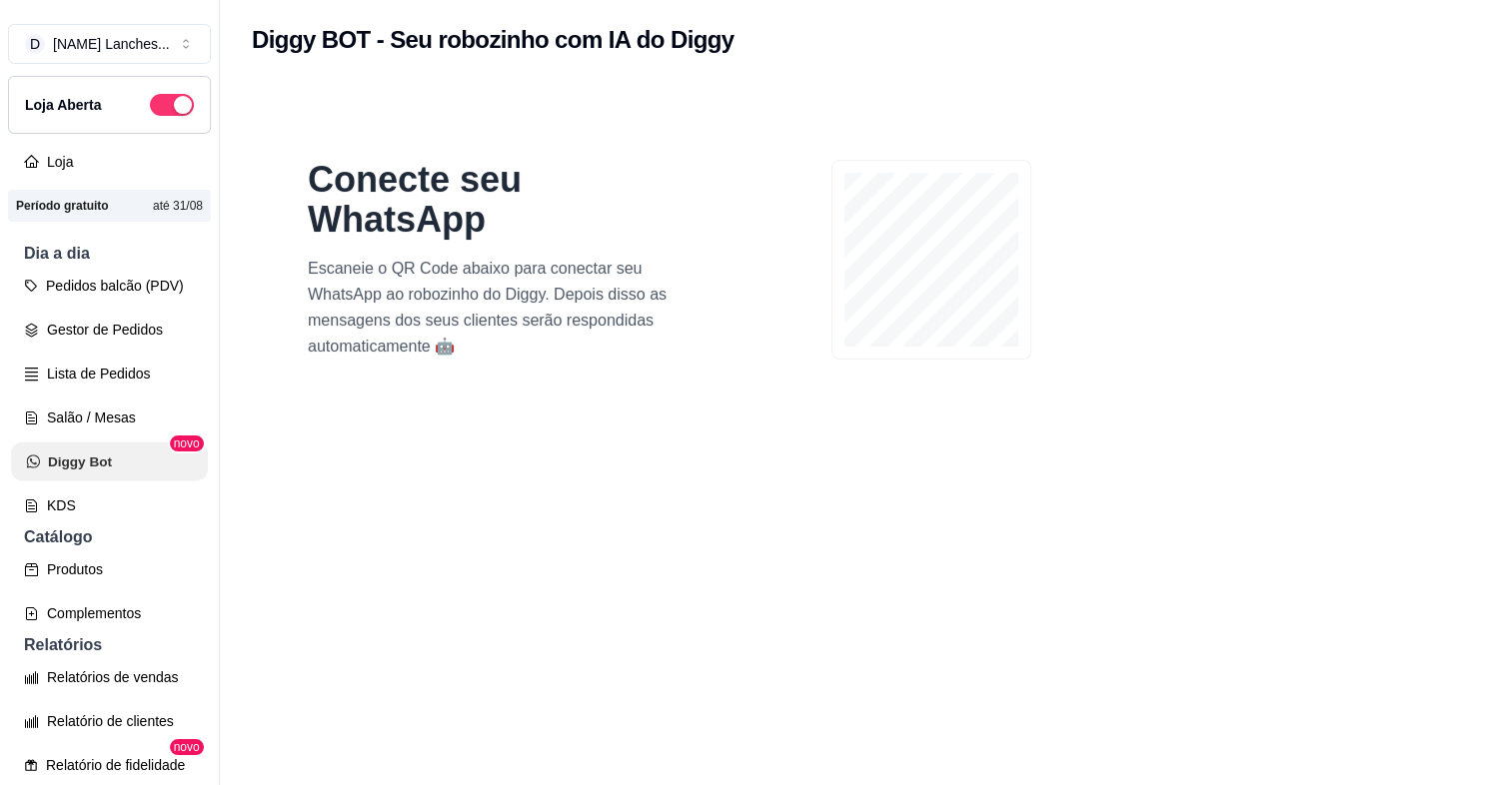 click on "Diggy Bot" at bounding box center [109, 461] 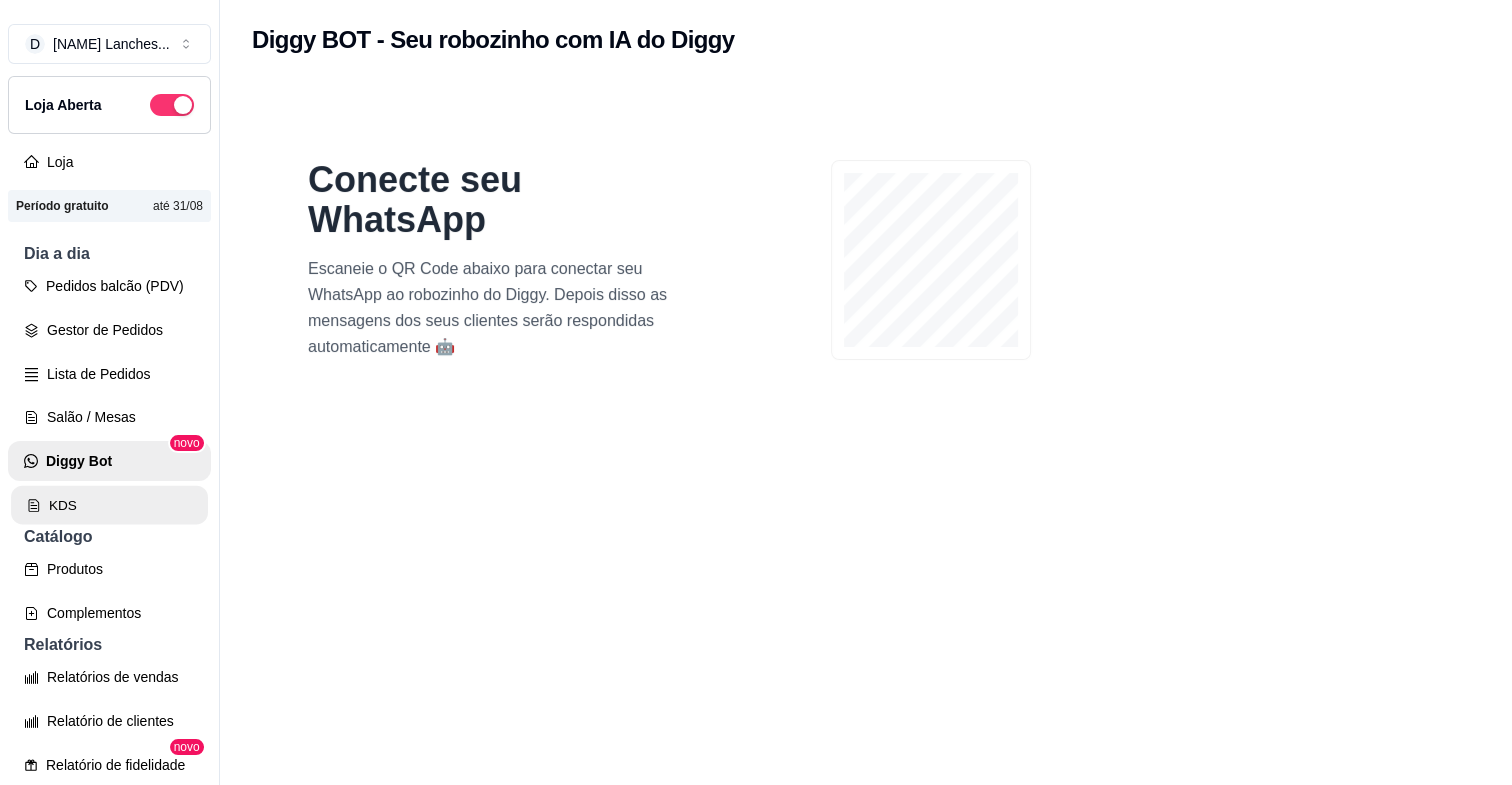 click on "KDS" at bounding box center (109, 505) 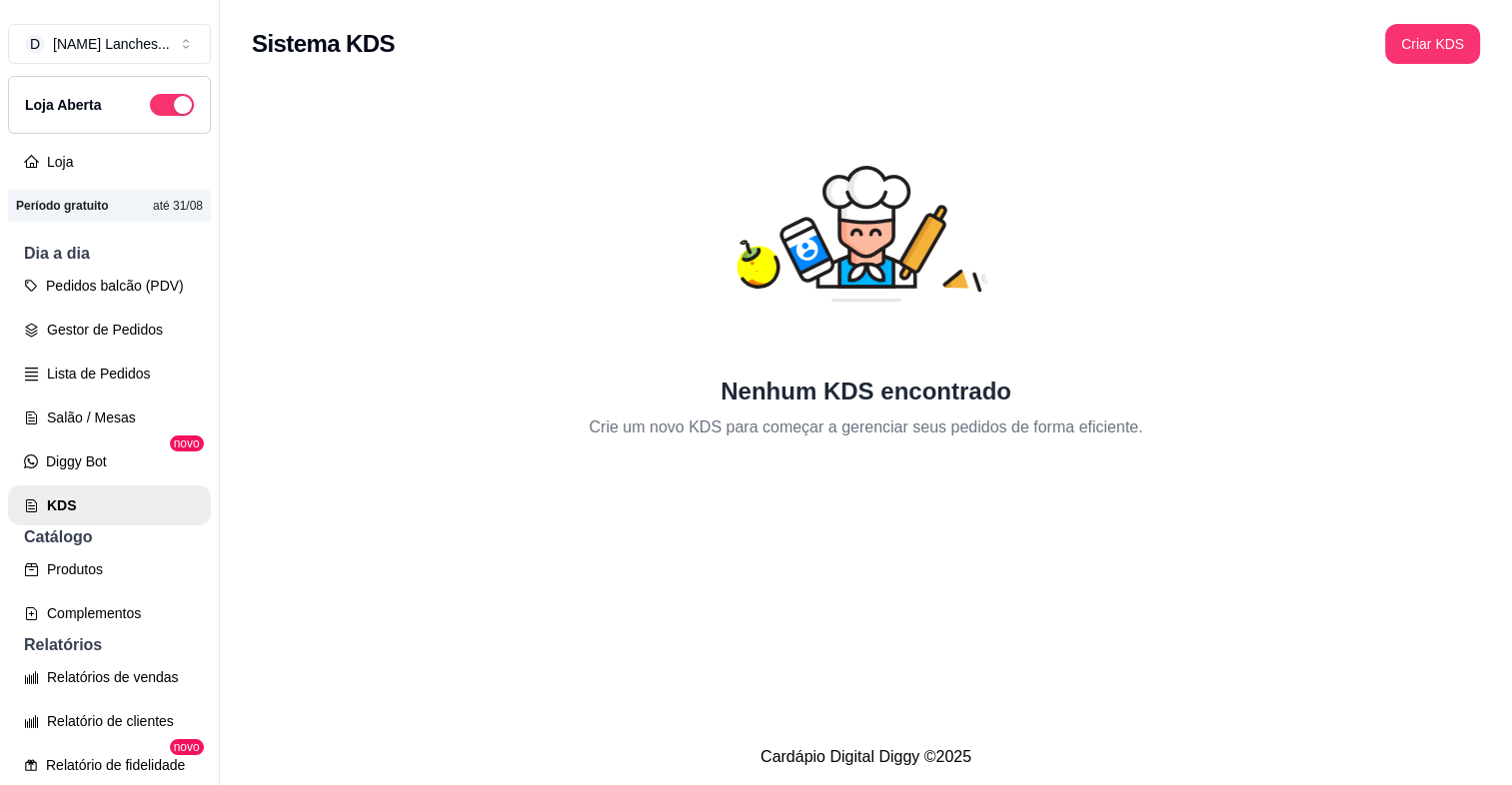 click on "Pedidos balcão (PDV) Gestor de Pedidos Lista de Pedidos Salão / Mesas Diggy Bot novo KDS" at bounding box center [109, 395] 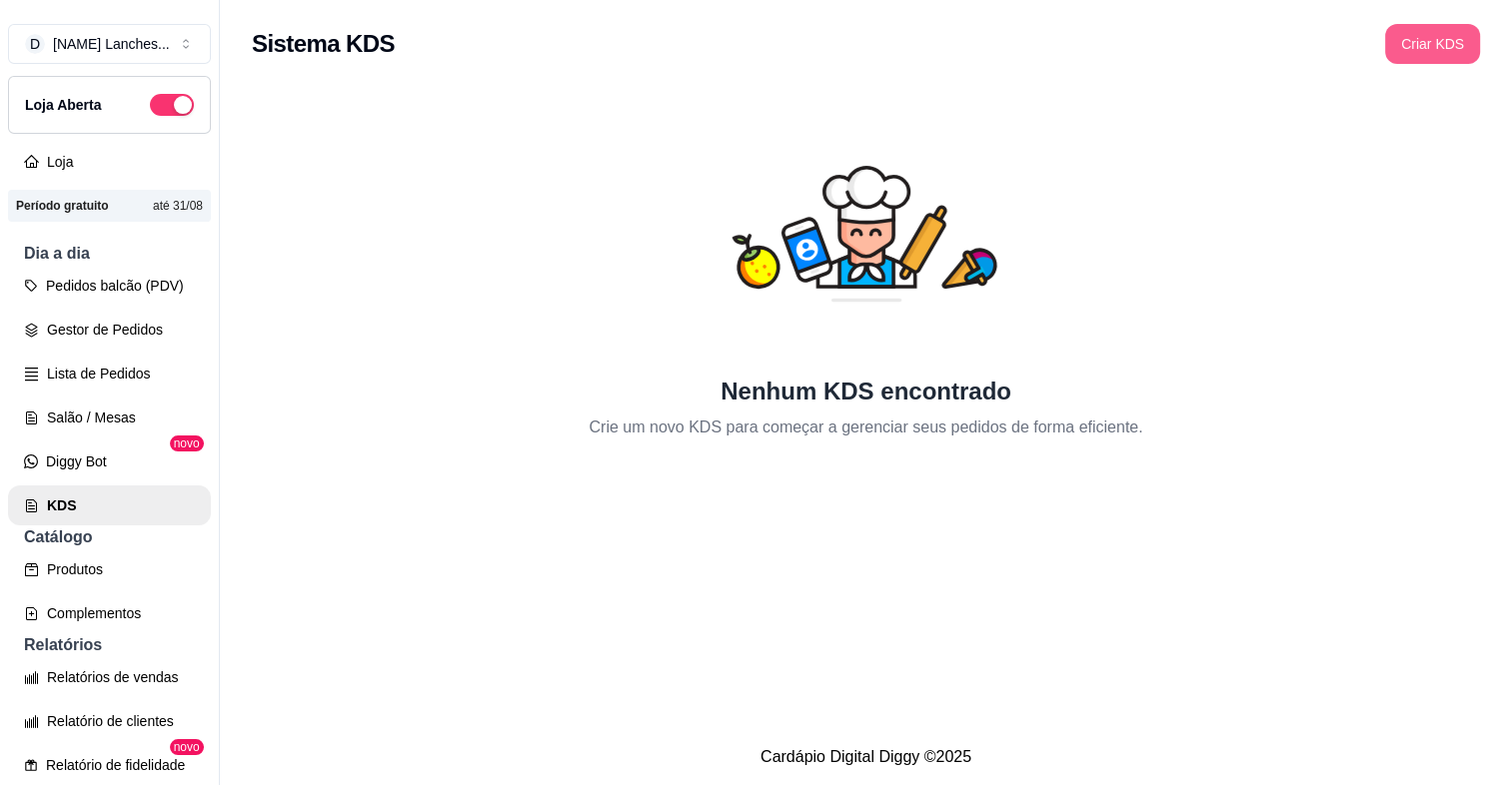 click on "Criar KDS" at bounding box center [1432, 44] 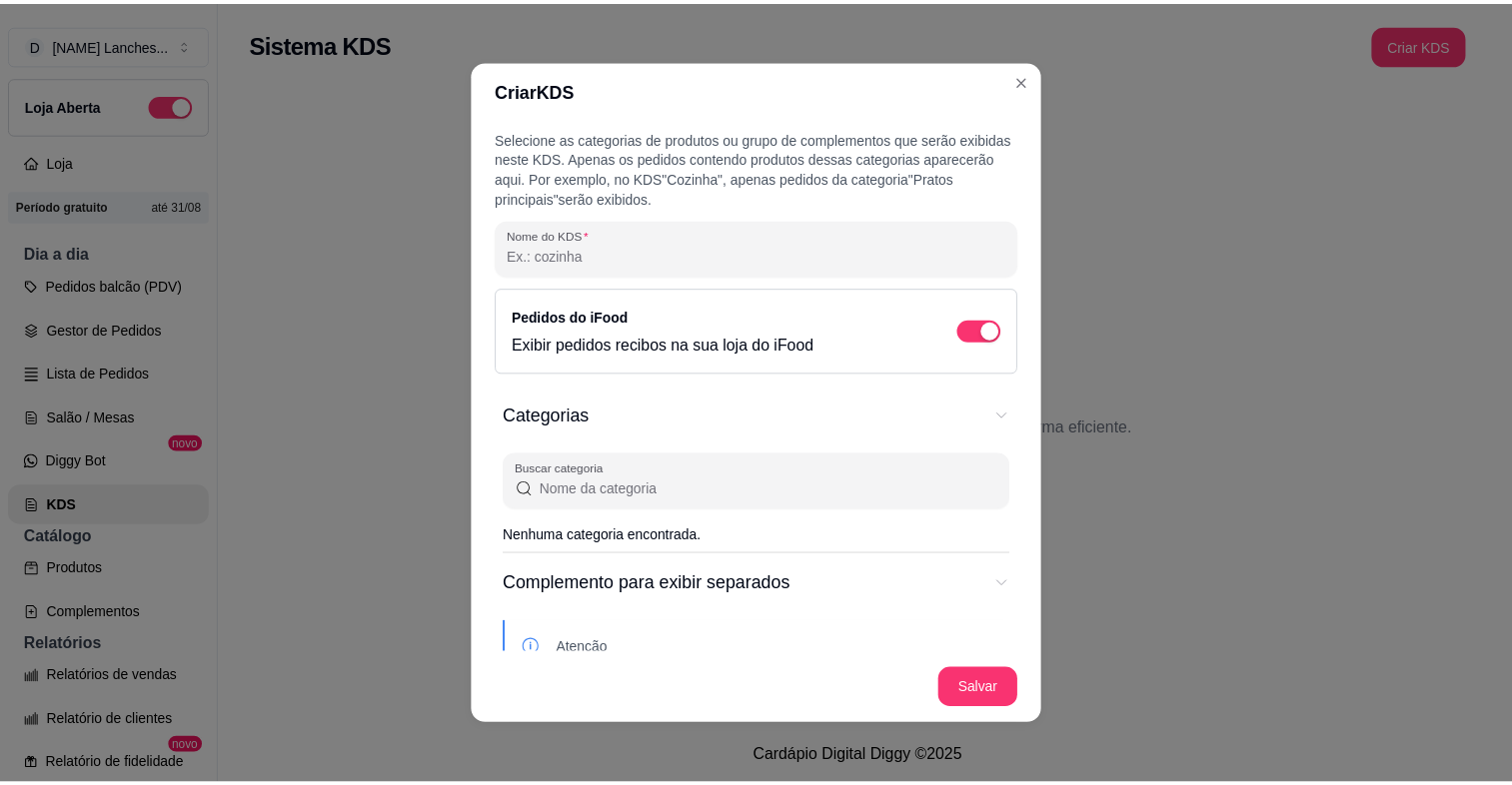 scroll, scrollTop: 188, scrollLeft: 0, axis: vertical 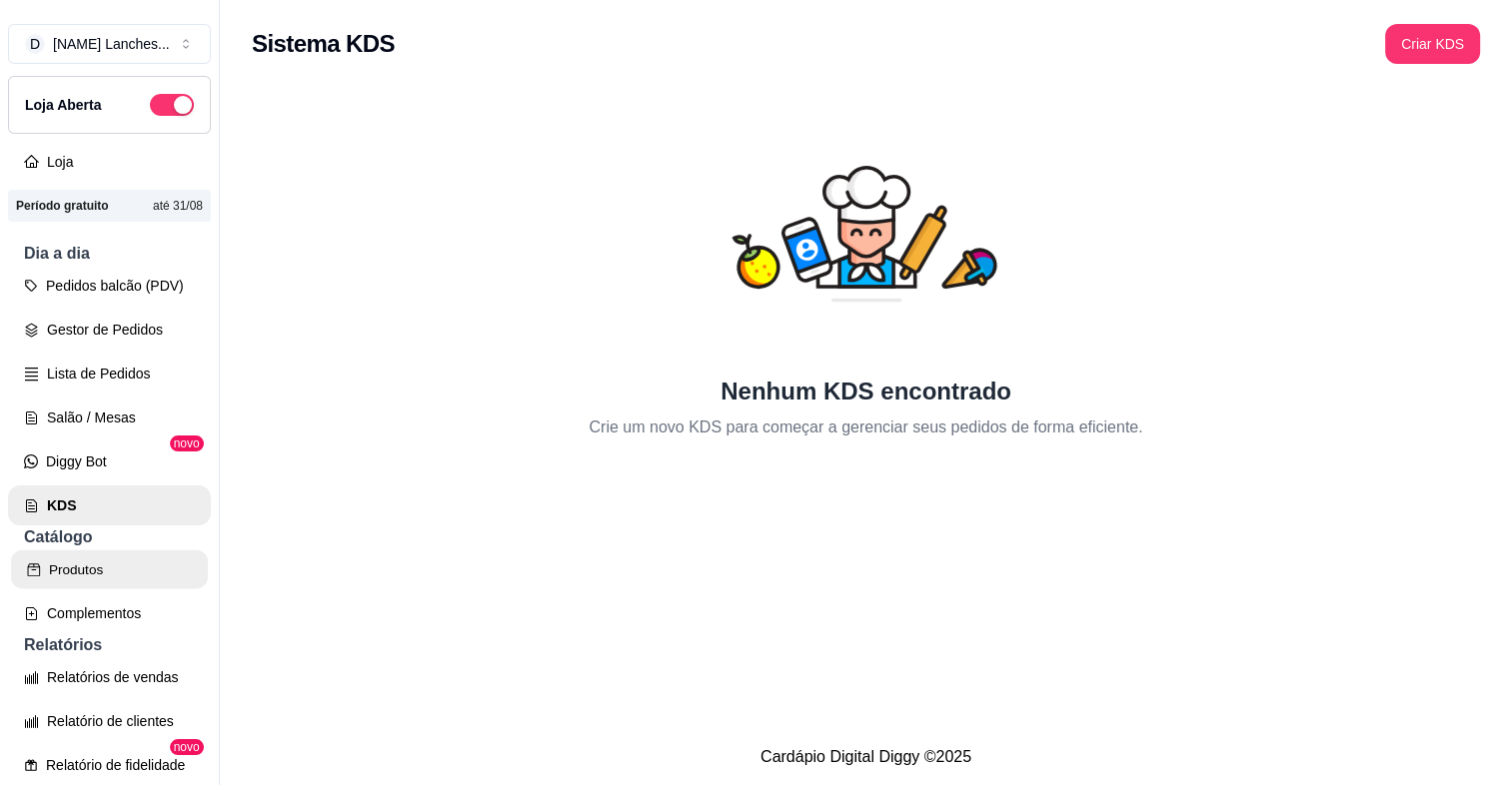 click on "Produtos" at bounding box center (109, 569) 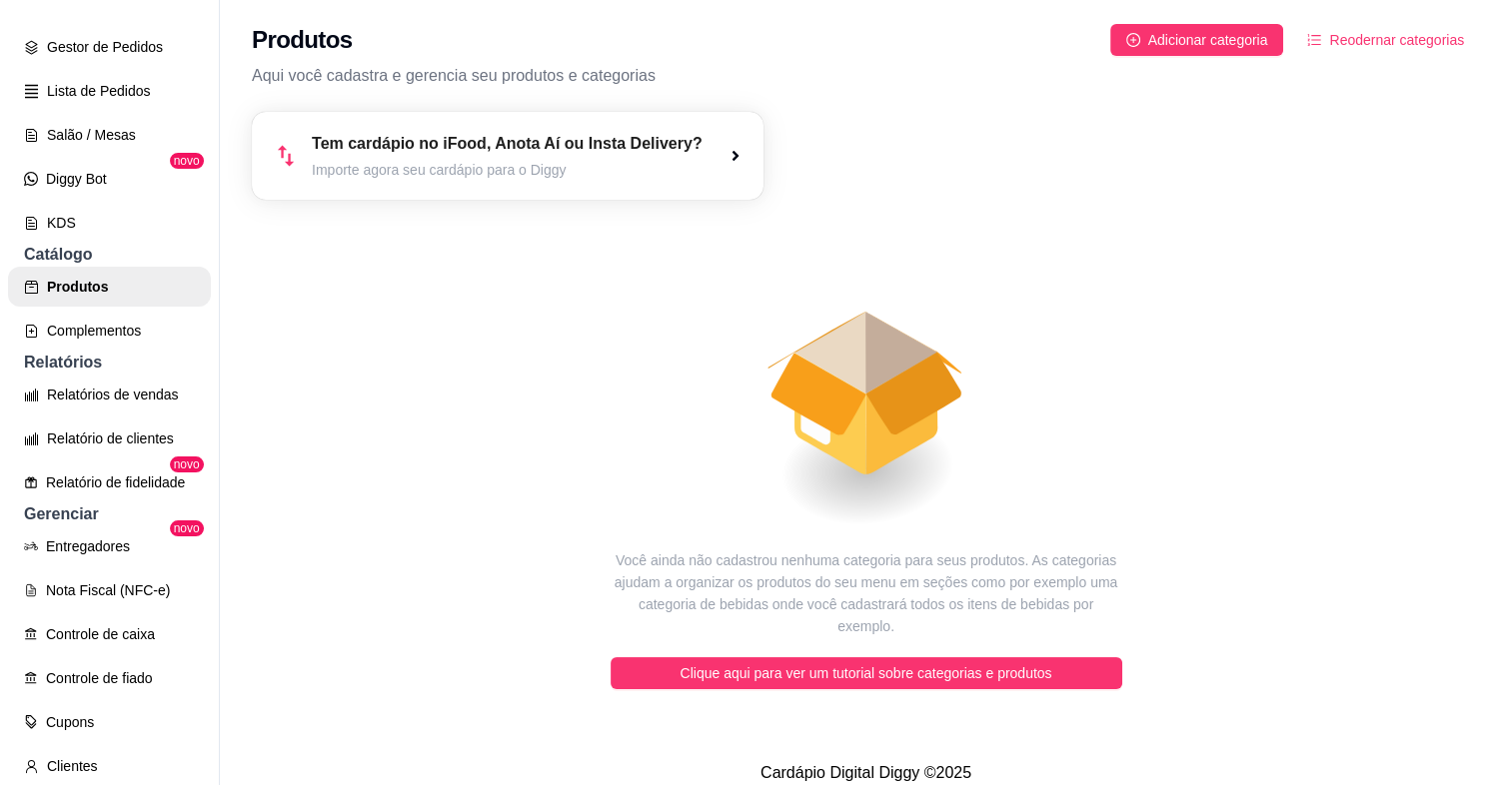 scroll, scrollTop: 312, scrollLeft: 0, axis: vertical 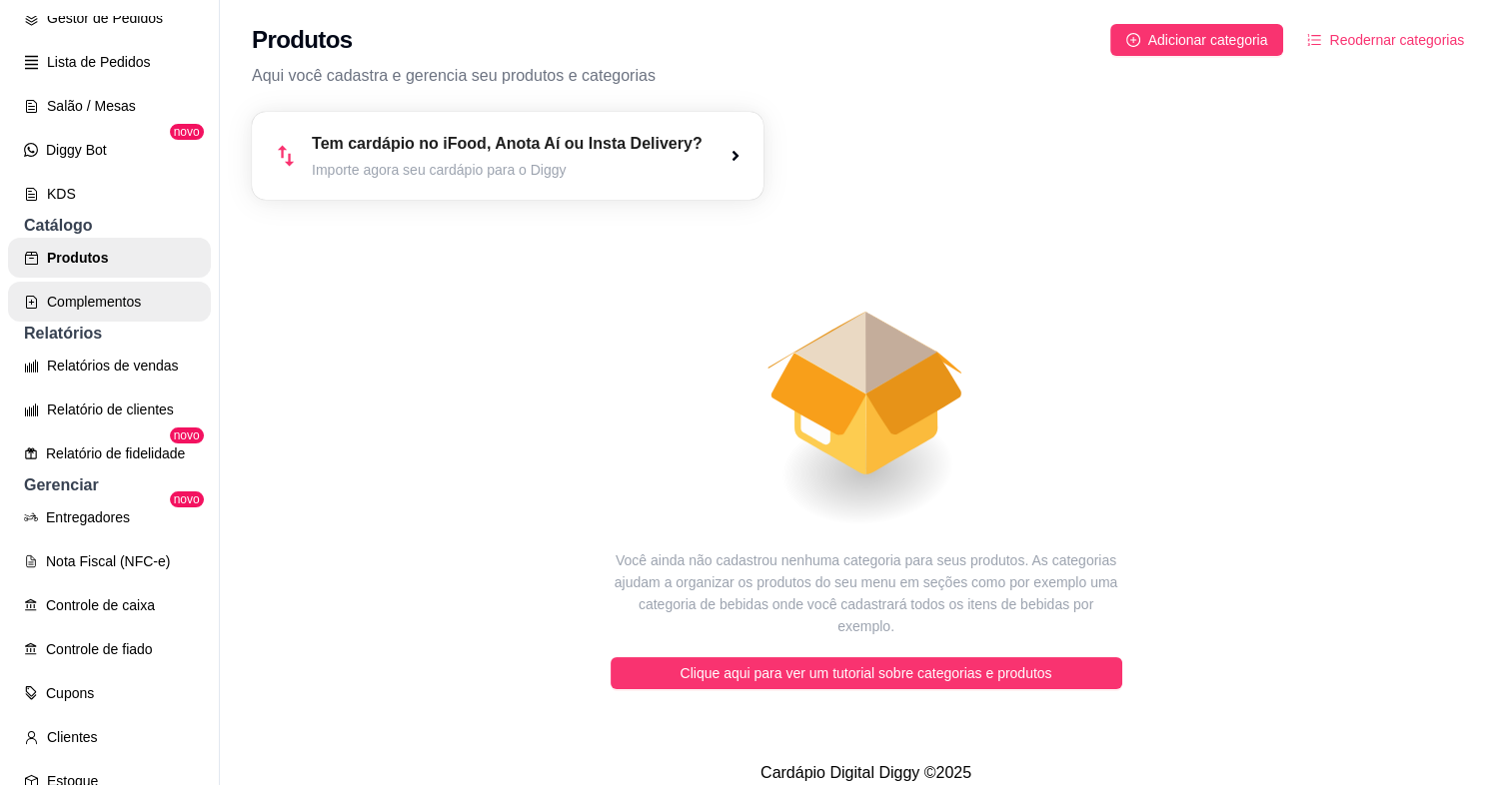 click on "Complementos" at bounding box center (109, 302) 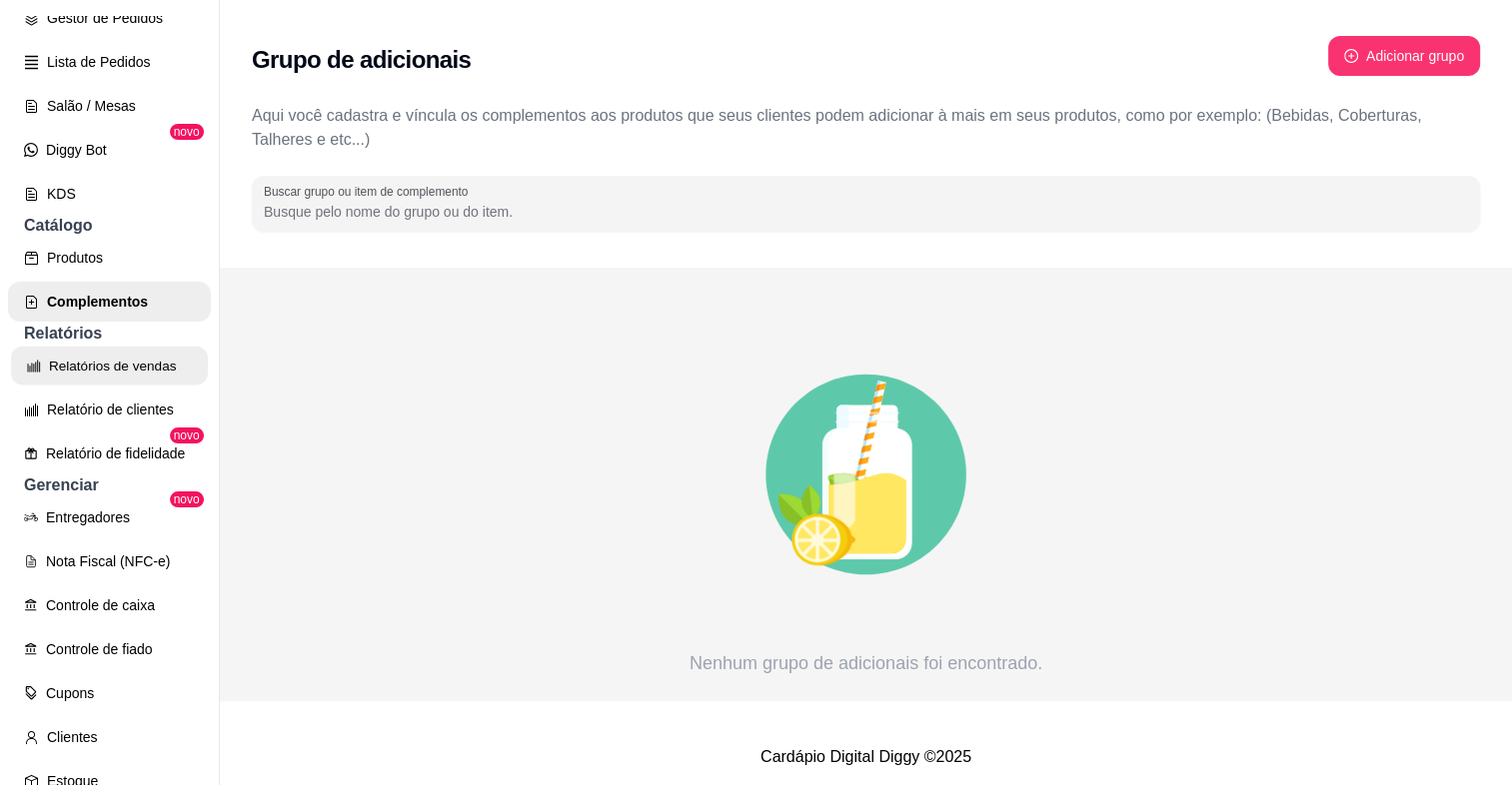 click on "Relatórios de vendas" at bounding box center [109, 366] 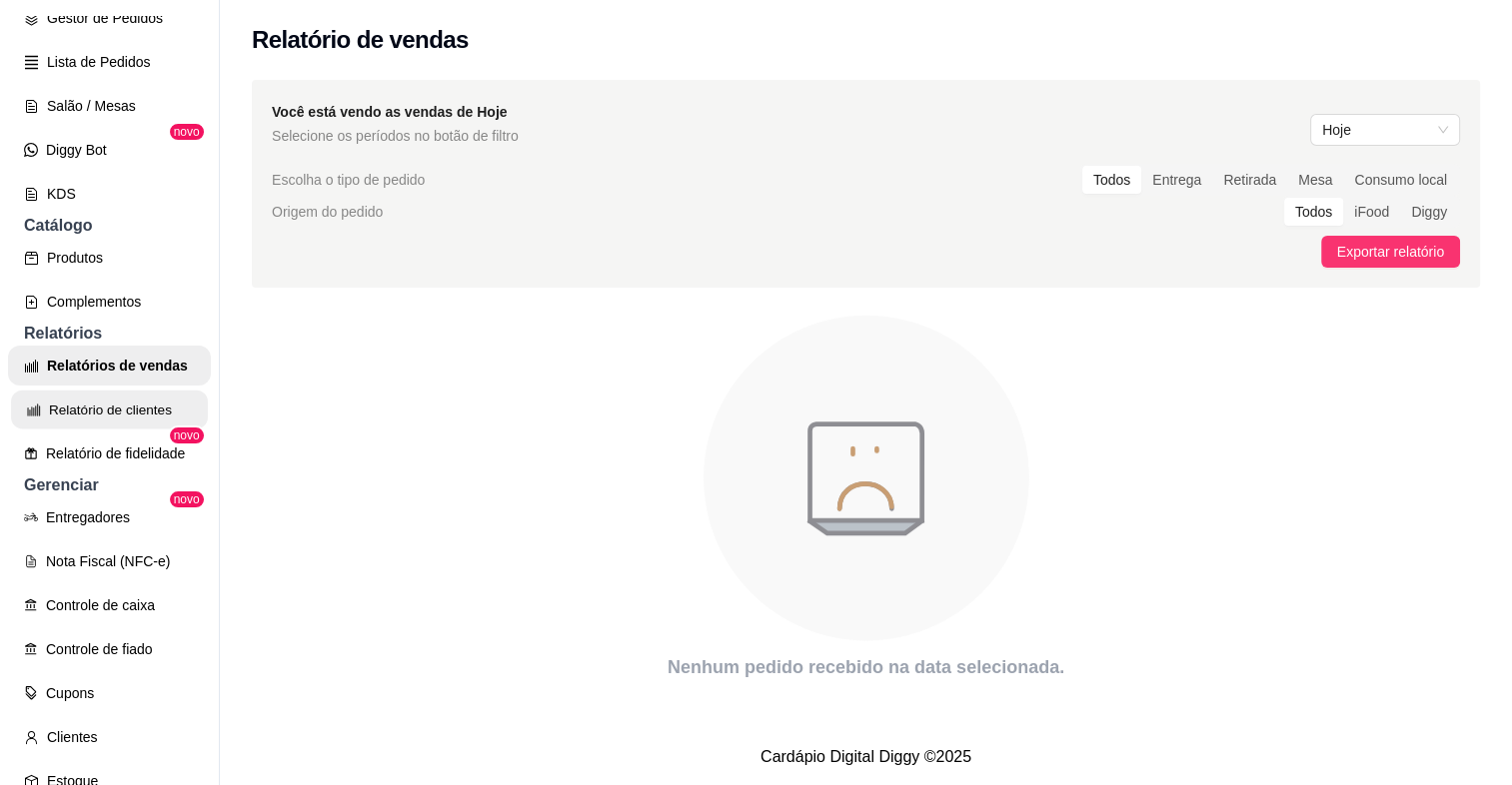 click on "Relatório de clientes" at bounding box center [109, 409] 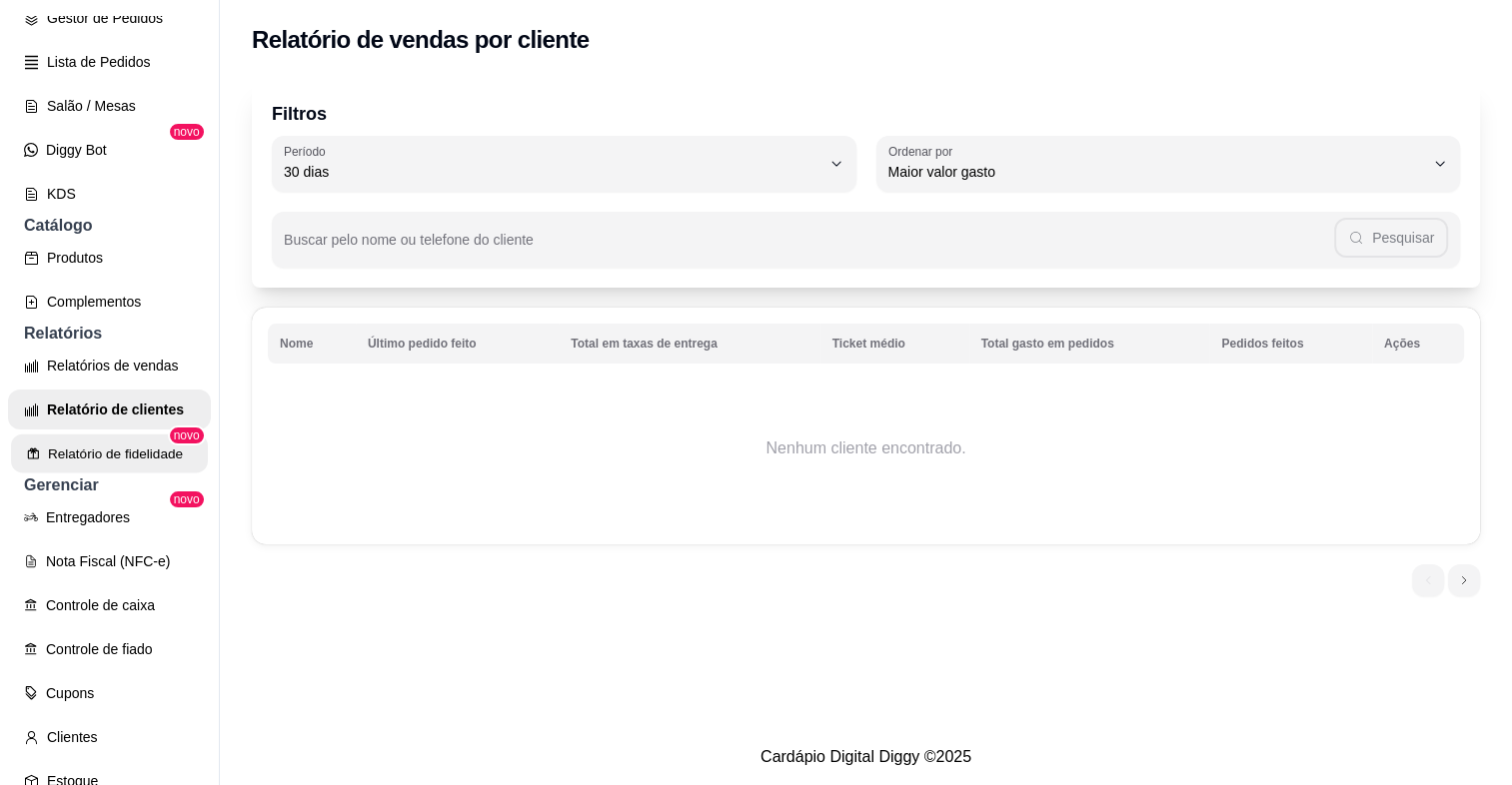 click on "Relatório de fidelidade" at bounding box center [109, 453] 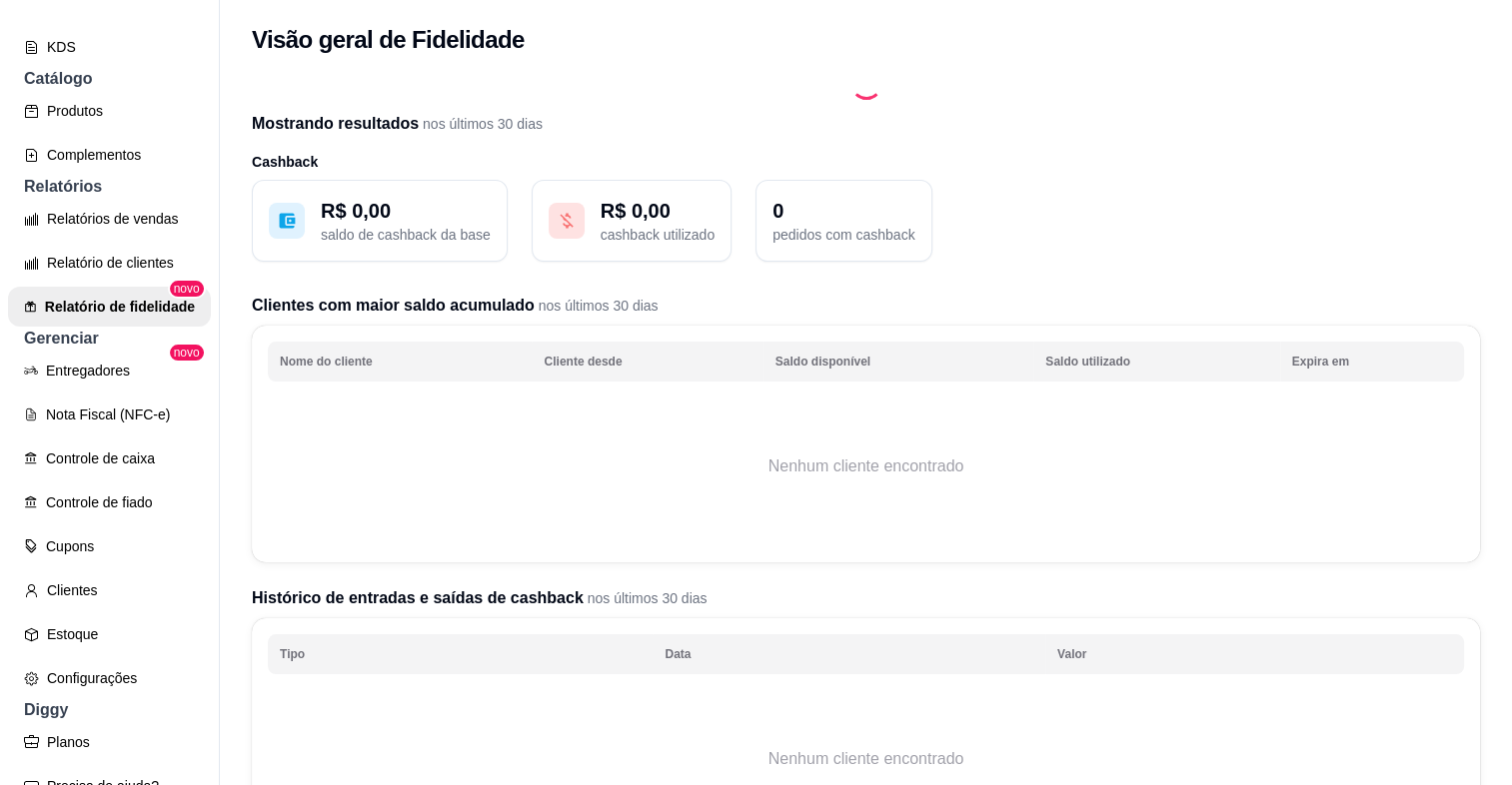 scroll, scrollTop: 459, scrollLeft: 0, axis: vertical 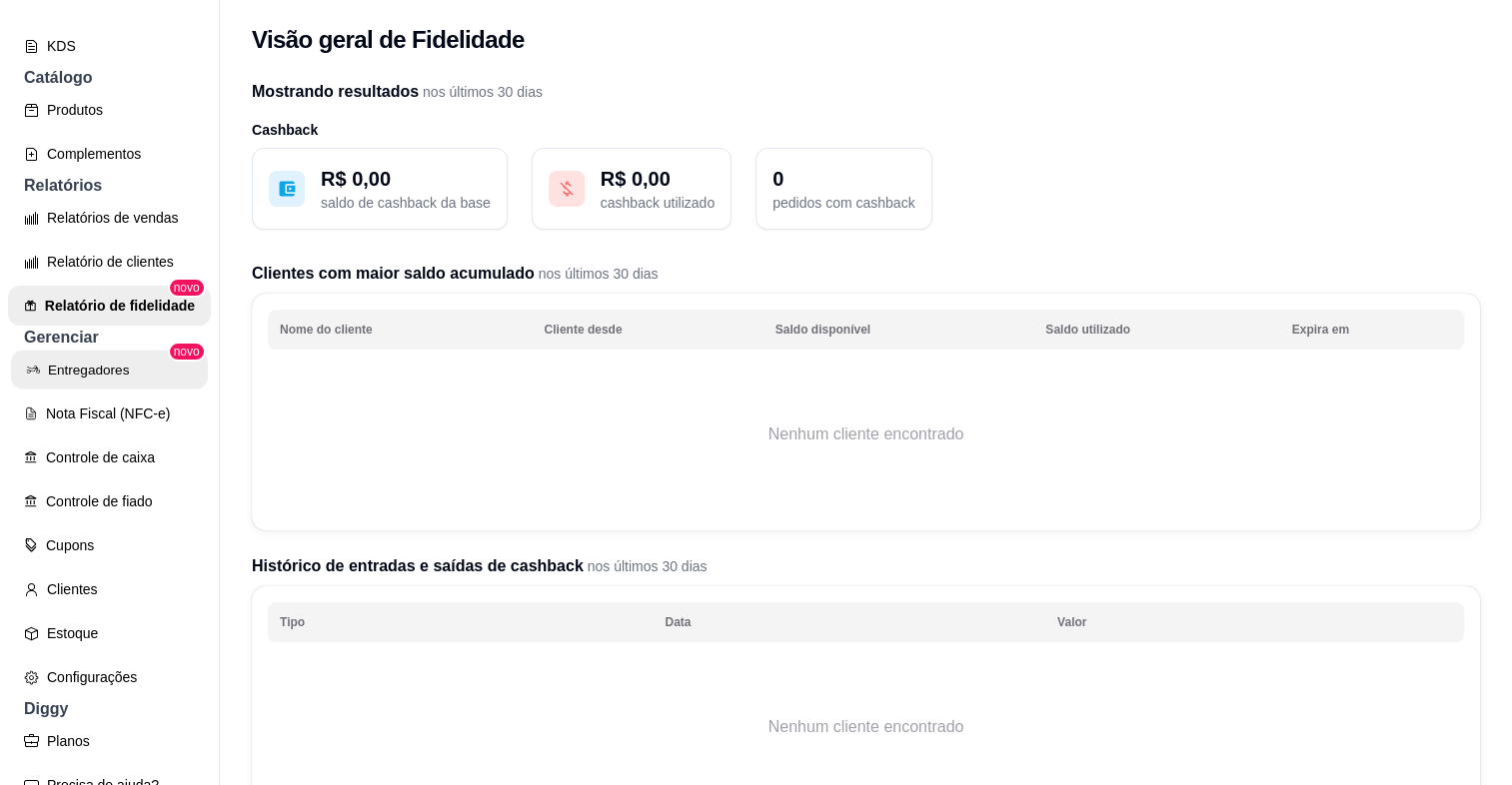 click on "Entregadores" at bounding box center (109, 370) 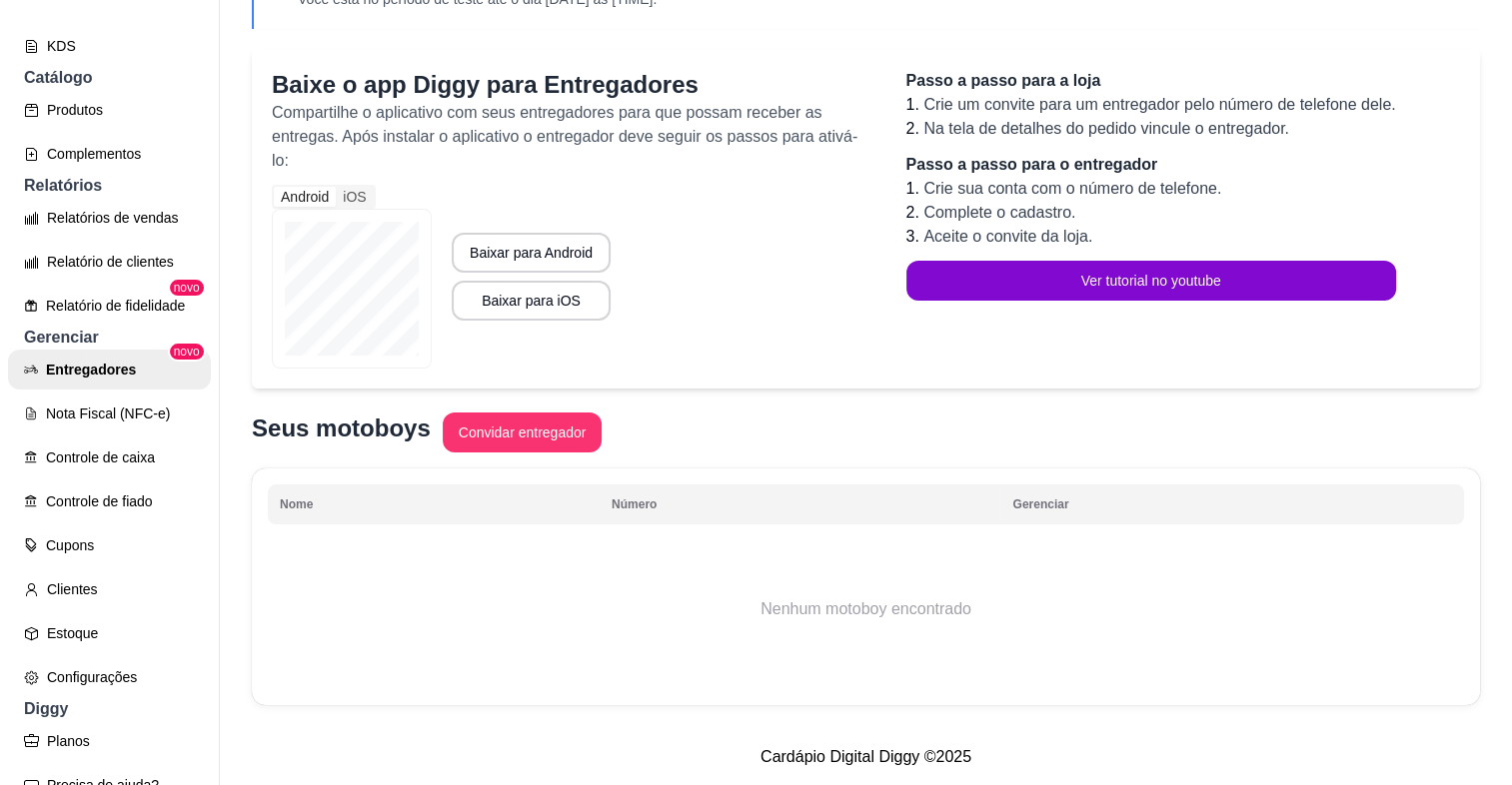 scroll, scrollTop: 0, scrollLeft: 0, axis: both 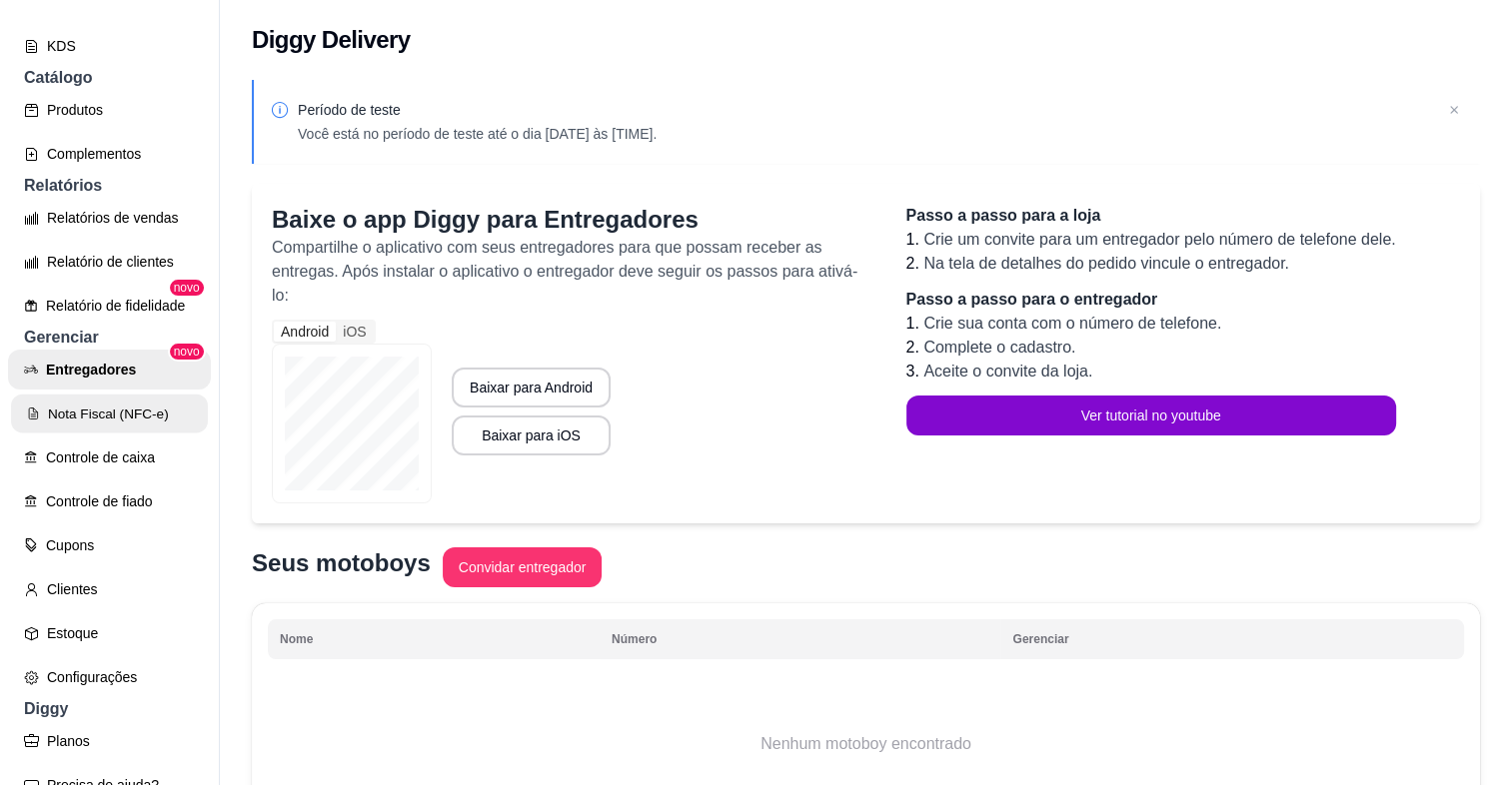 click on "Nota Fiscal (NFC-e)" at bounding box center [109, 413] 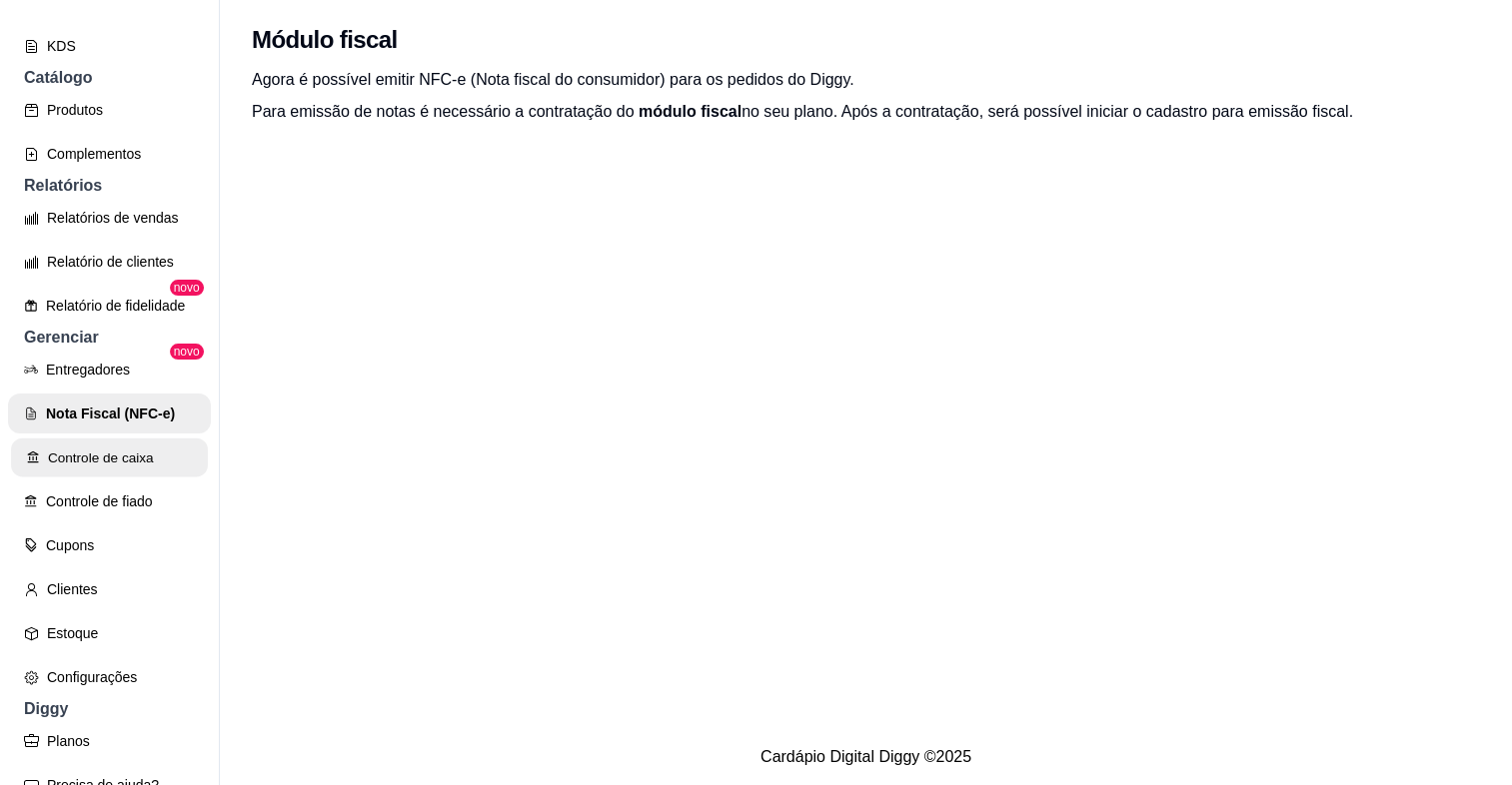 click on "Controle de caixa" at bounding box center [109, 457] 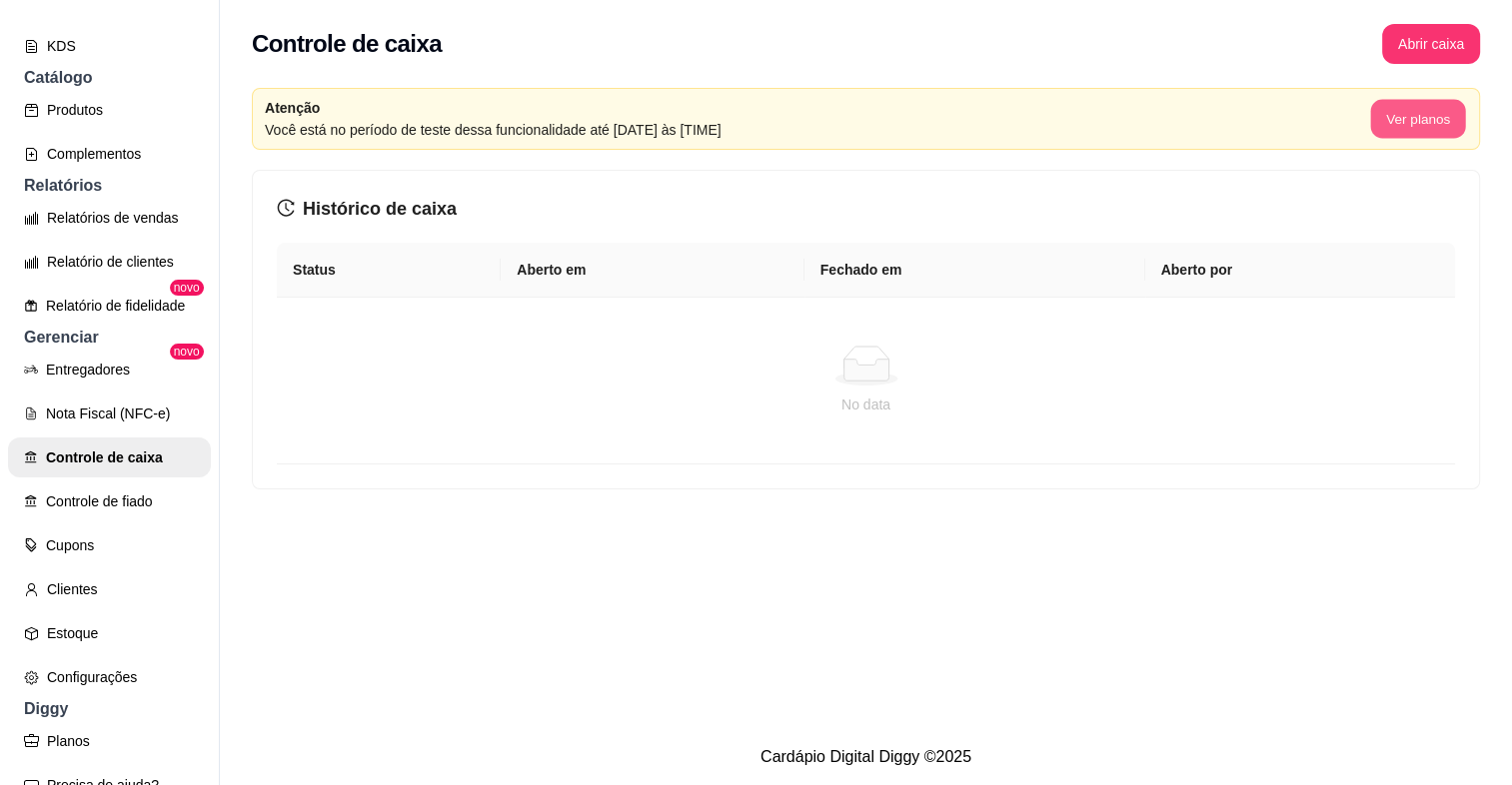click on "Ver planos" at bounding box center [1417, 119] 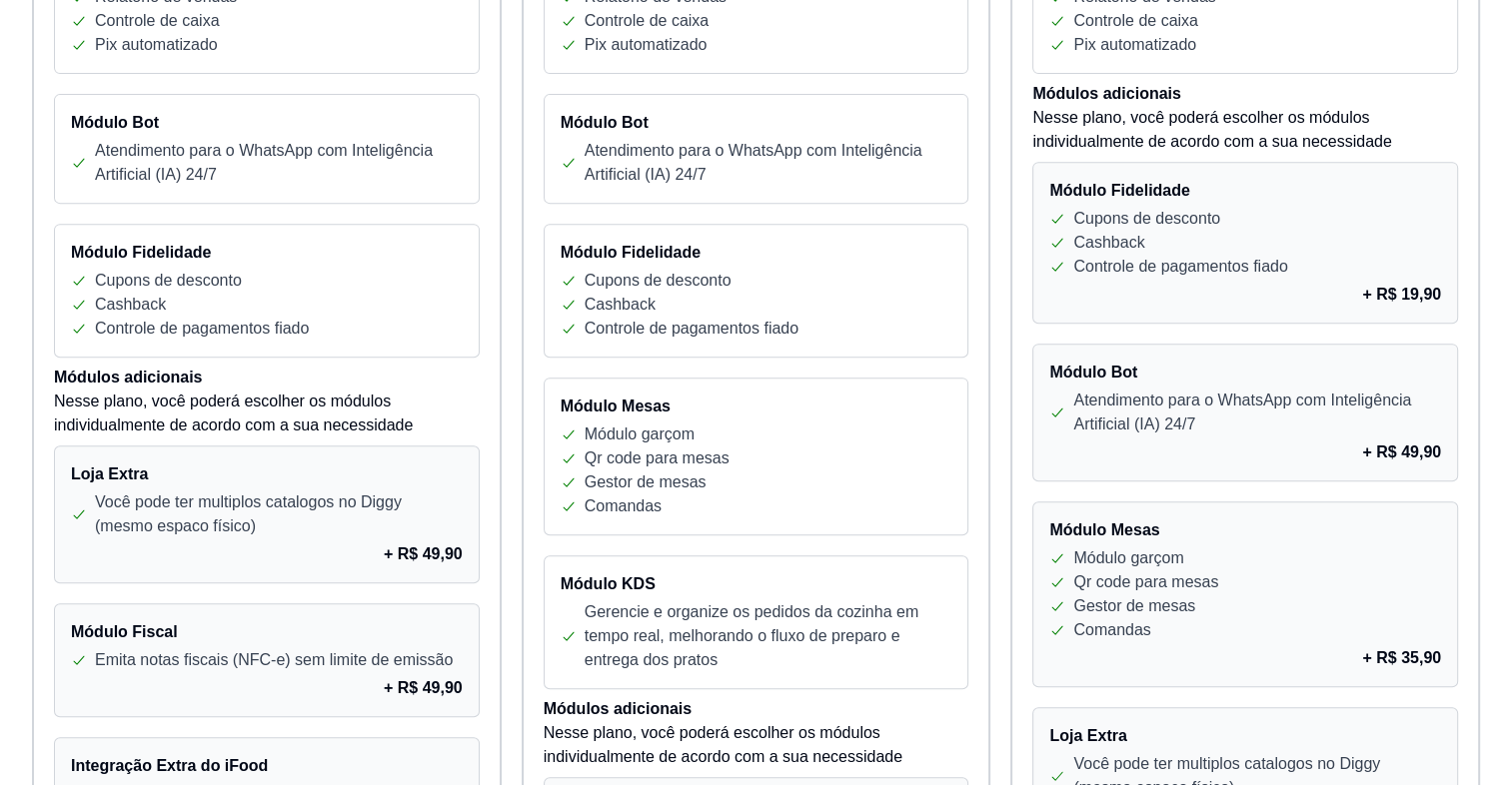 scroll, scrollTop: 775, scrollLeft: 0, axis: vertical 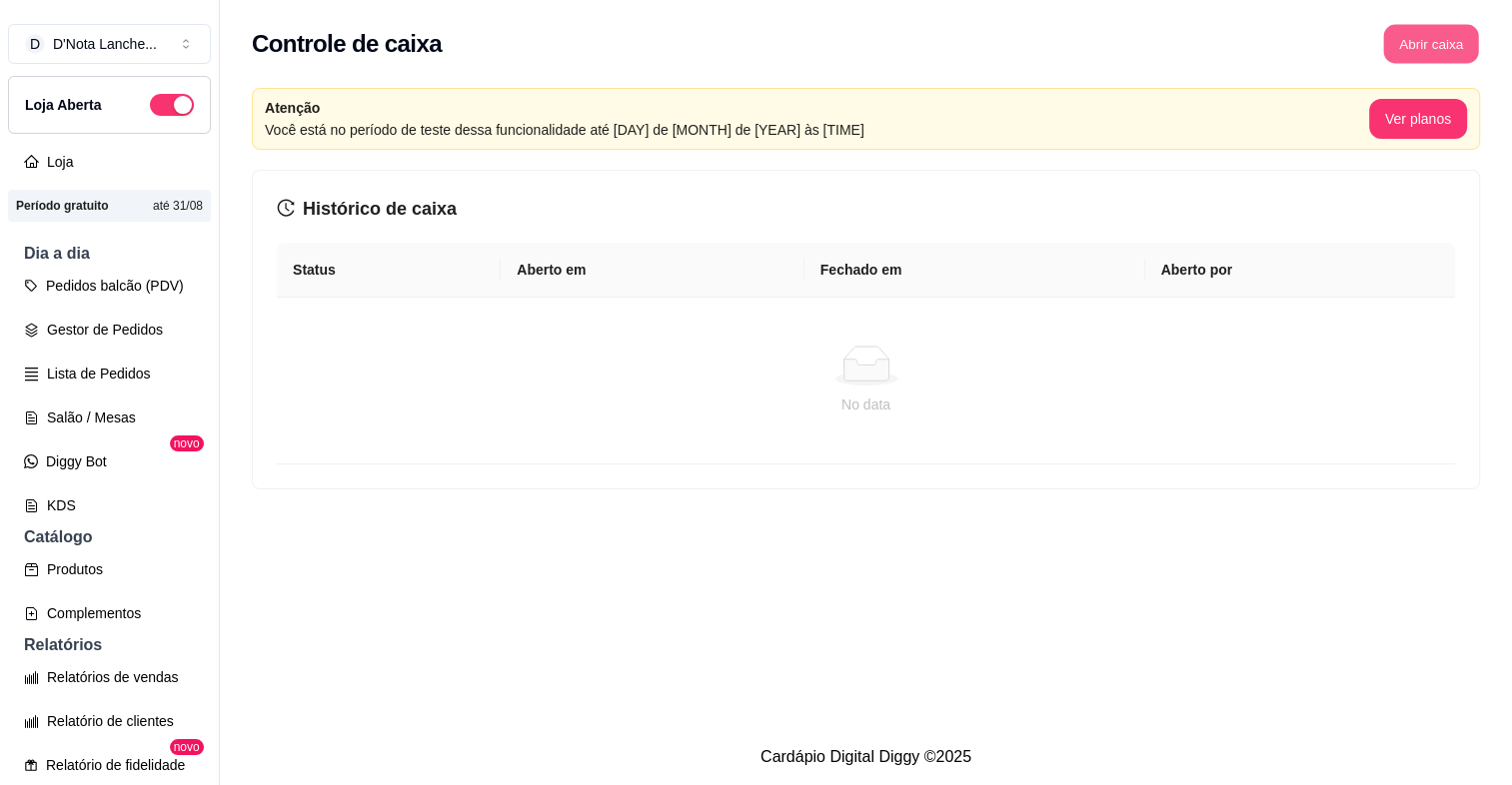 click on "Abrir caixa" at bounding box center [1430, 44] 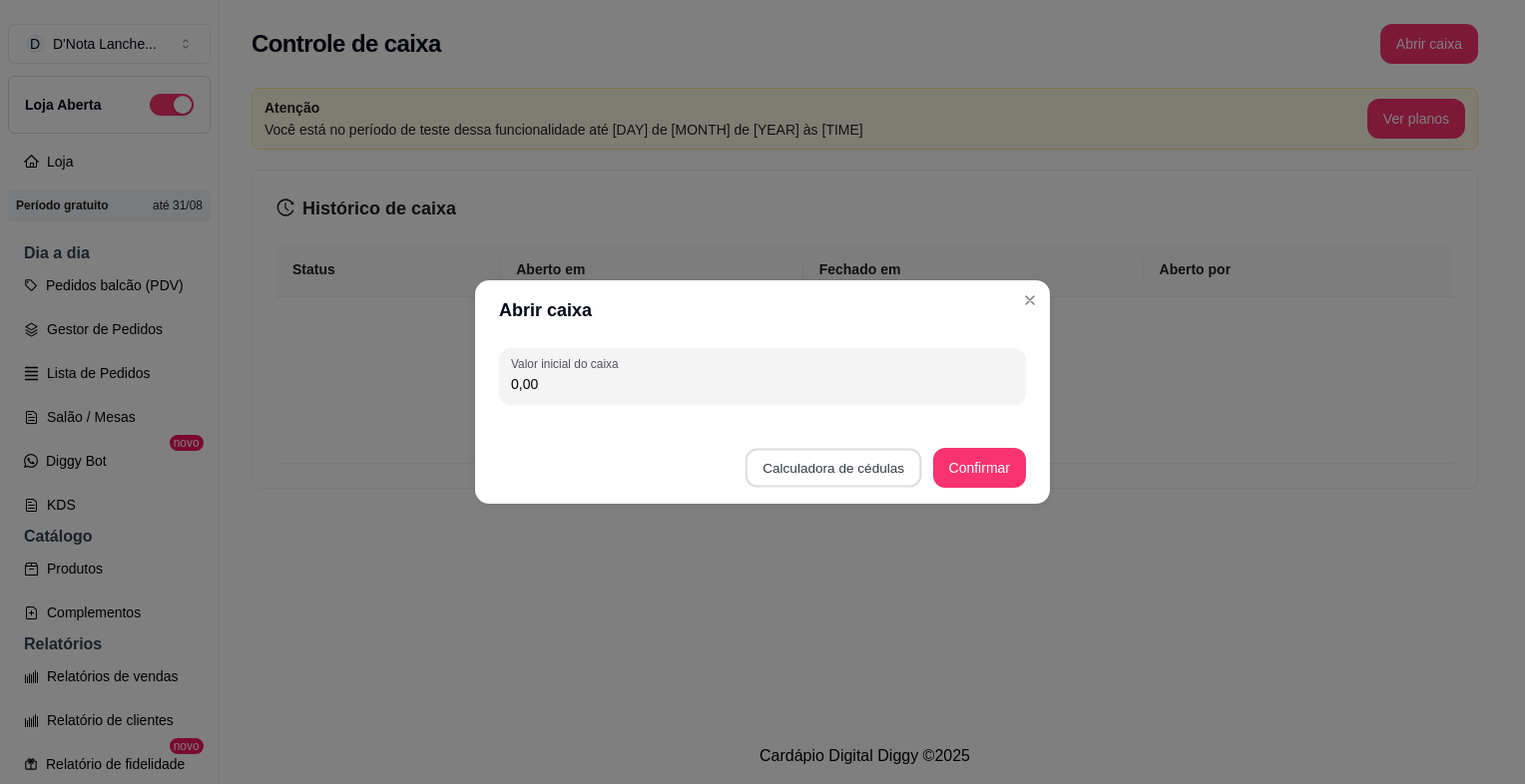click on "Calculadora de cédulas" at bounding box center (833, 468) 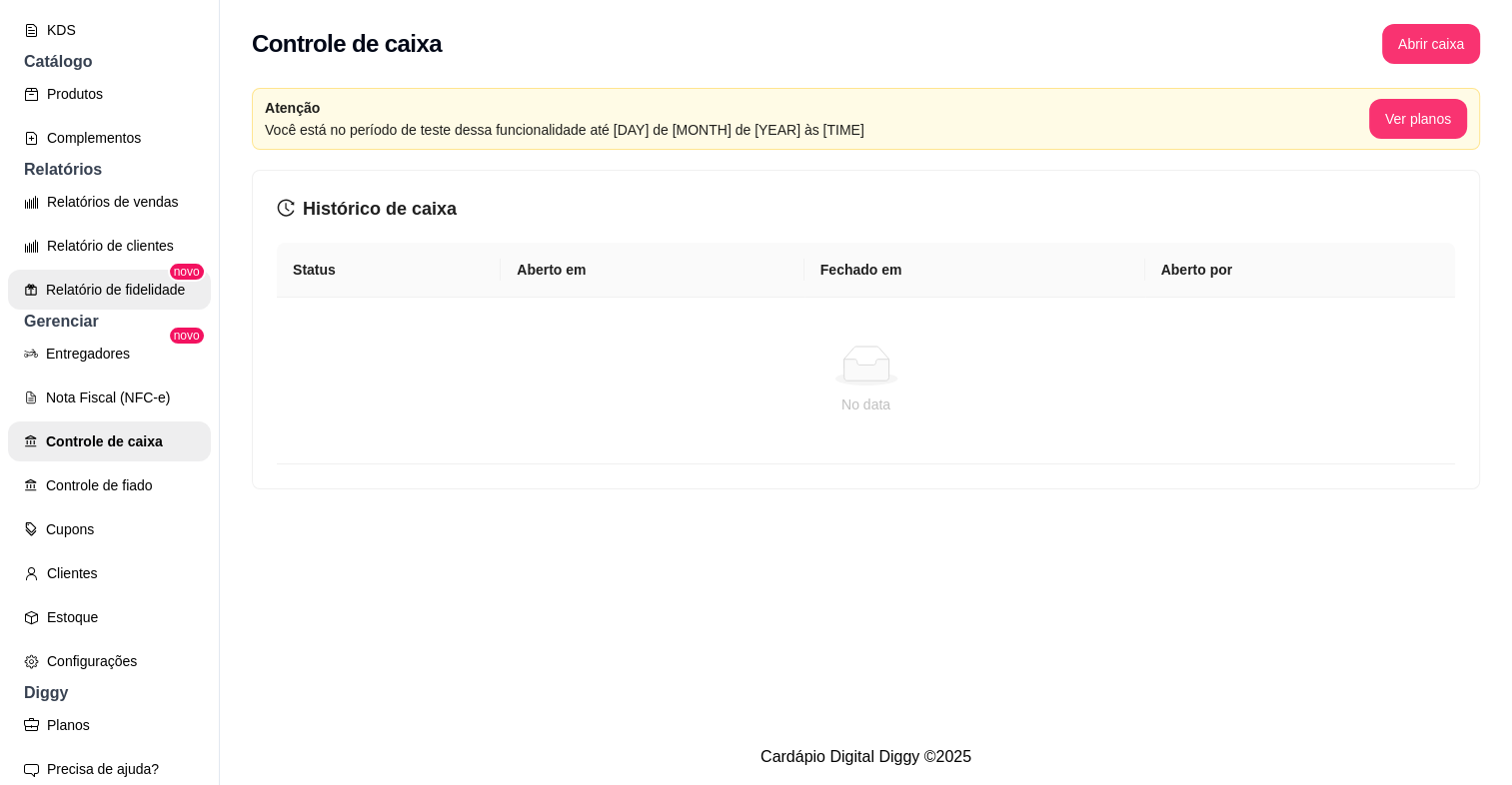scroll, scrollTop: 481, scrollLeft: 0, axis: vertical 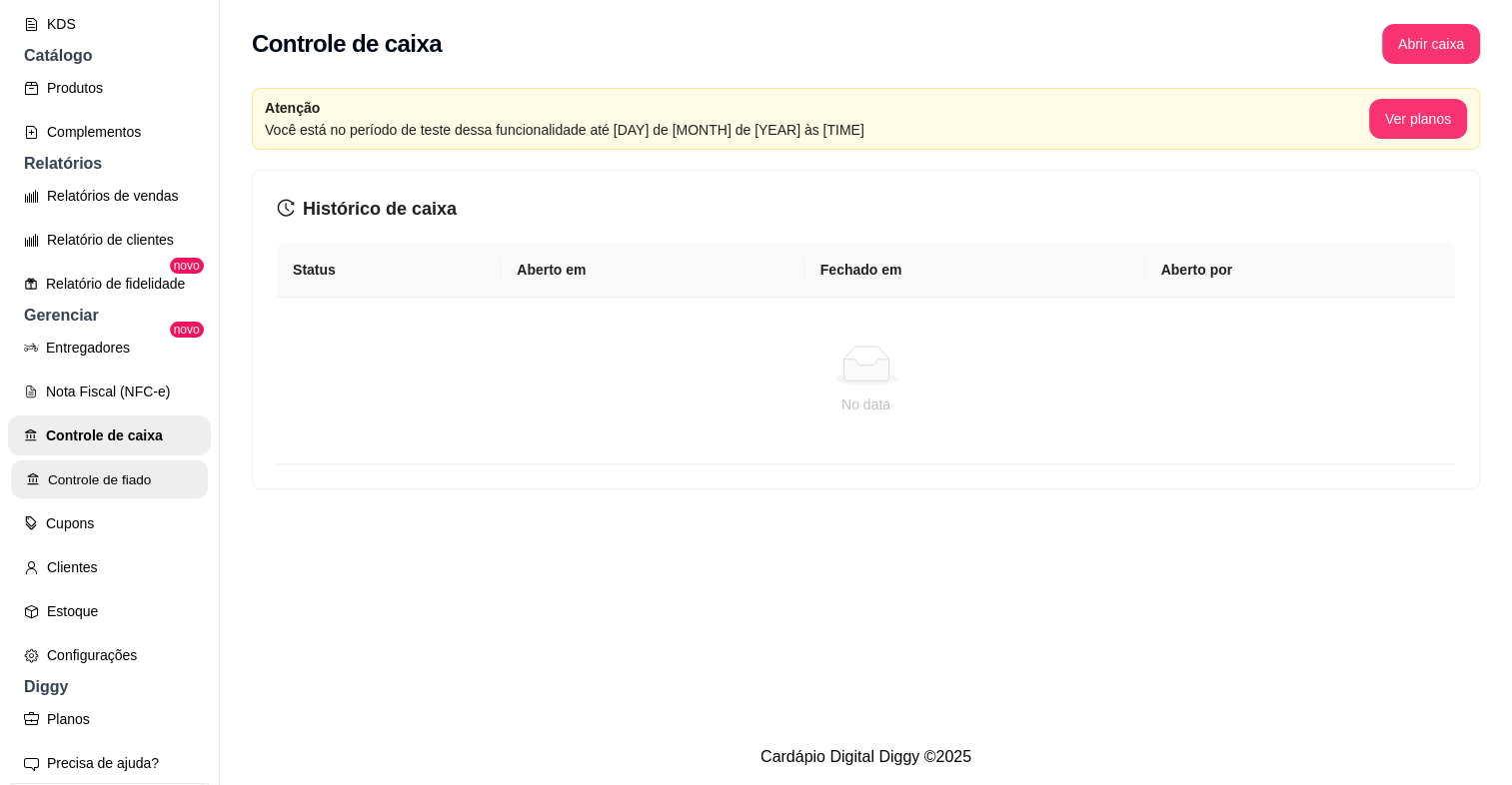 click on "Controle de fiado" at bounding box center [109, 479] 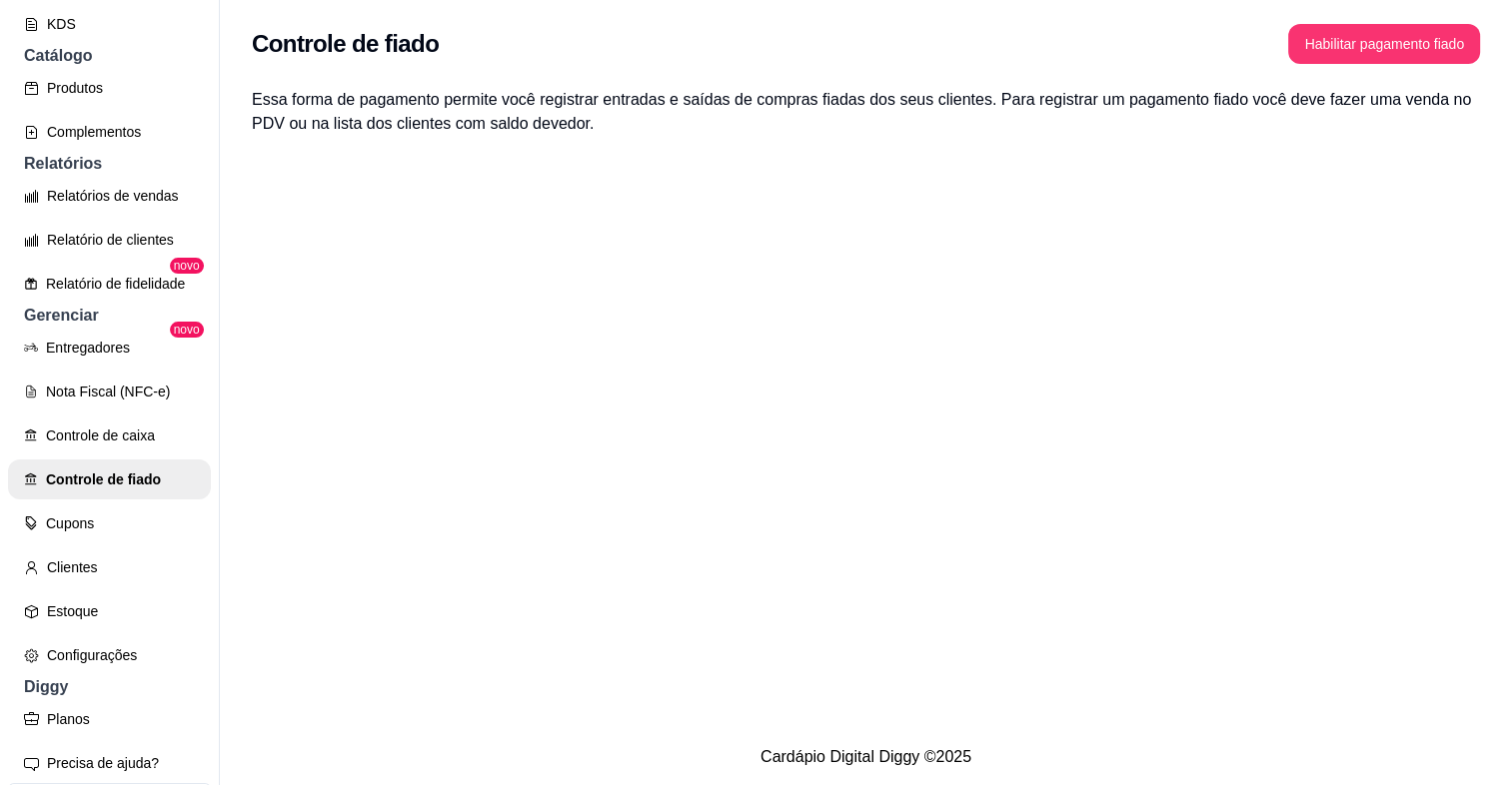 scroll, scrollTop: 583, scrollLeft: 0, axis: vertical 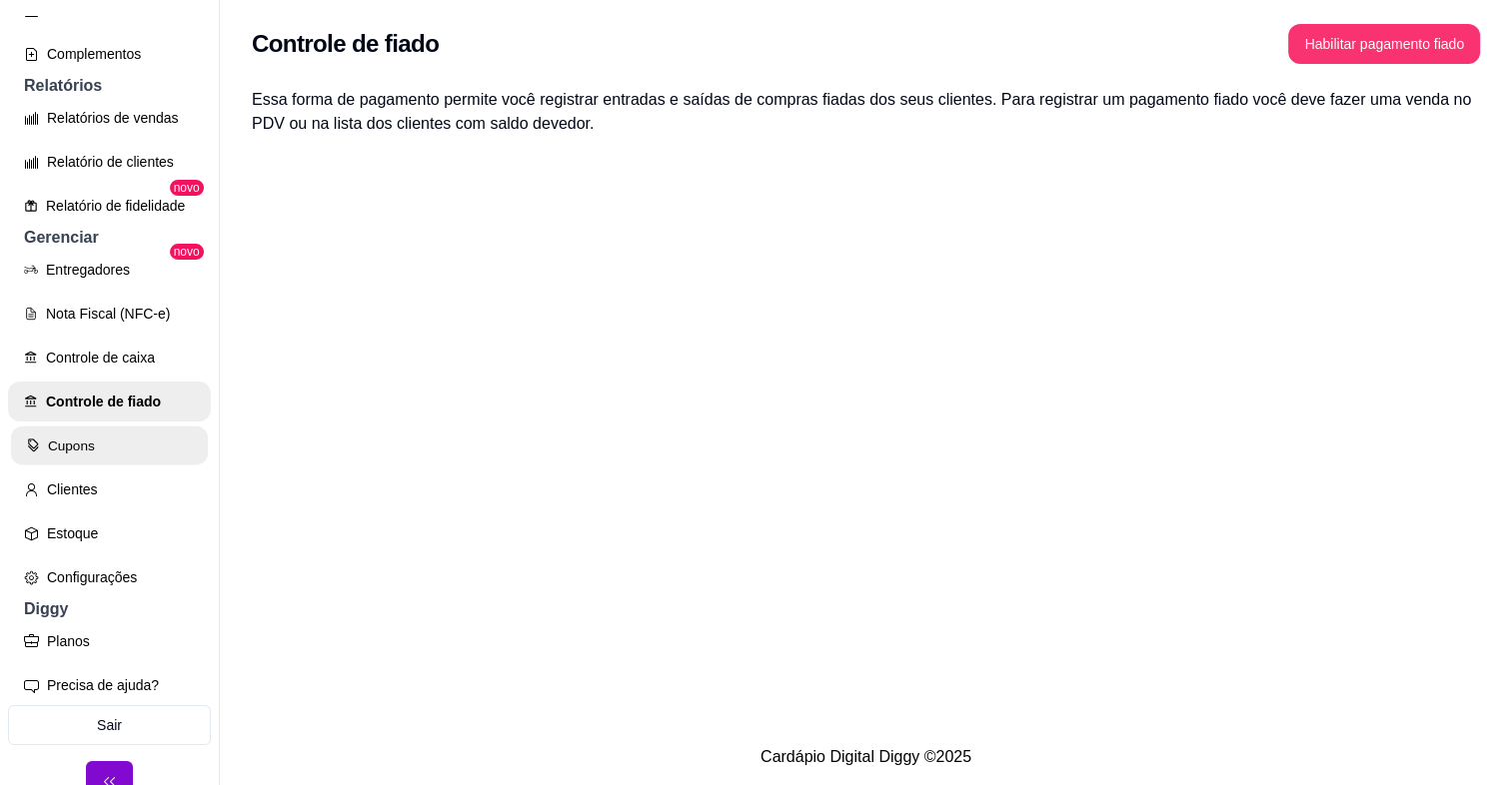 click on "Cupons" at bounding box center [109, 445] 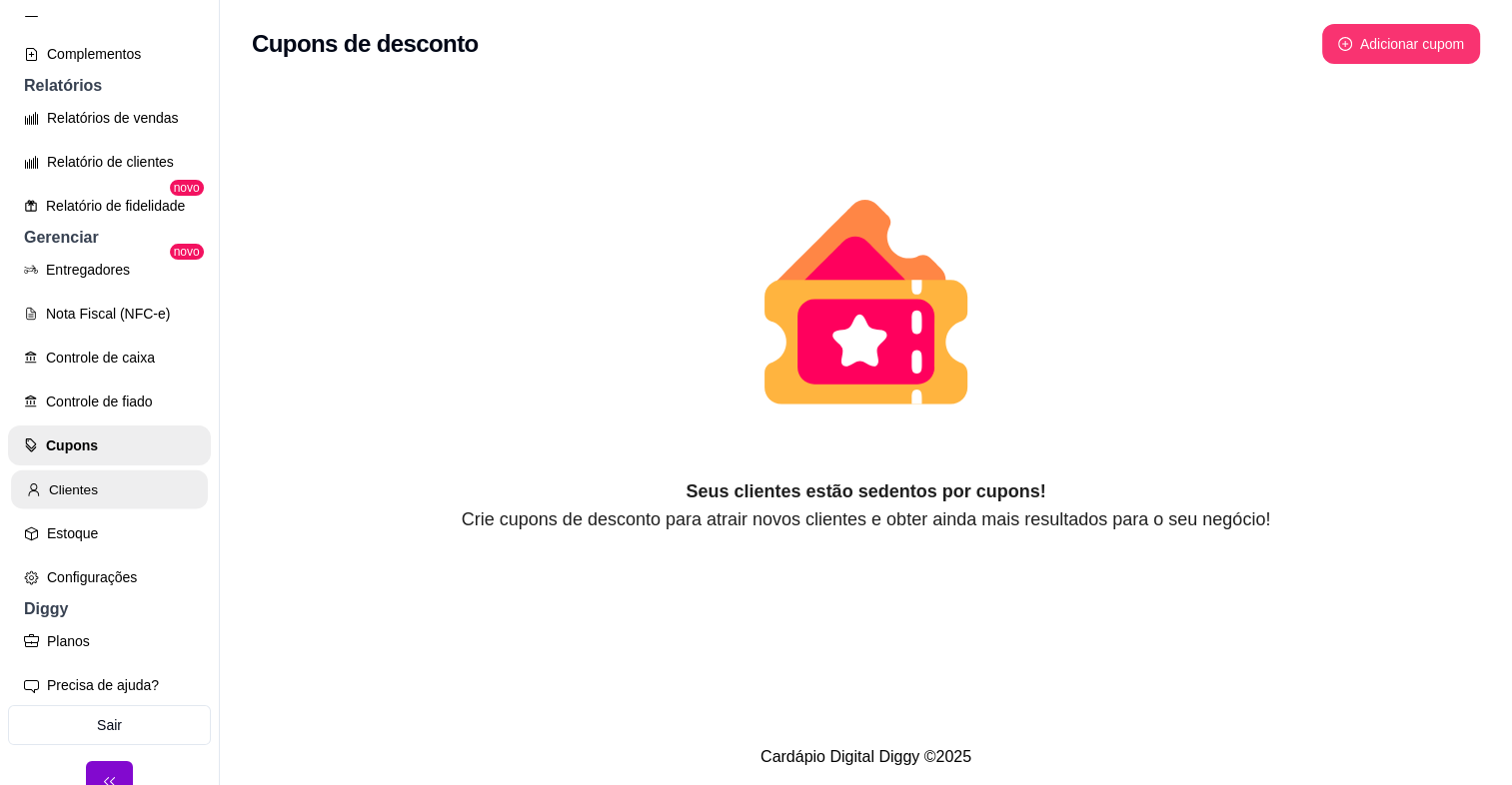 click on "Clientes" at bounding box center [109, 489] 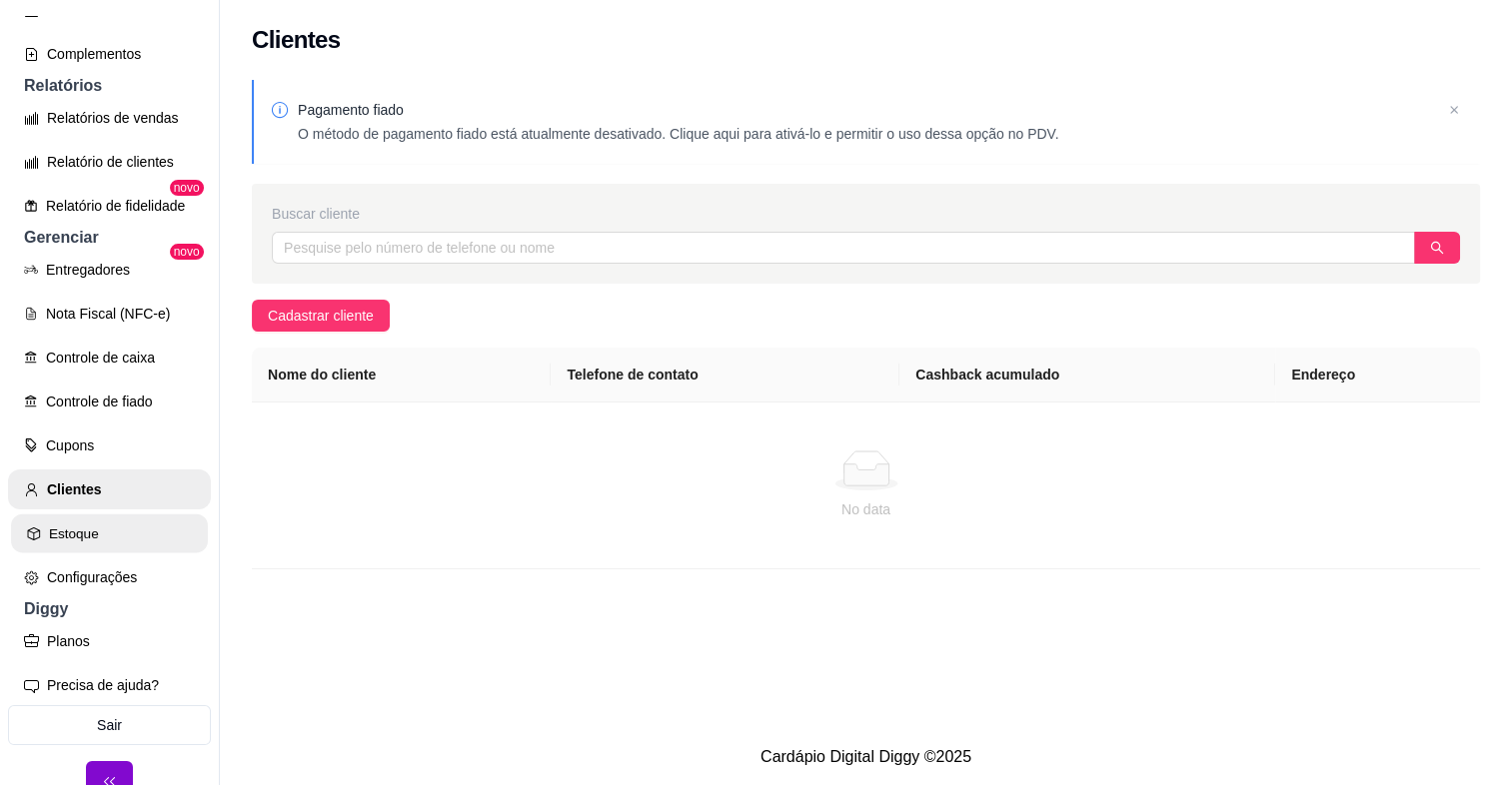click on "Estoque" at bounding box center (109, 533) 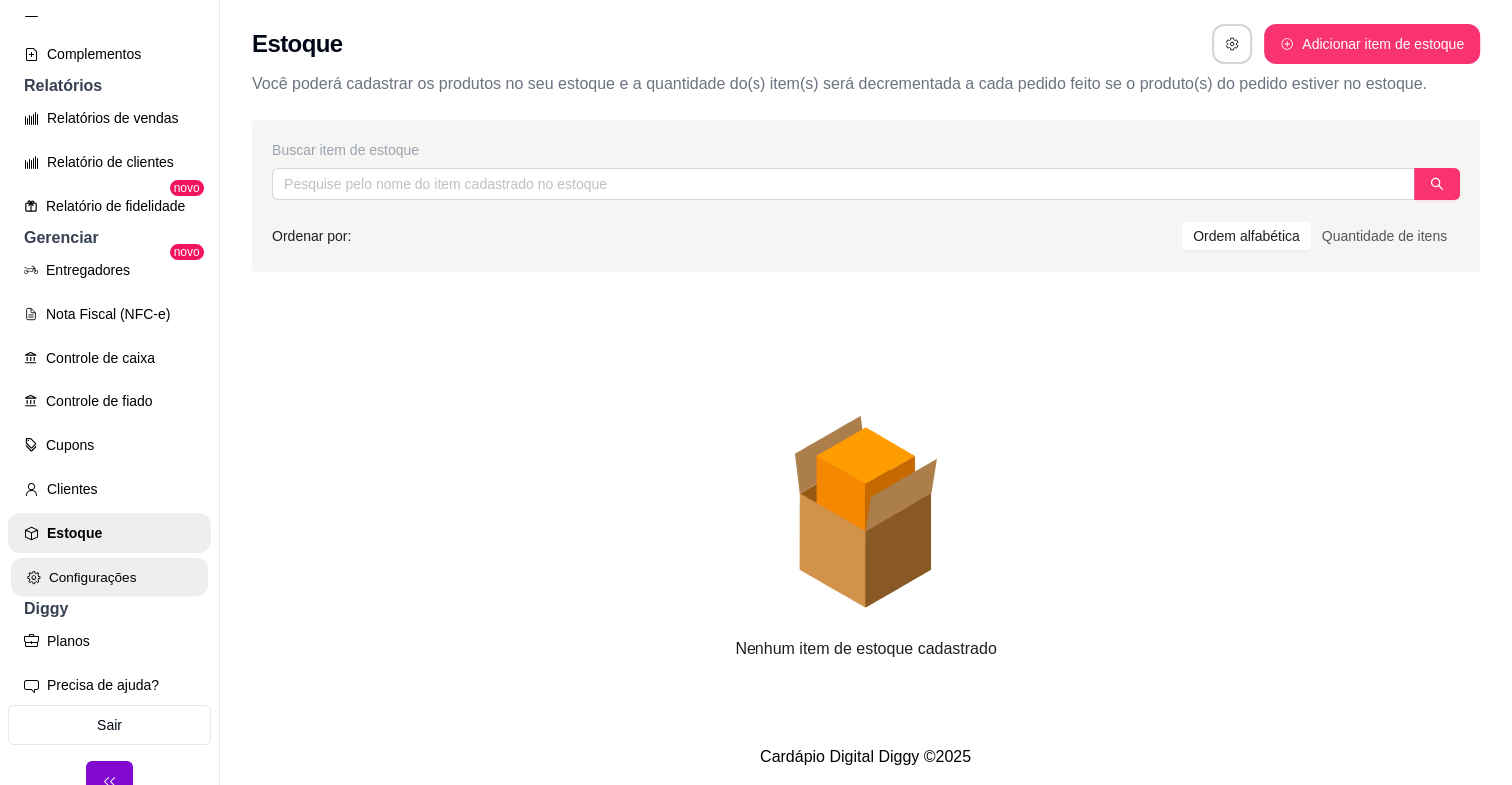 click on "Configurações" at bounding box center (109, 577) 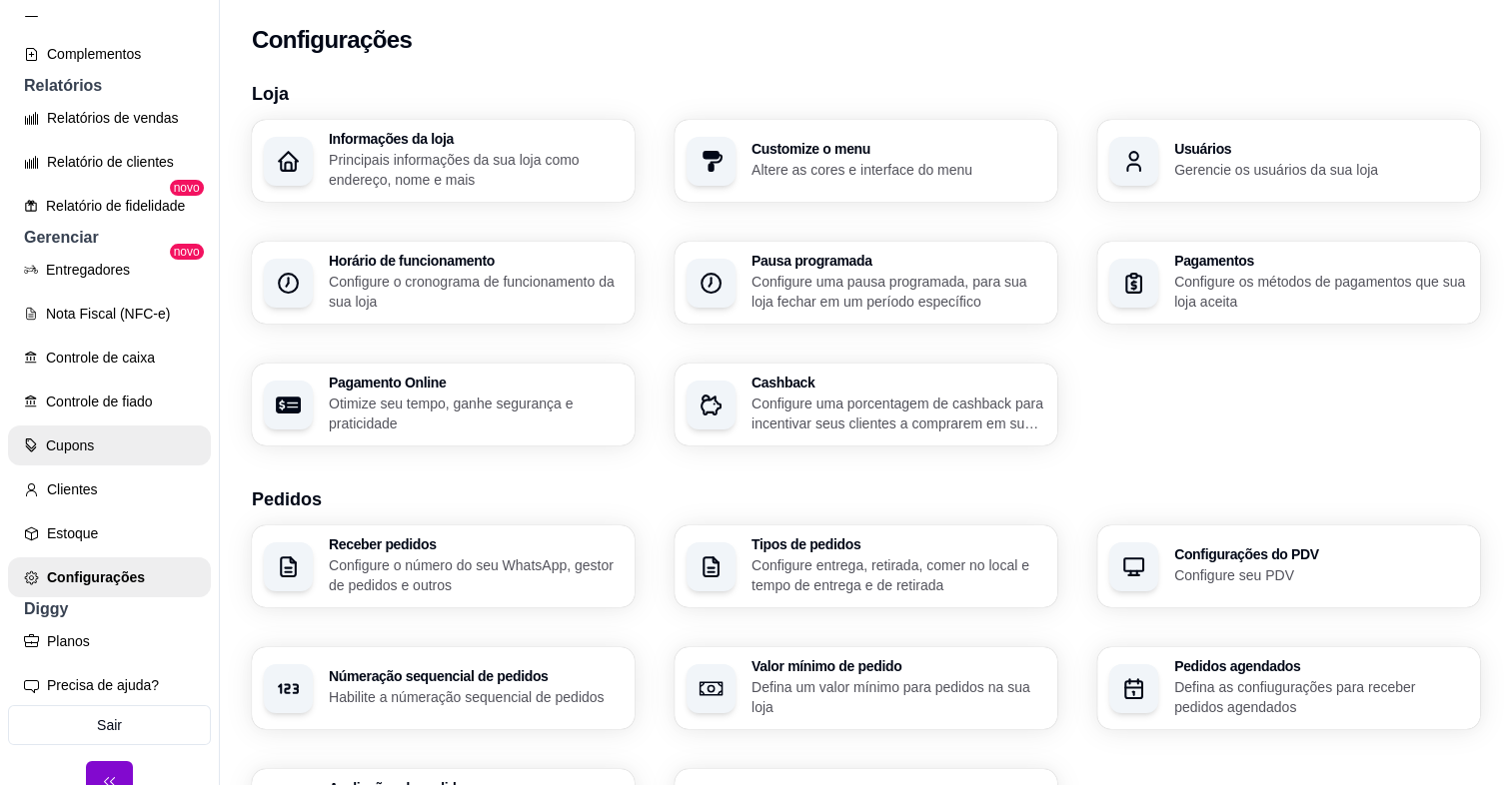 scroll, scrollTop: 32, scrollLeft: 0, axis: vertical 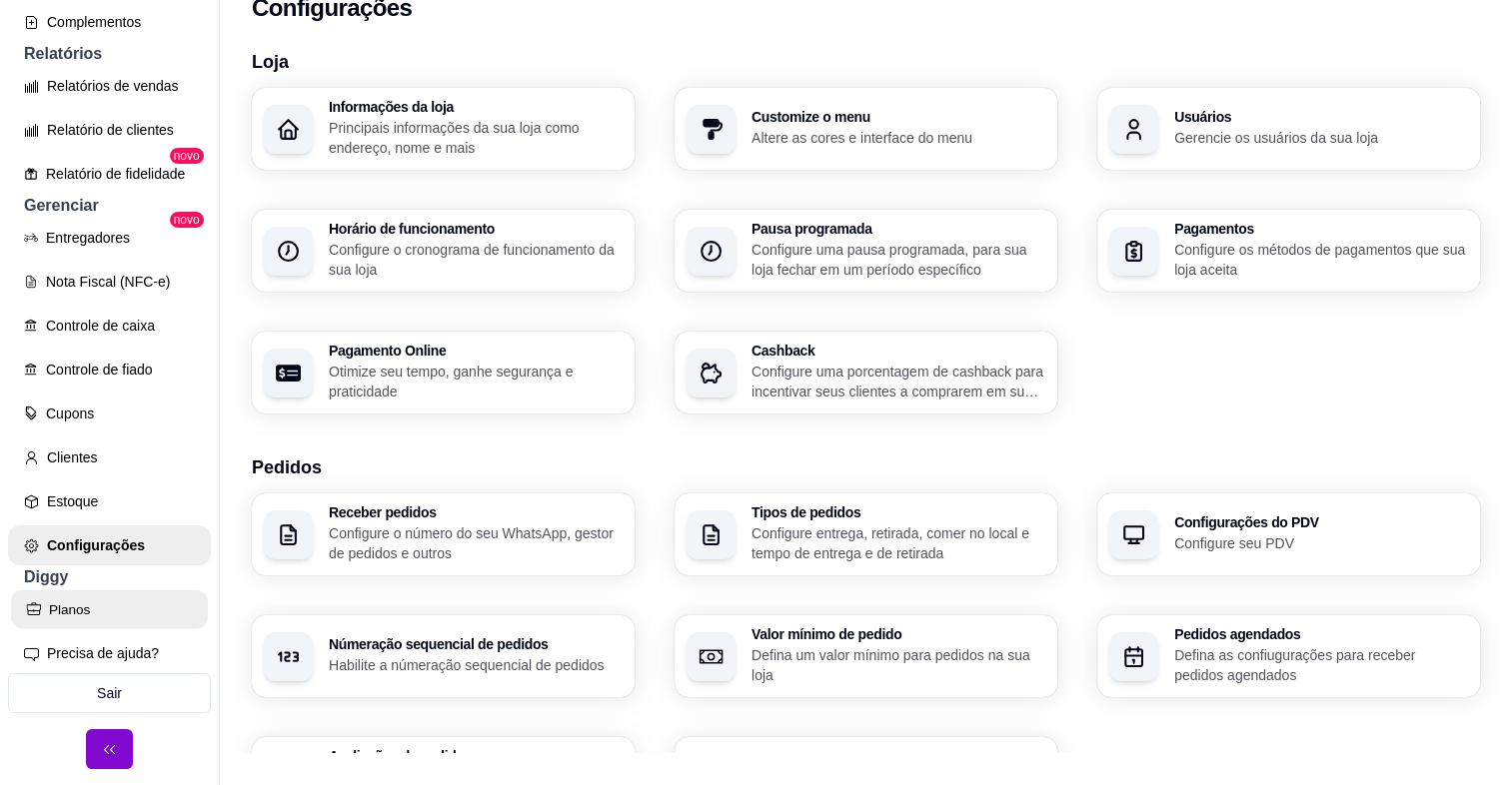 click on "Planos" at bounding box center [109, 609] 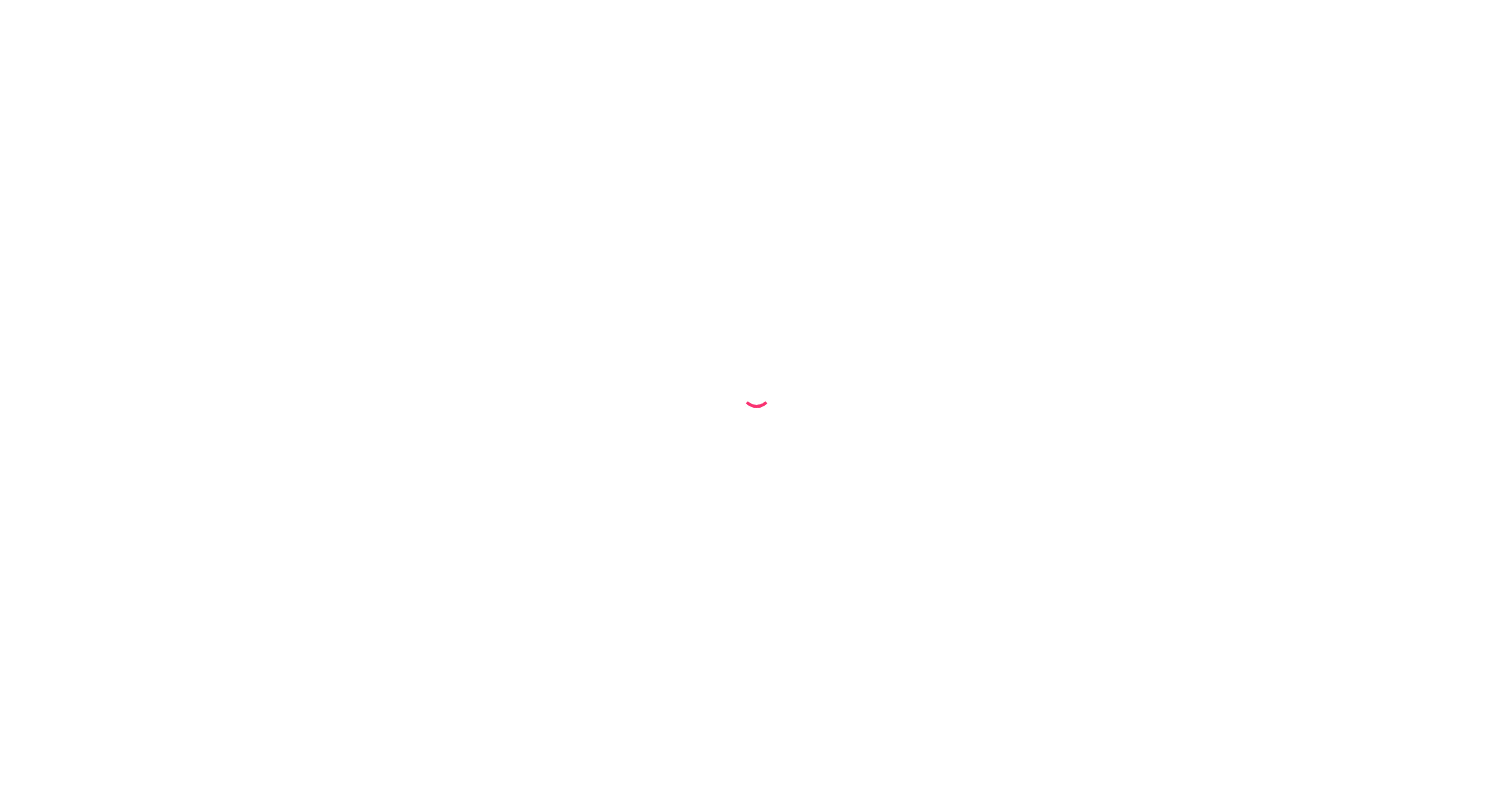 scroll, scrollTop: 0, scrollLeft: 0, axis: both 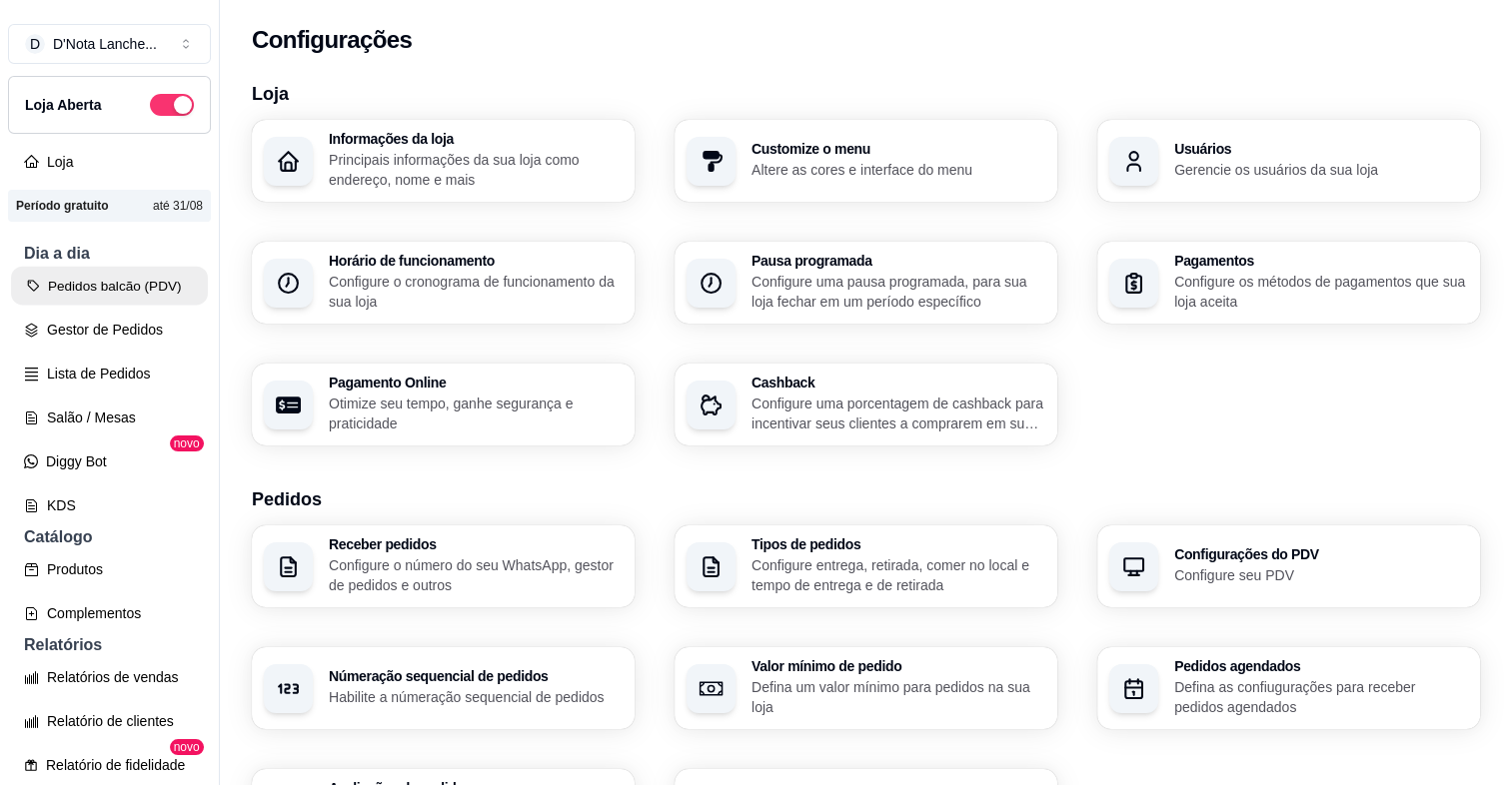 click on "Pedidos balcão (PDV)" at bounding box center (109, 286) 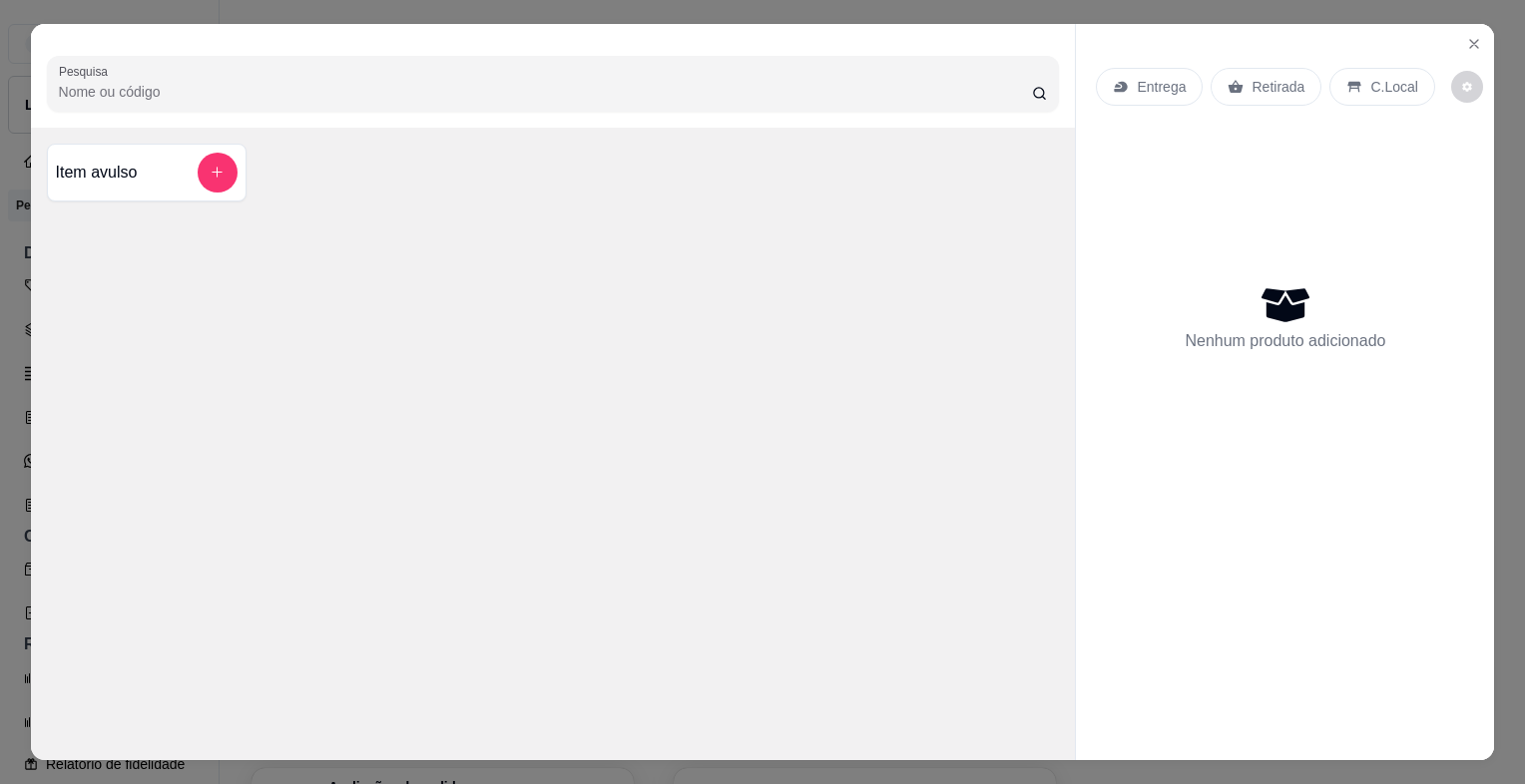 click on "Pesquisa Item avulso Entrega Retirada C.Local Nenhum produto adicionado" at bounding box center [762, 392] 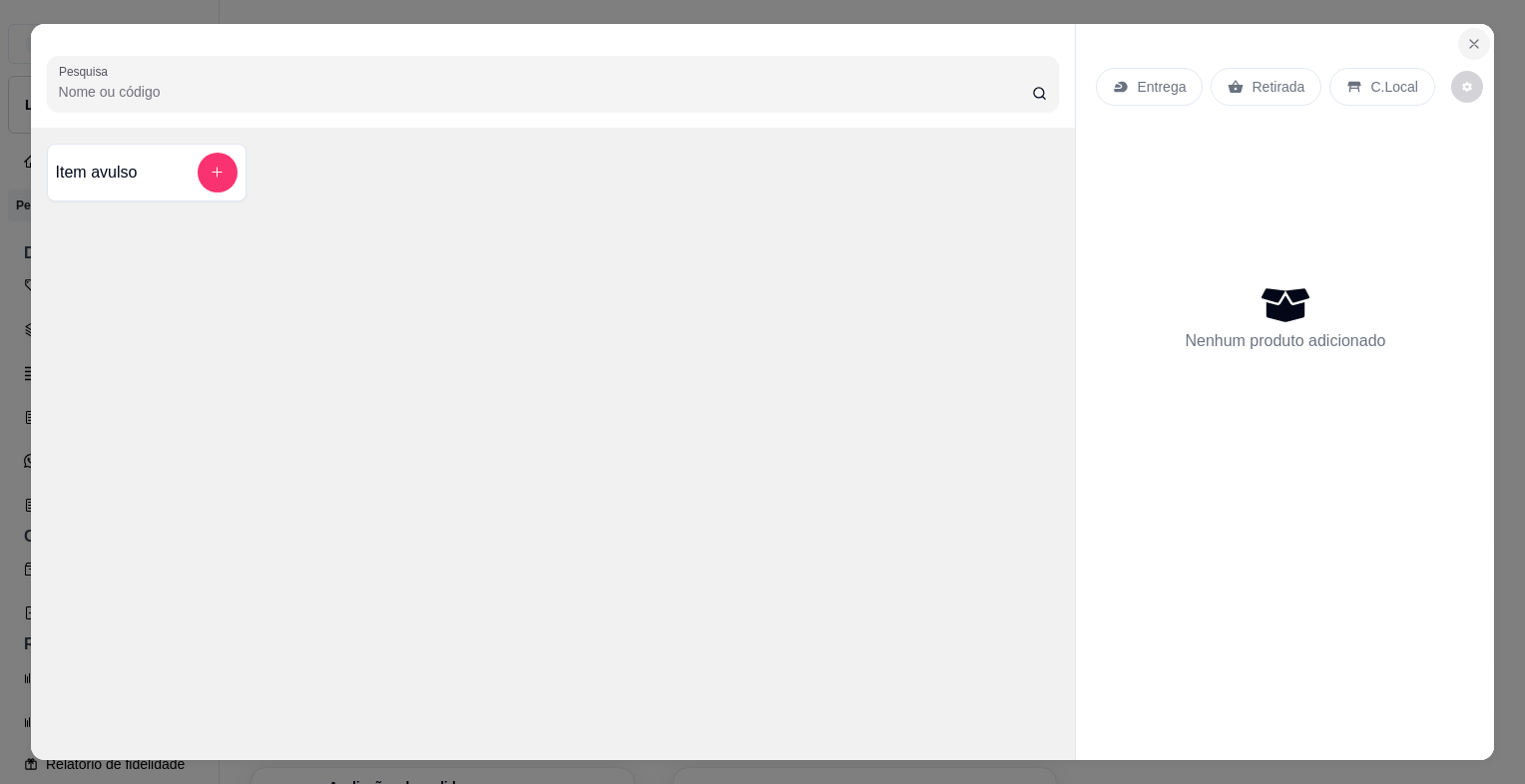 click 